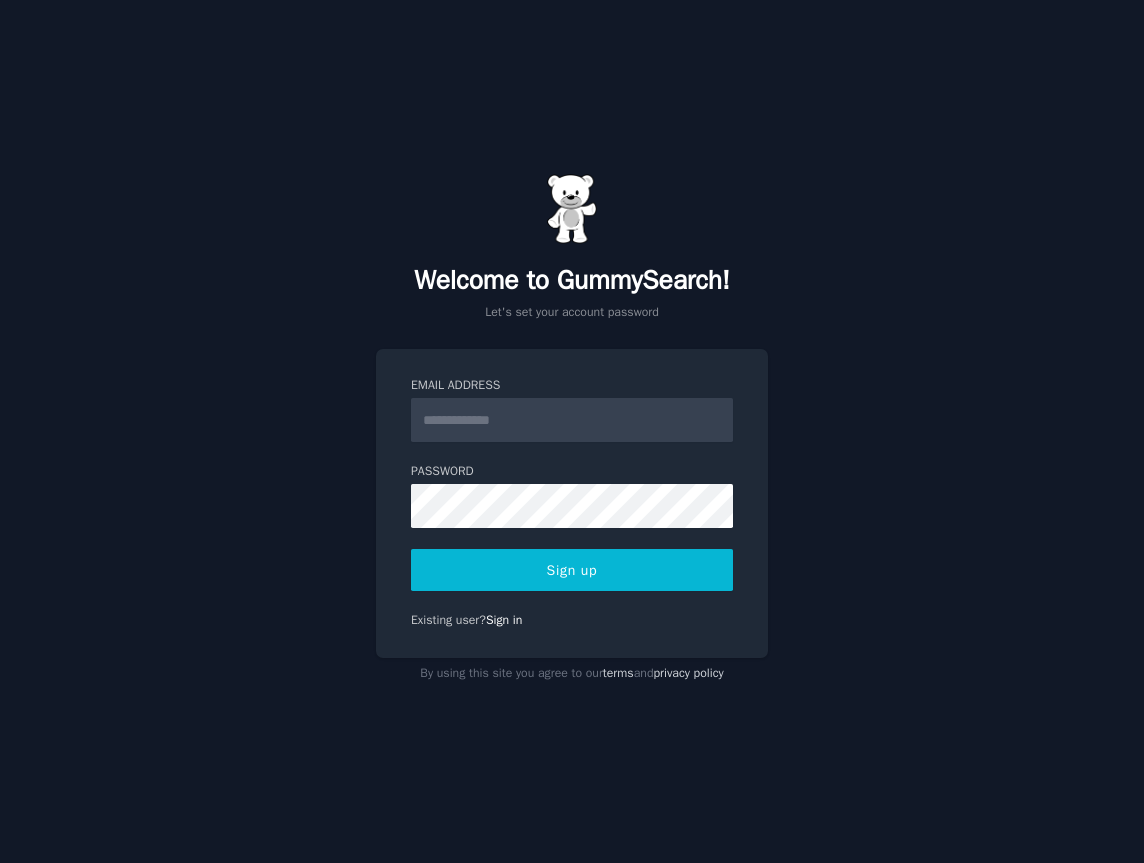 scroll, scrollTop: 0, scrollLeft: 0, axis: both 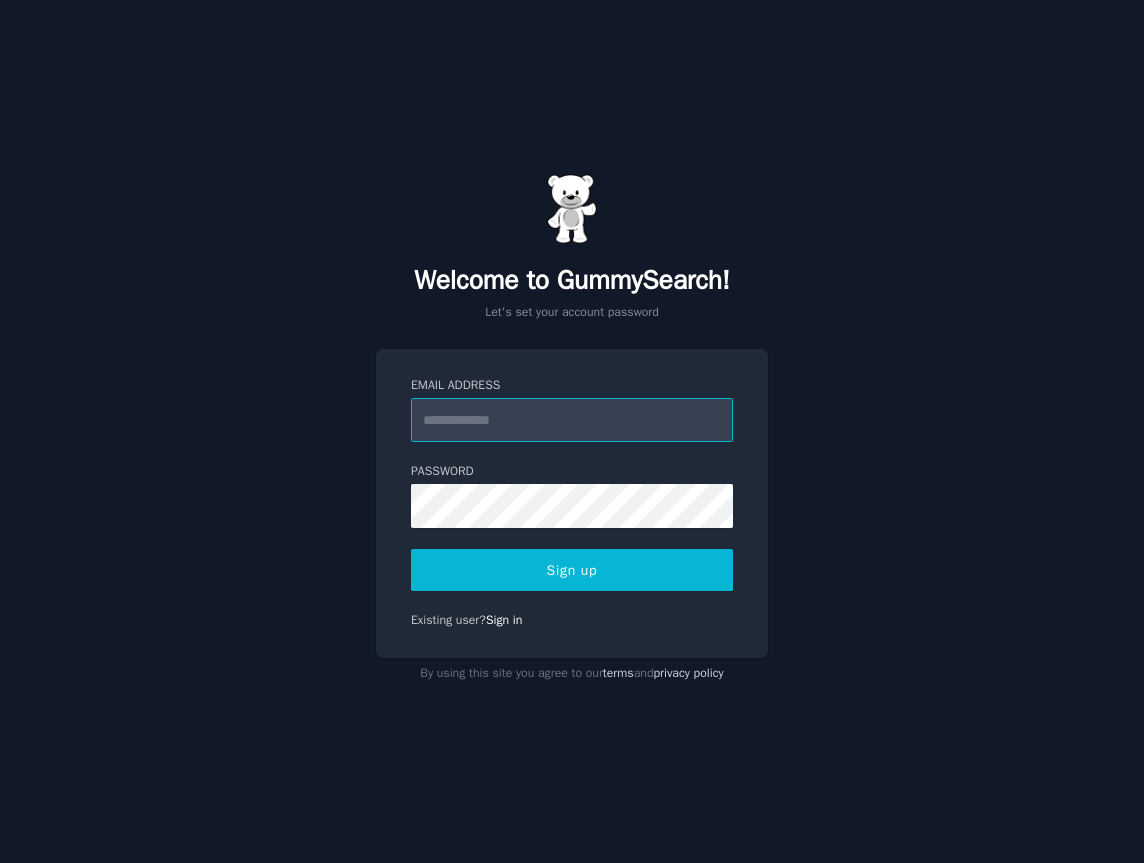 click on "Email Address" at bounding box center [572, 420] 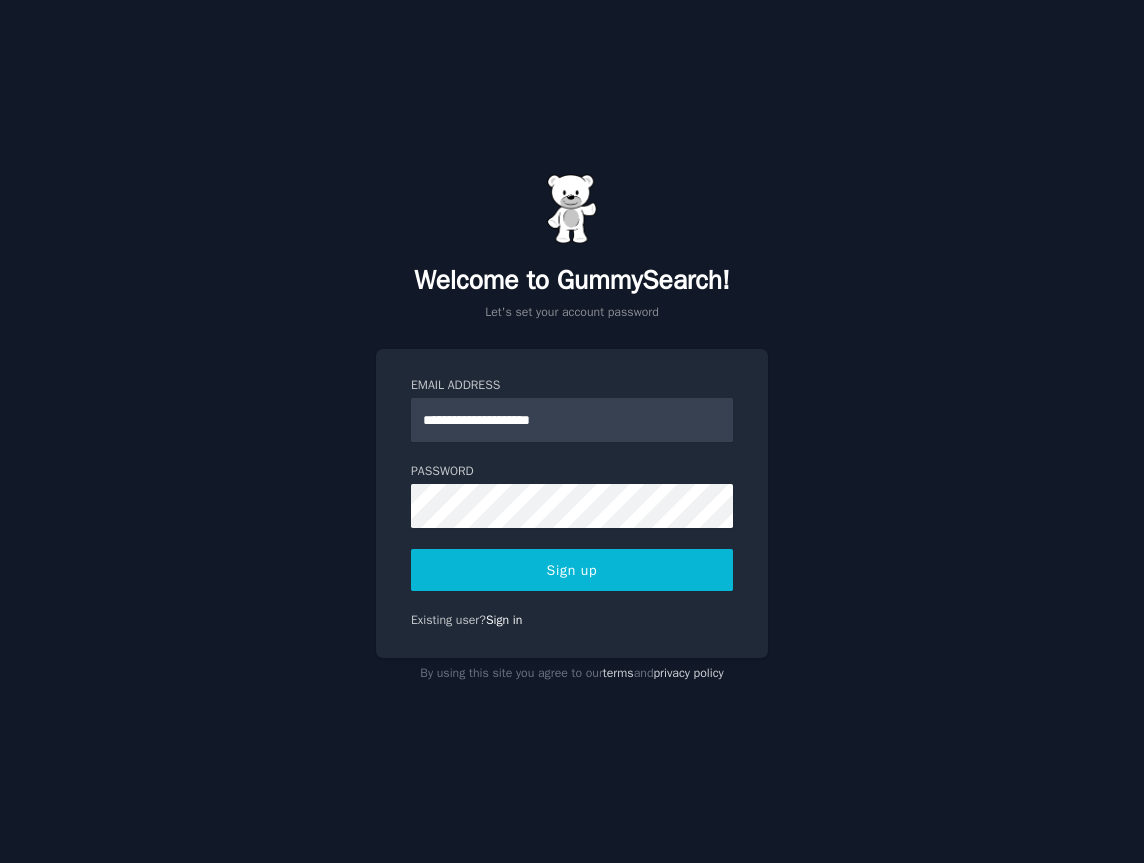 click on "Sign up" at bounding box center [572, 570] 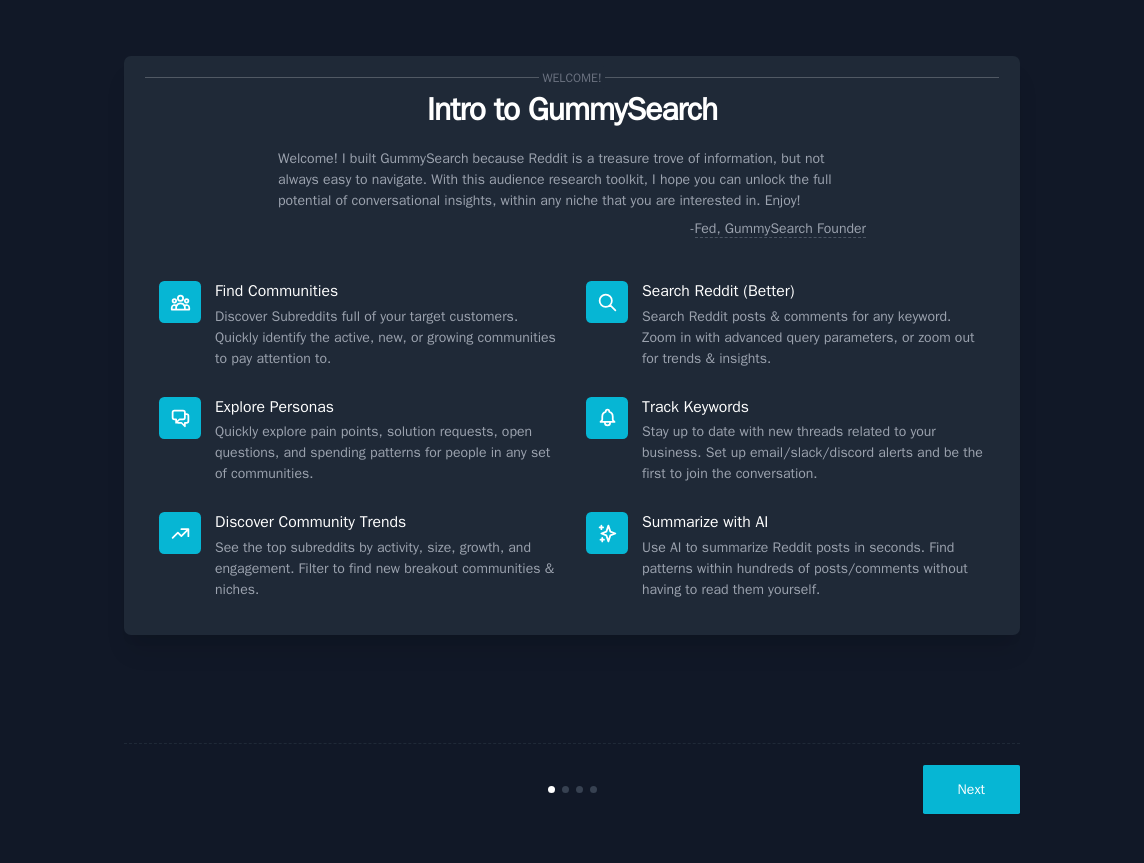 scroll, scrollTop: 0, scrollLeft: 0, axis: both 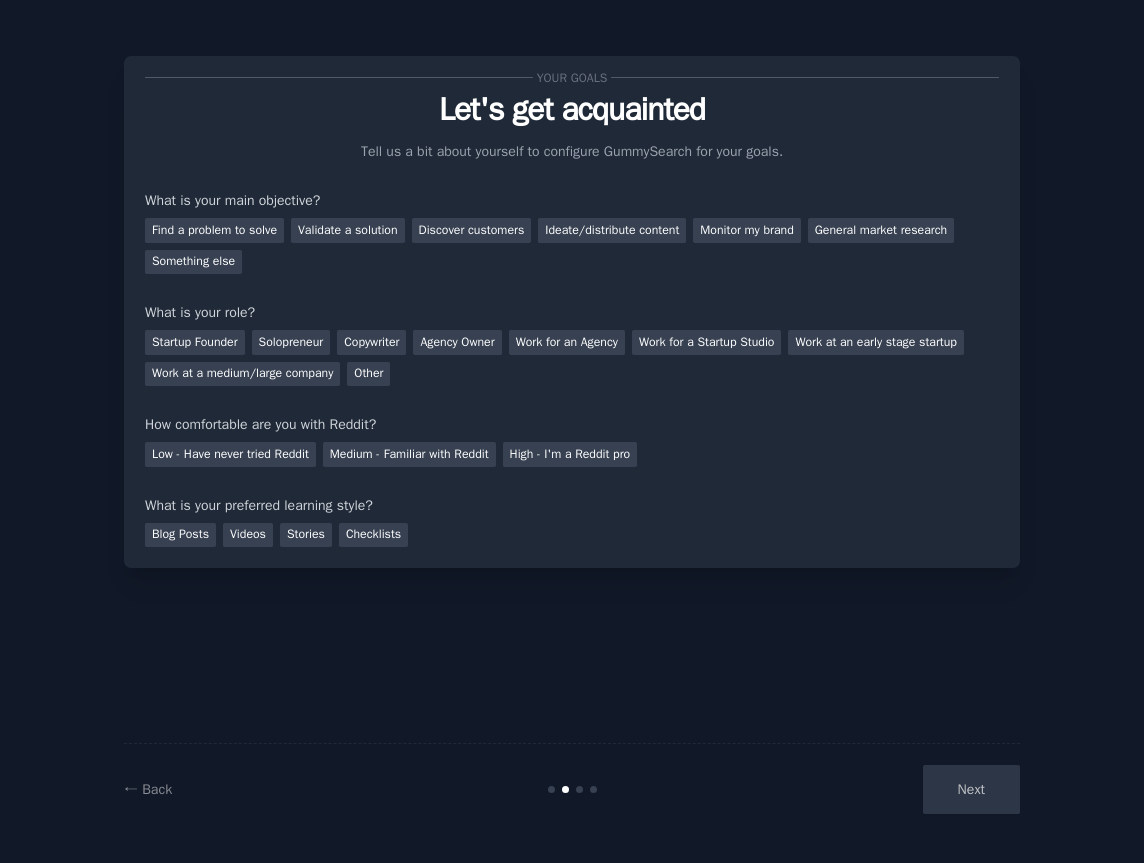click on "Next" at bounding box center [870, 789] 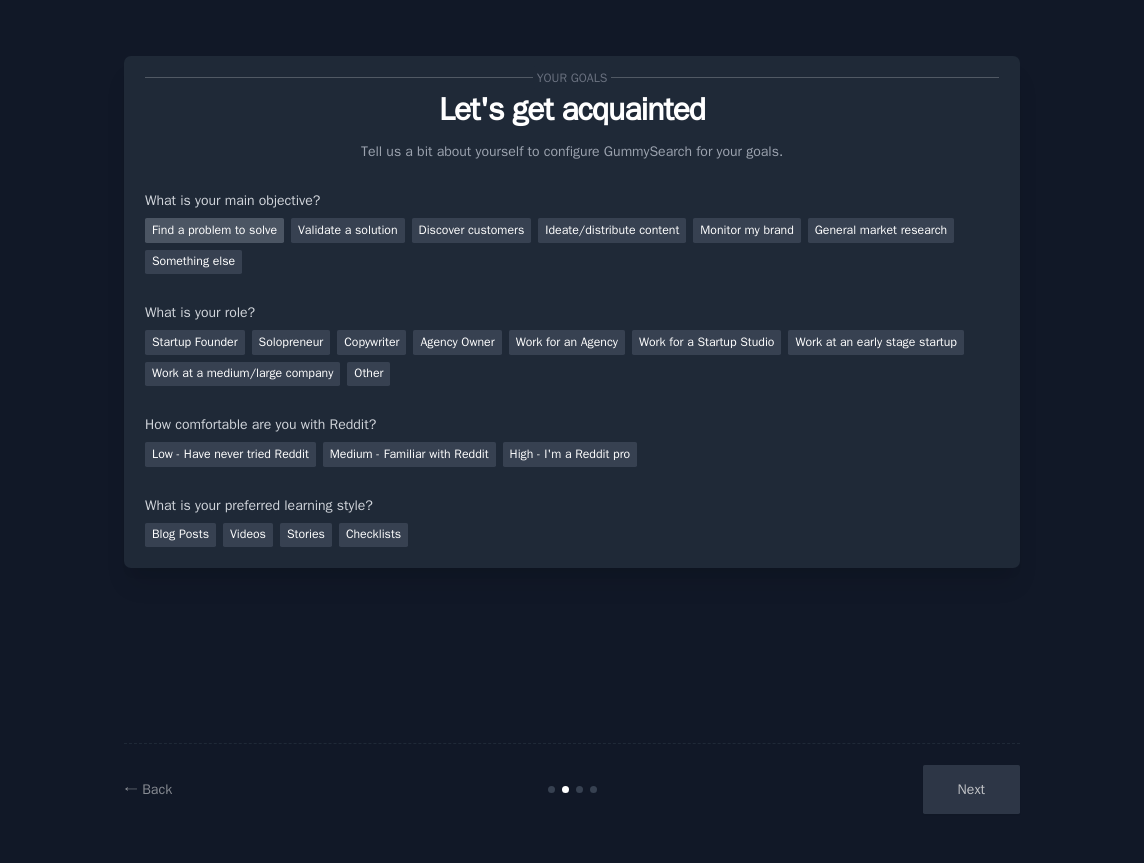 click on "Find a problem to solve" at bounding box center (214, 230) 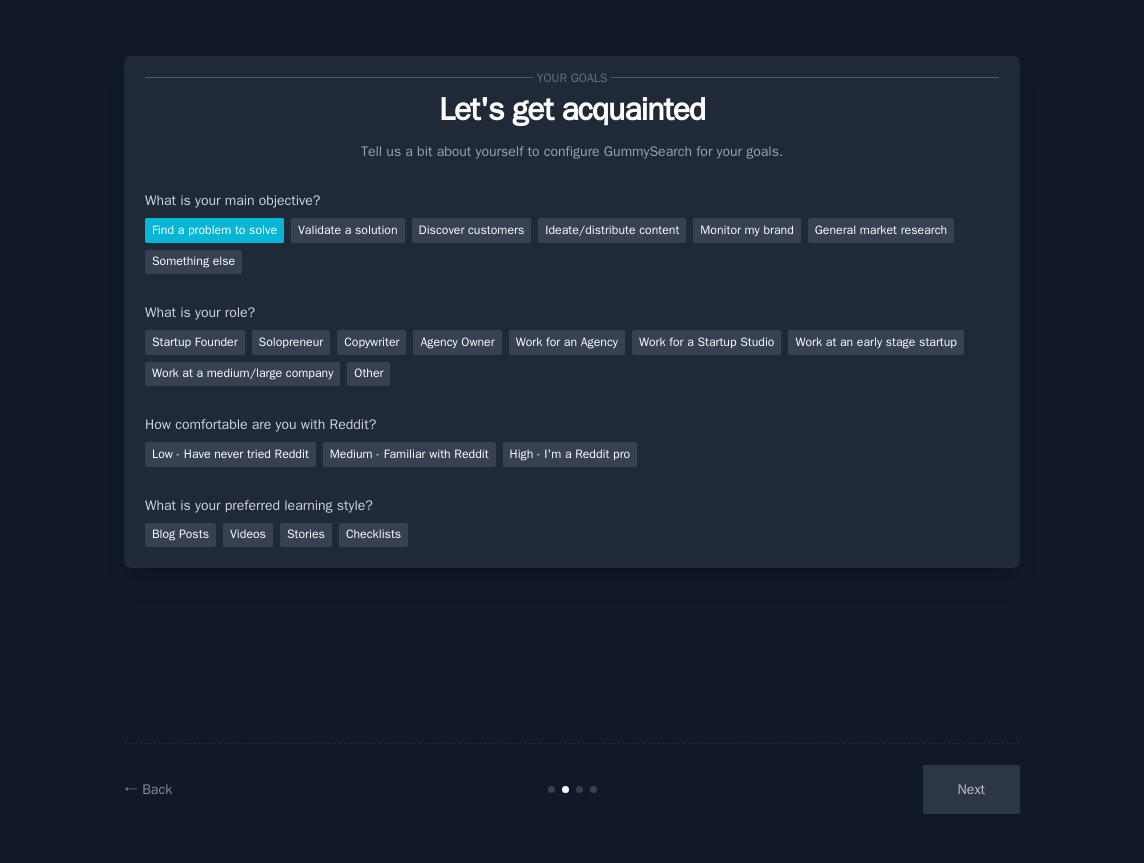 click on "Next" at bounding box center (870, 789) 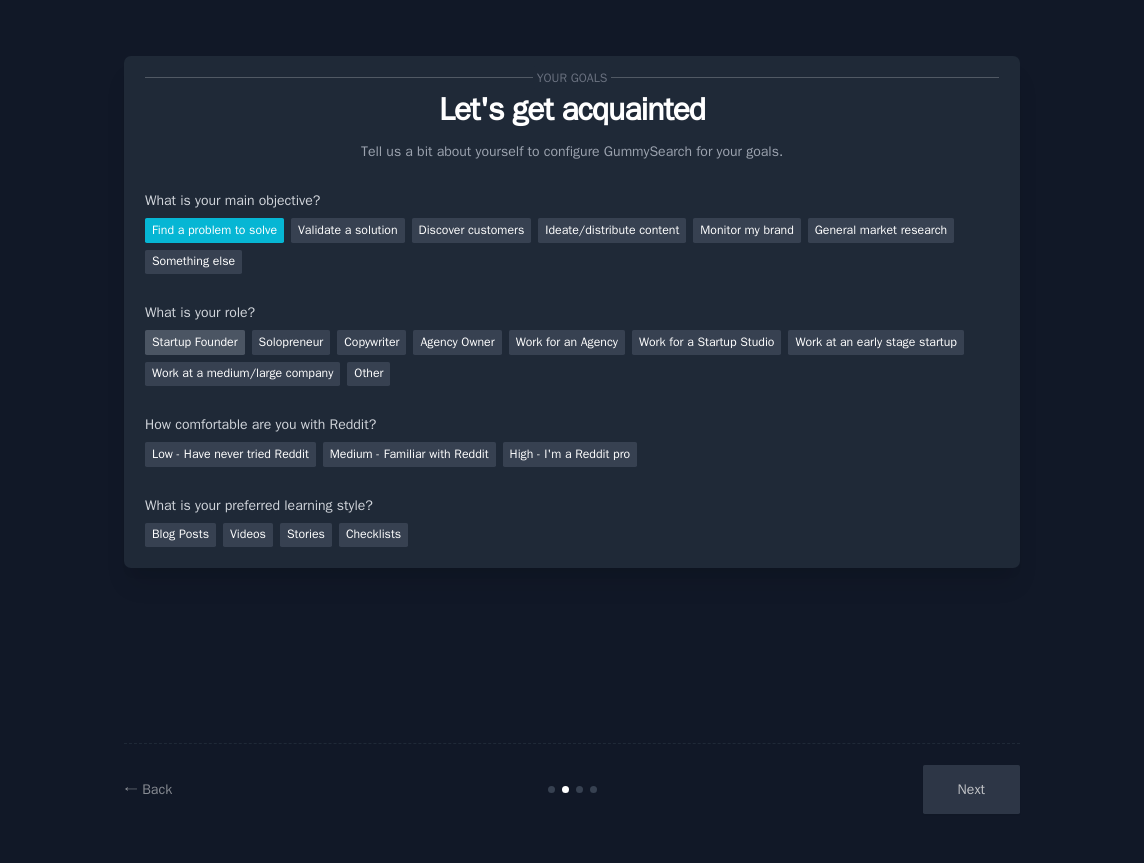 click on "Startup Founder" at bounding box center [195, 342] 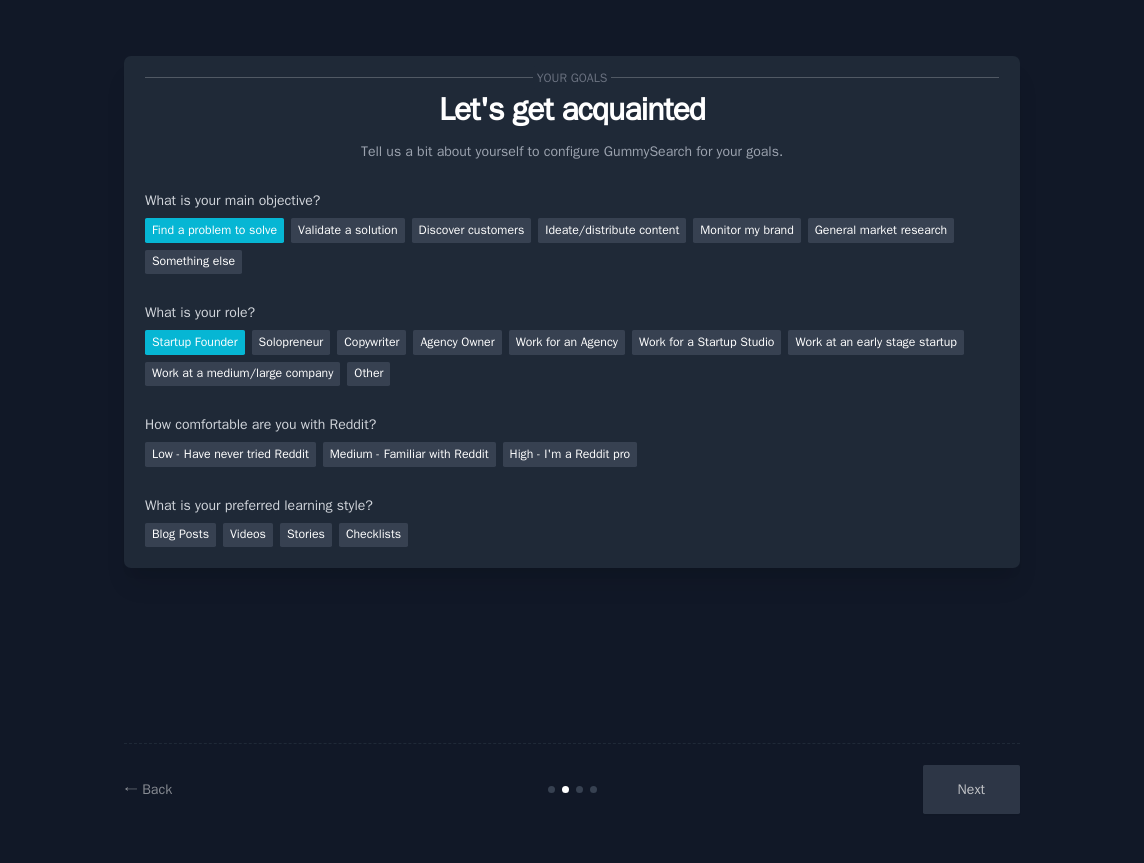 click on "How comfortable are you with Reddit?" at bounding box center [572, 424] 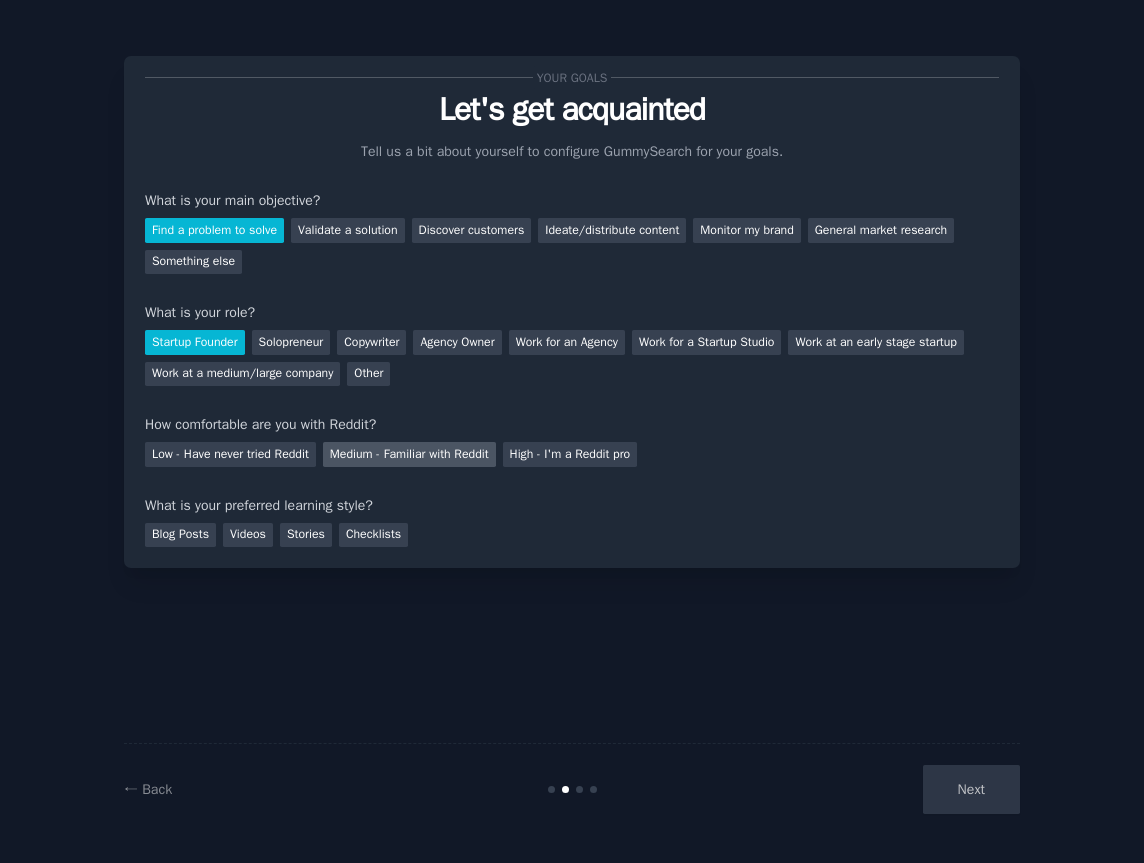 click on "Medium - Familiar with Reddit" at bounding box center (409, 454) 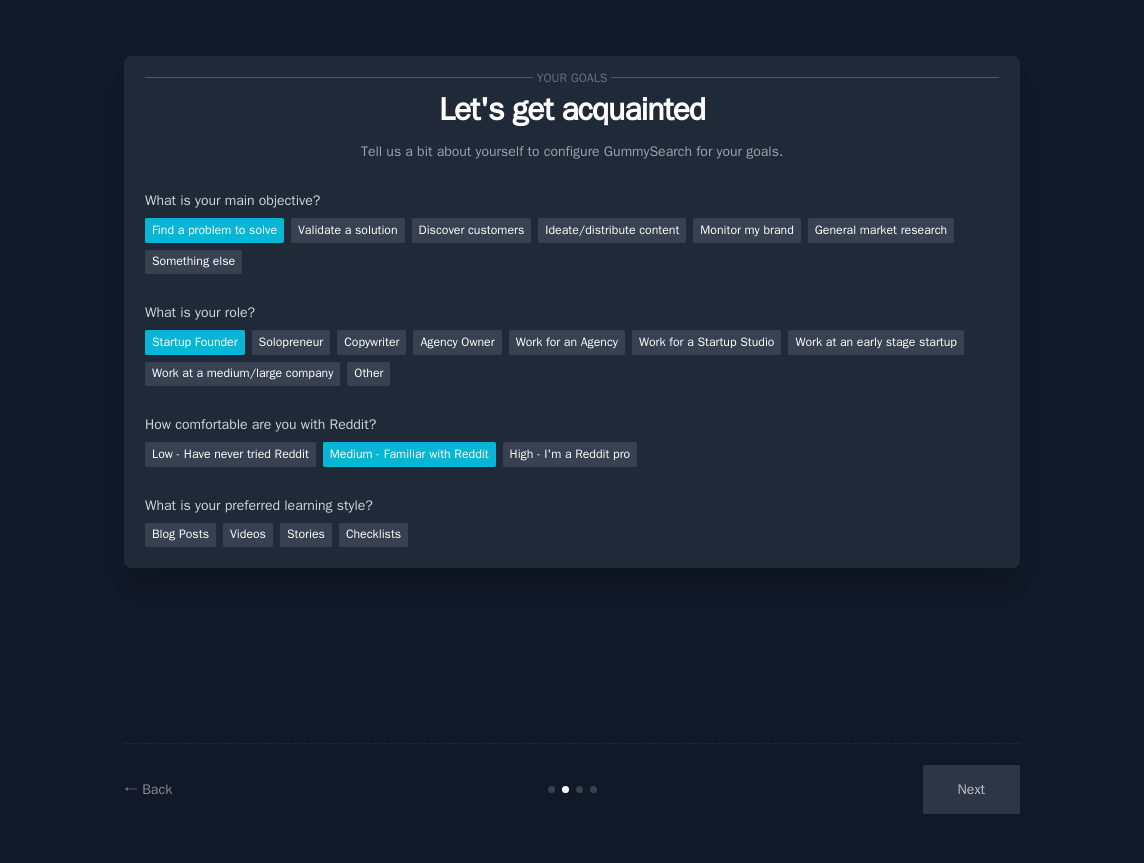 click on "What is your preferred learning style?" at bounding box center (572, 505) 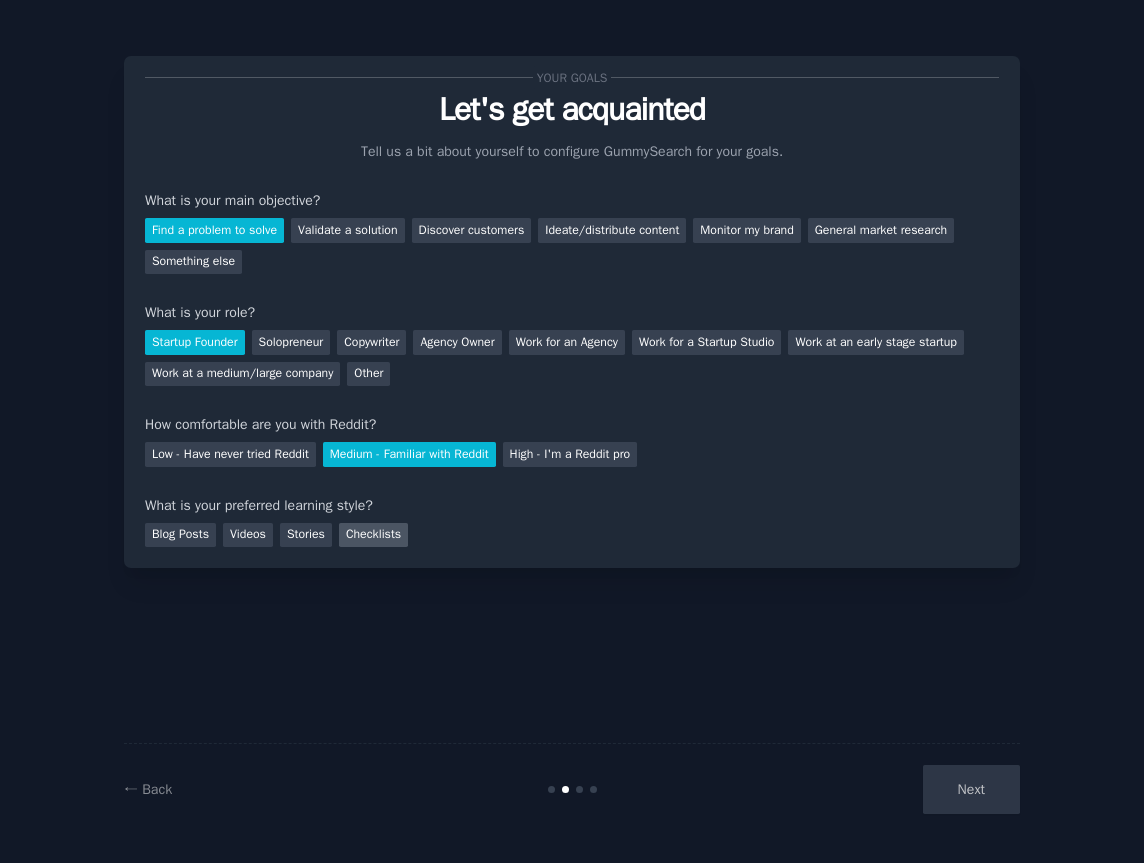 click on "Checklists" at bounding box center (373, 535) 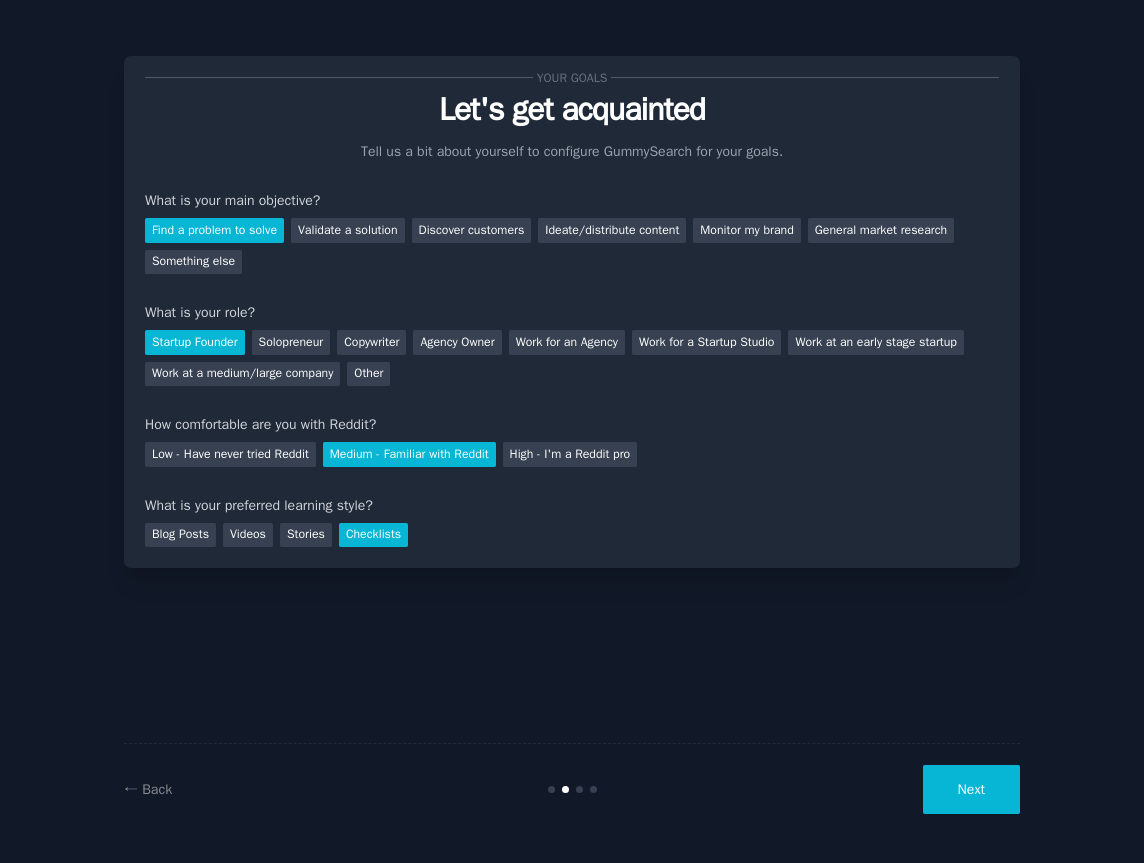 click on "Next" at bounding box center (971, 789) 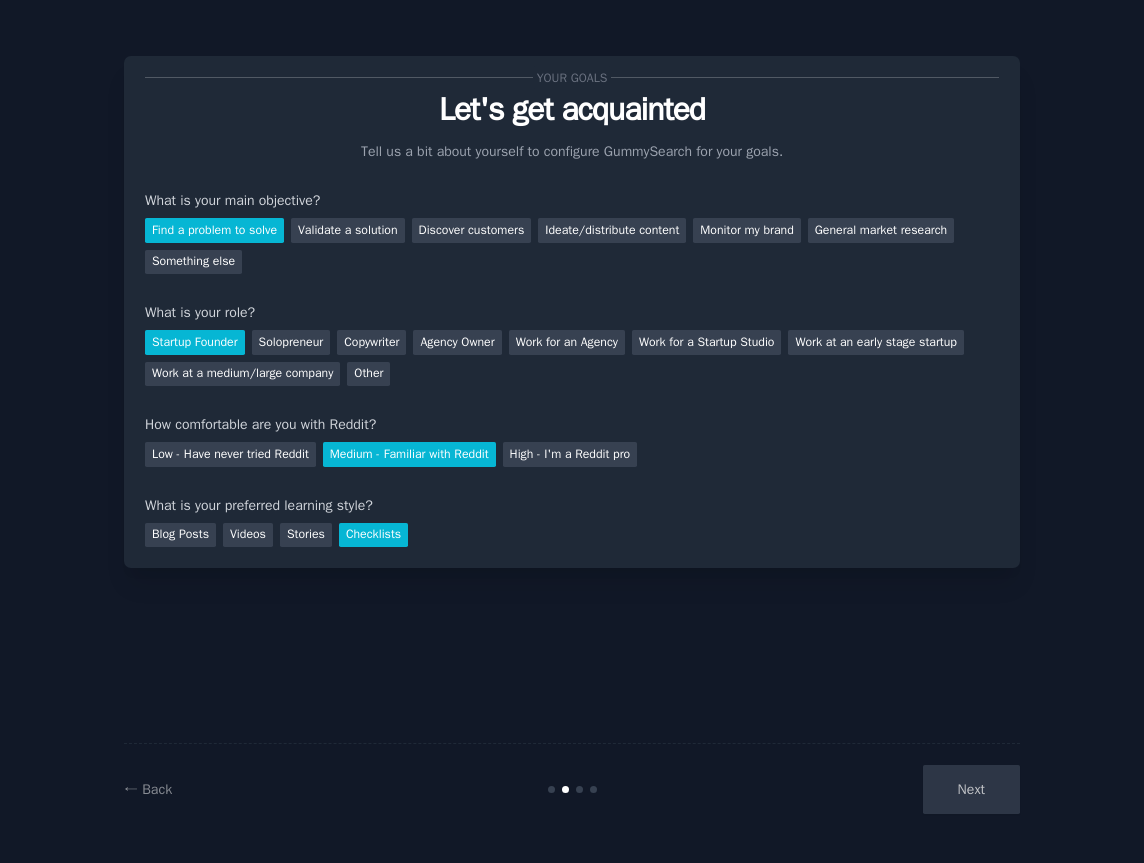 click on "Next" at bounding box center [870, 789] 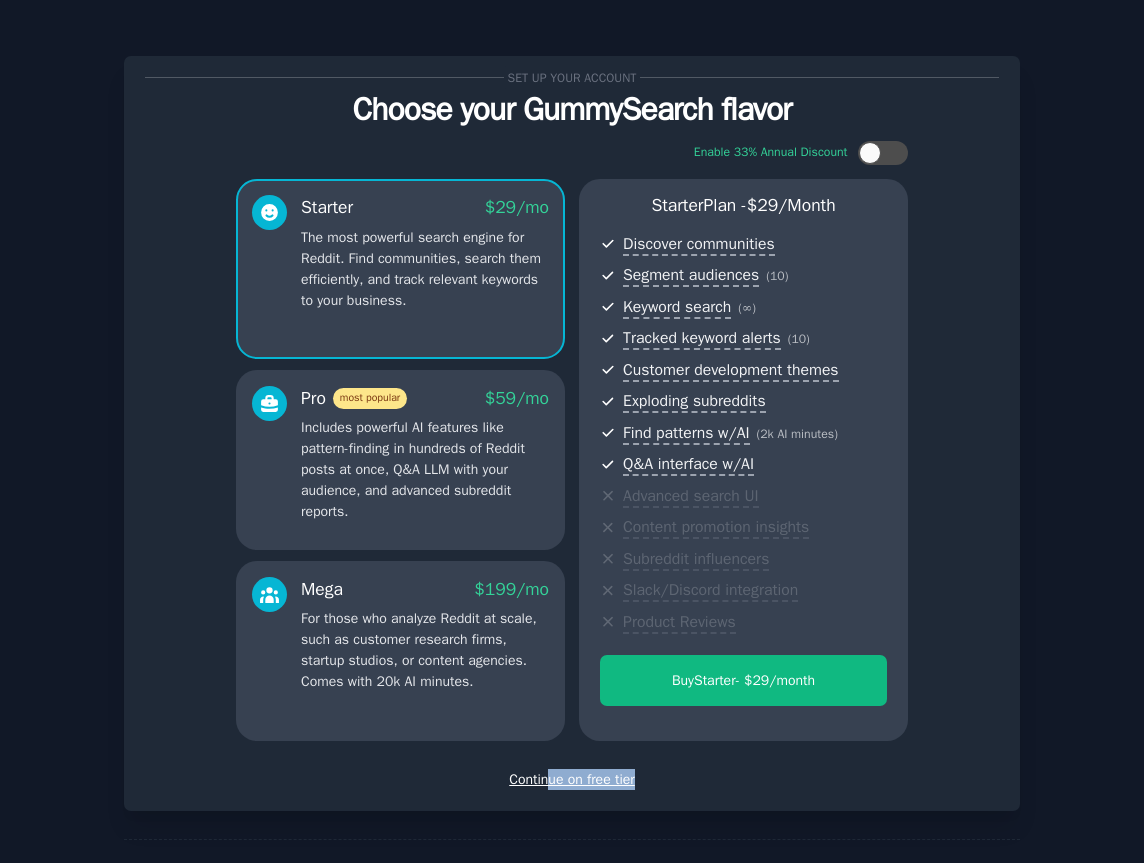 drag, startPoint x: 545, startPoint y: 787, endPoint x: 781, endPoint y: 821, distance: 238.43657 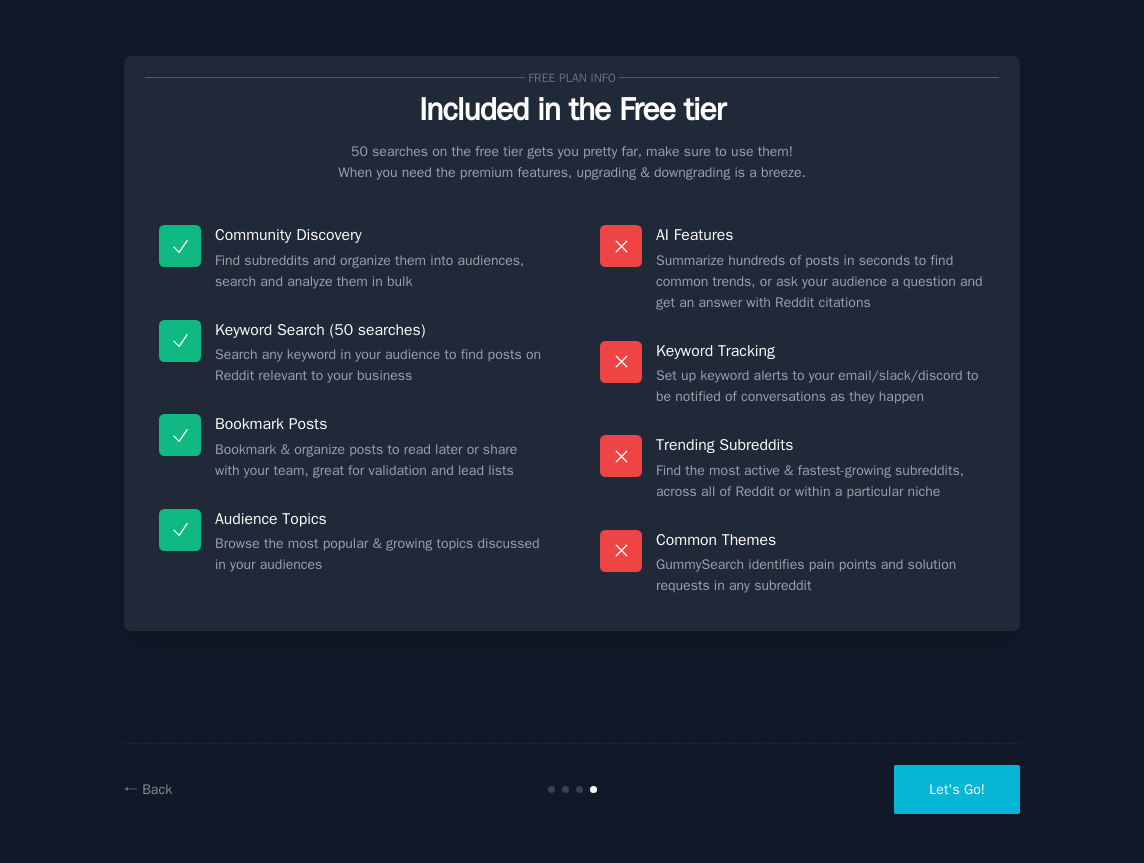 click on "Let's Go!" at bounding box center (957, 789) 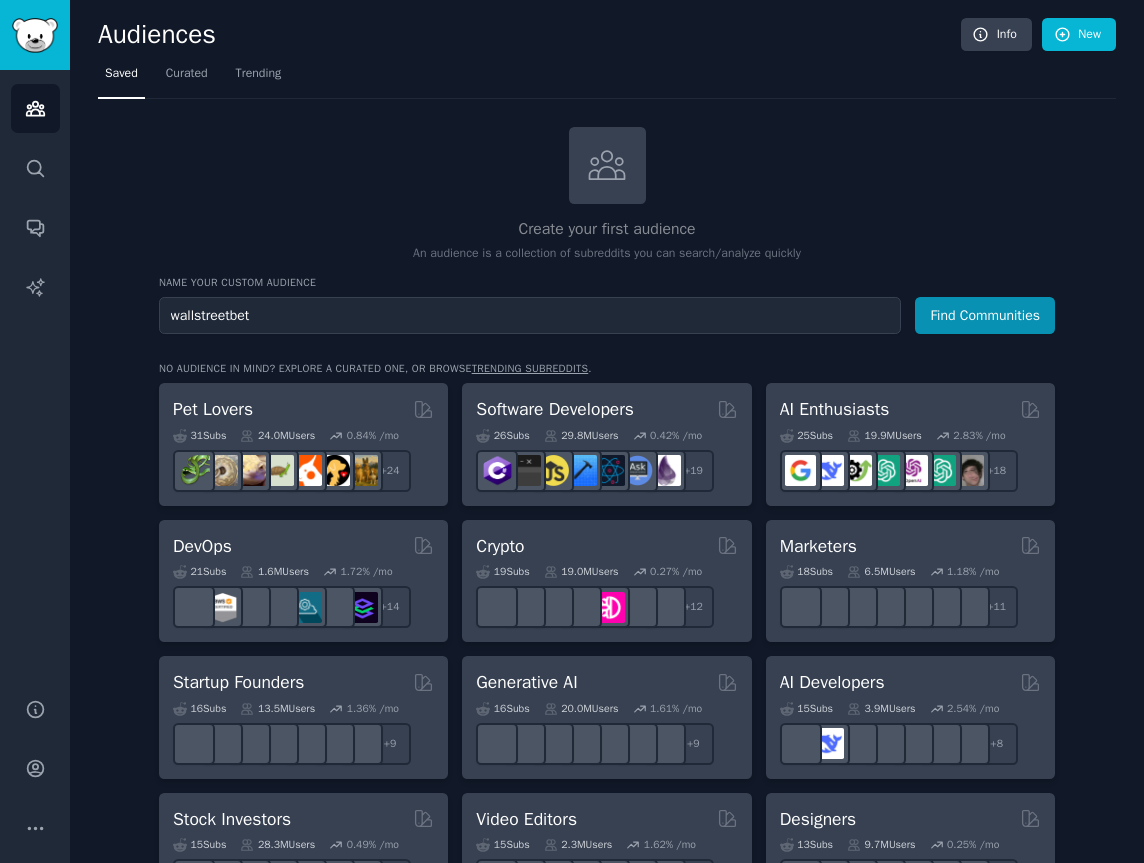 type on "wallstreetbets" 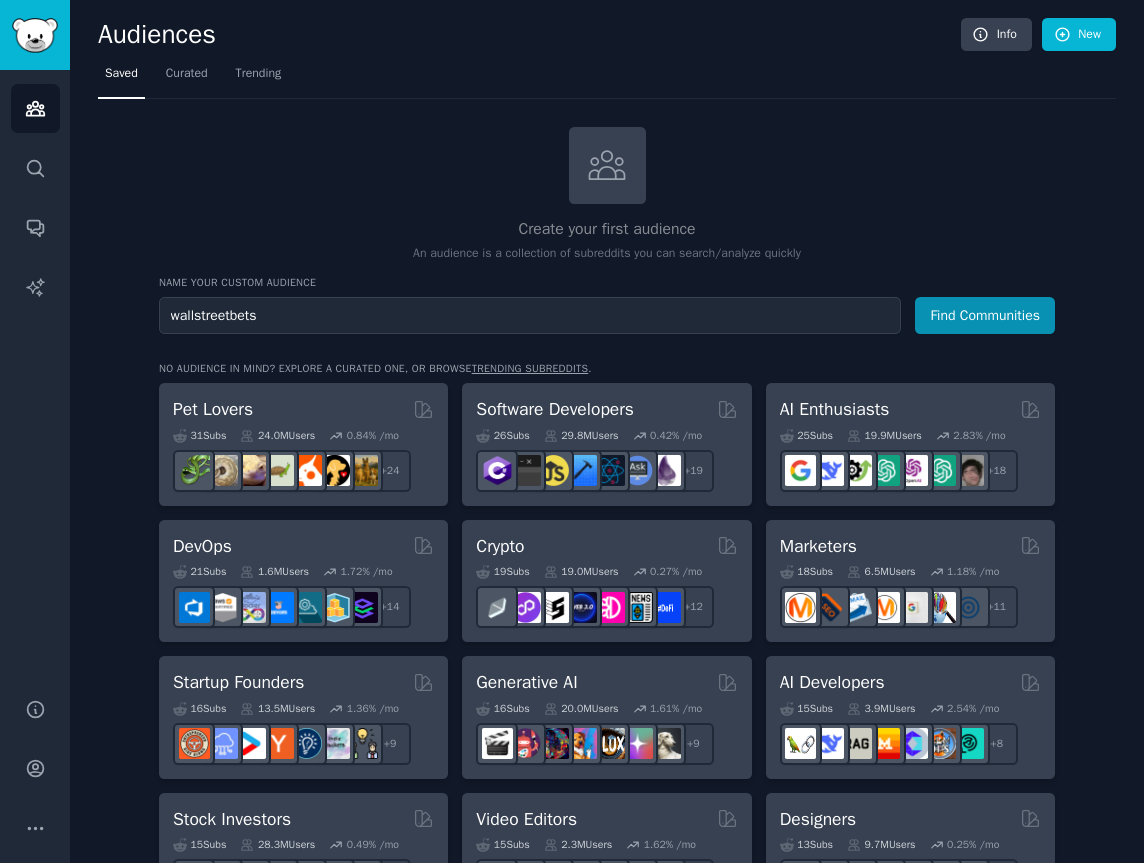 type 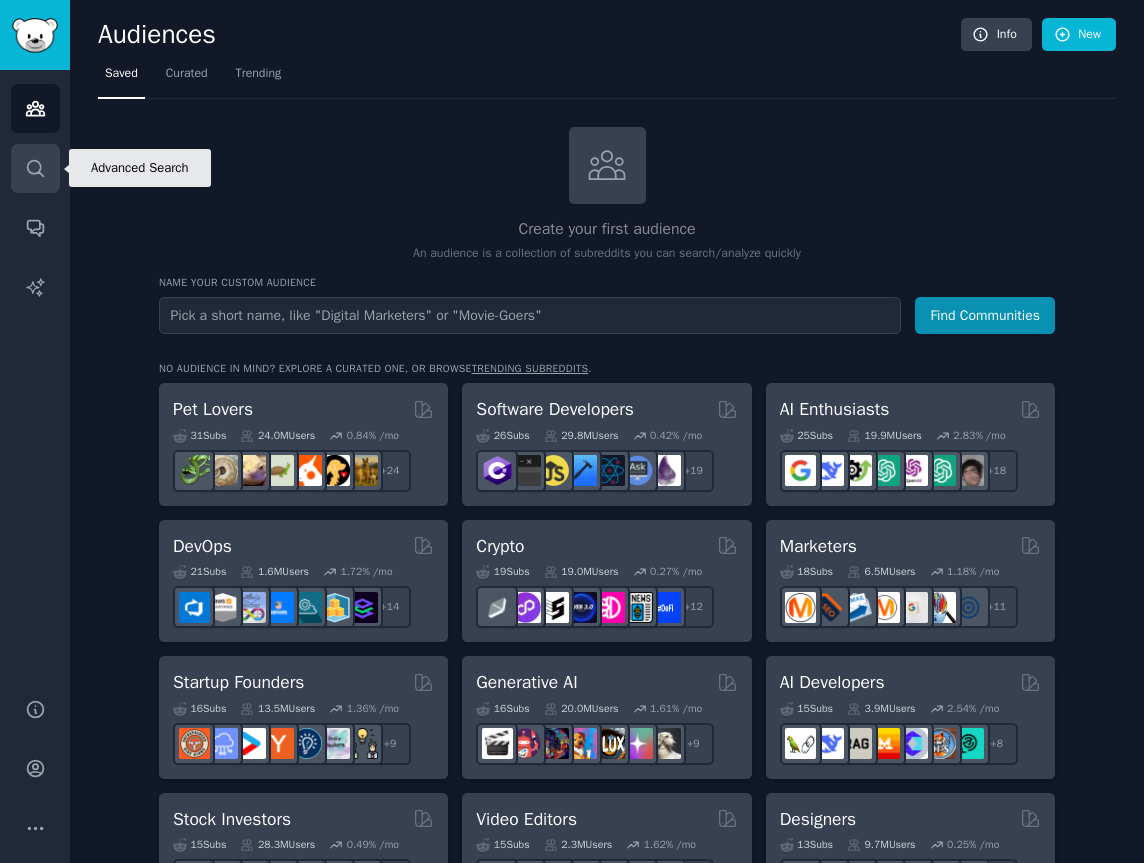 click 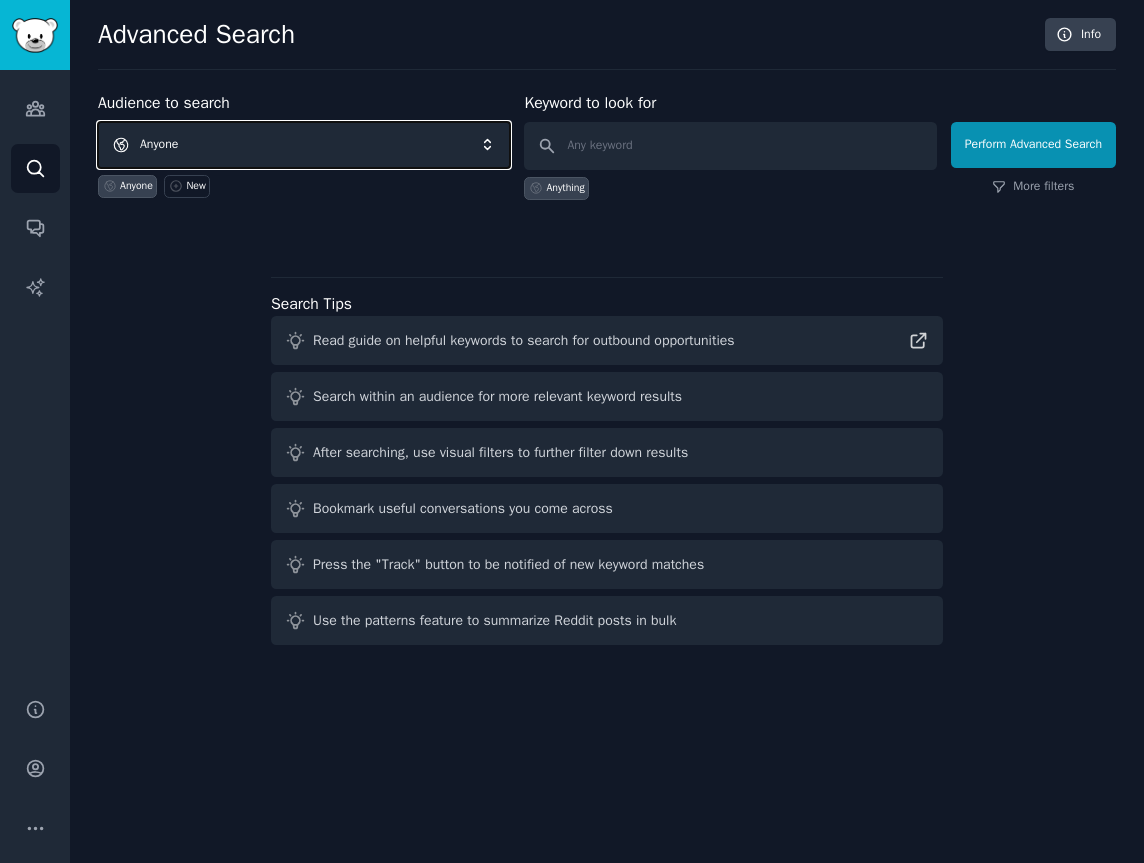 click on "Anyone" at bounding box center [304, 145] 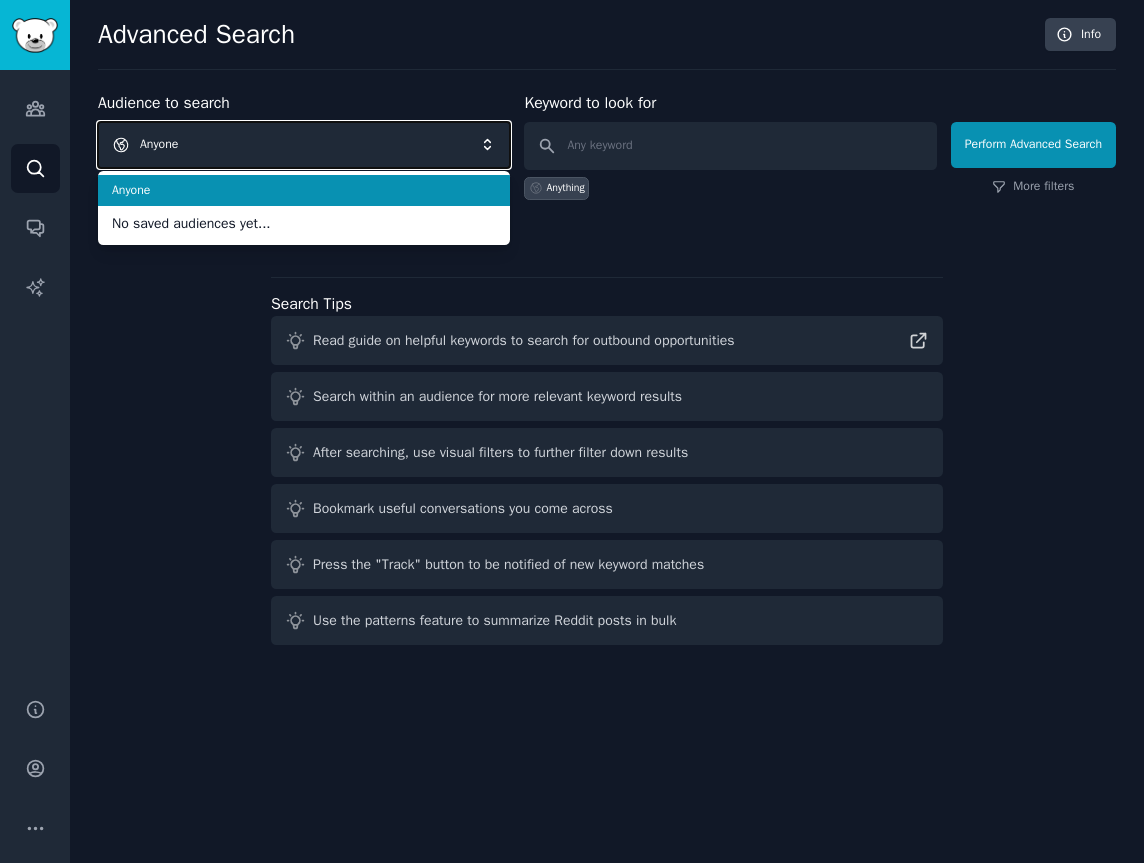 click on "Anyone" at bounding box center [304, 145] 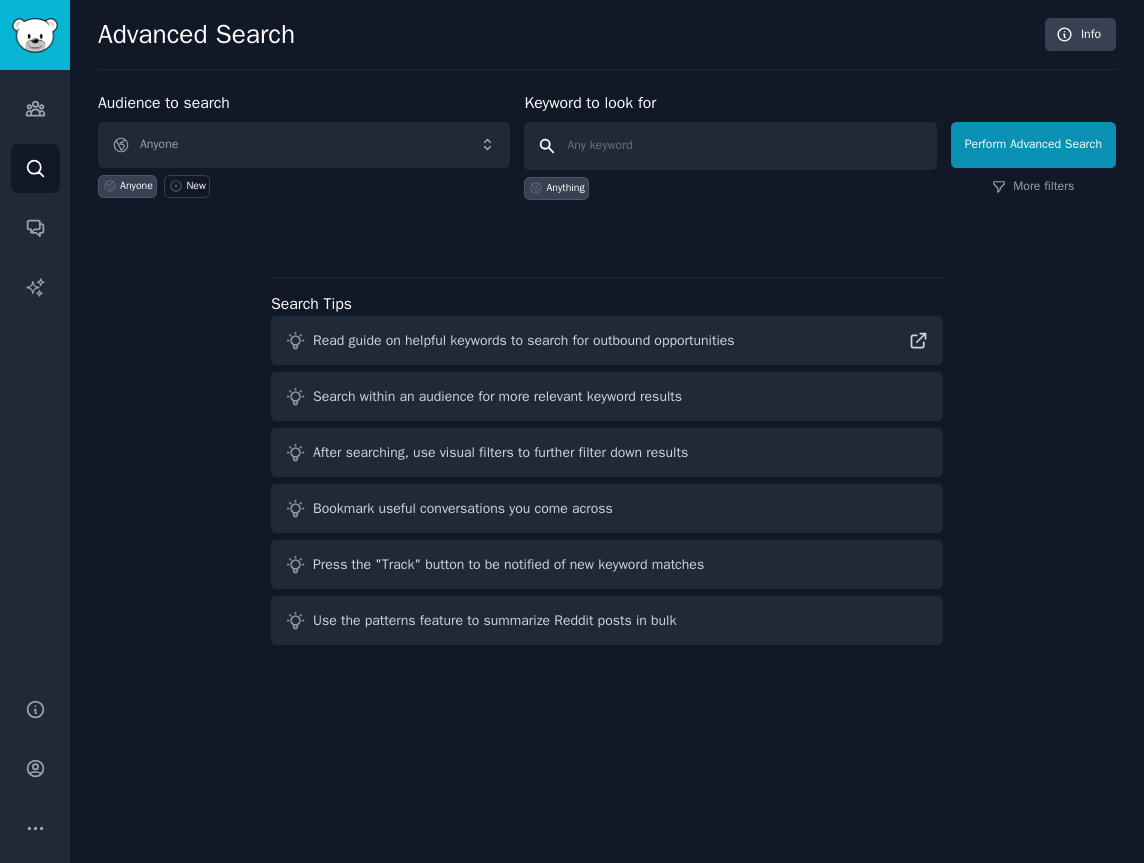 click at bounding box center [730, 146] 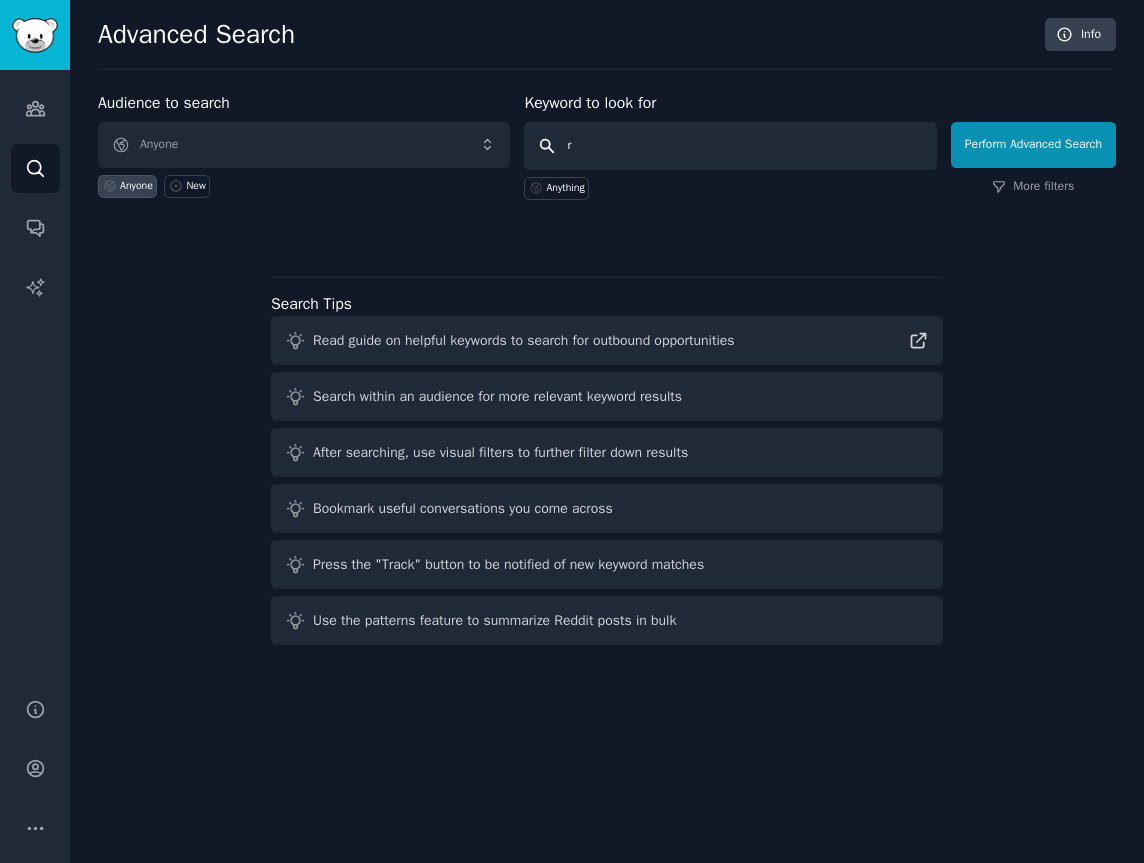 type 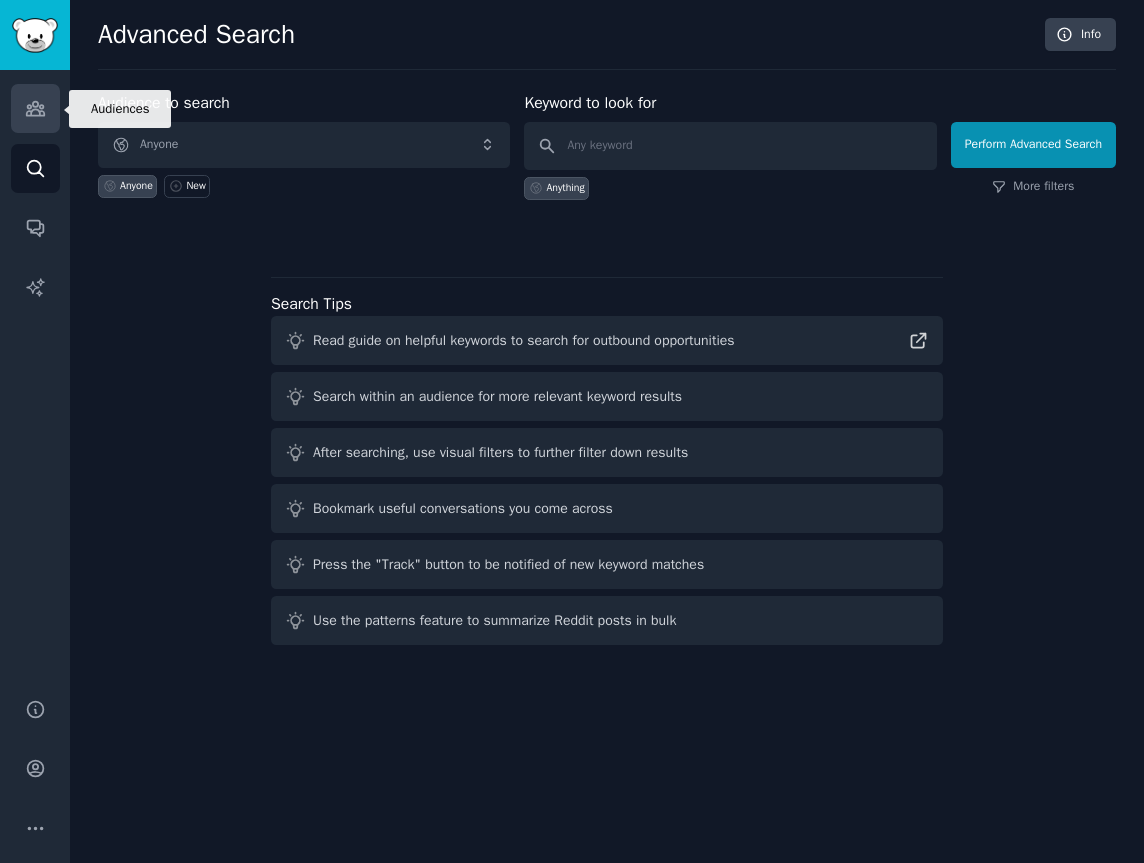 click 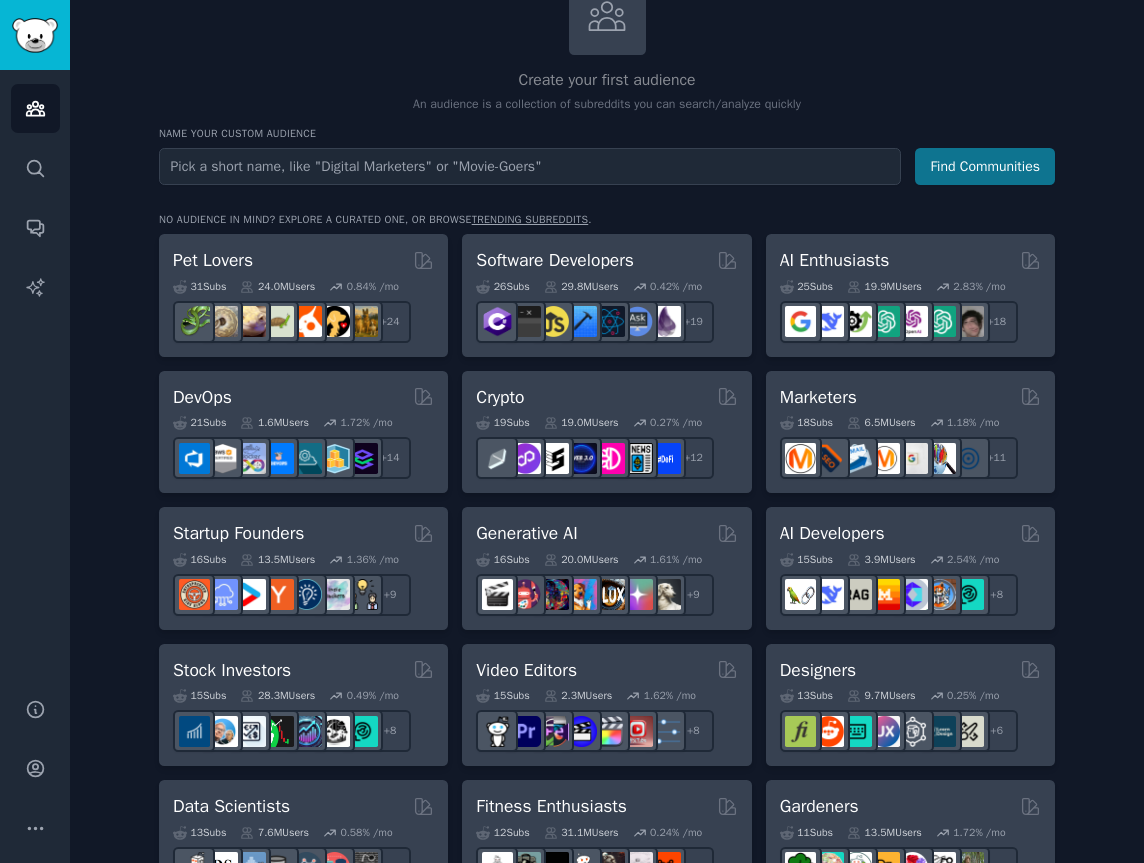 scroll, scrollTop: 163, scrollLeft: 0, axis: vertical 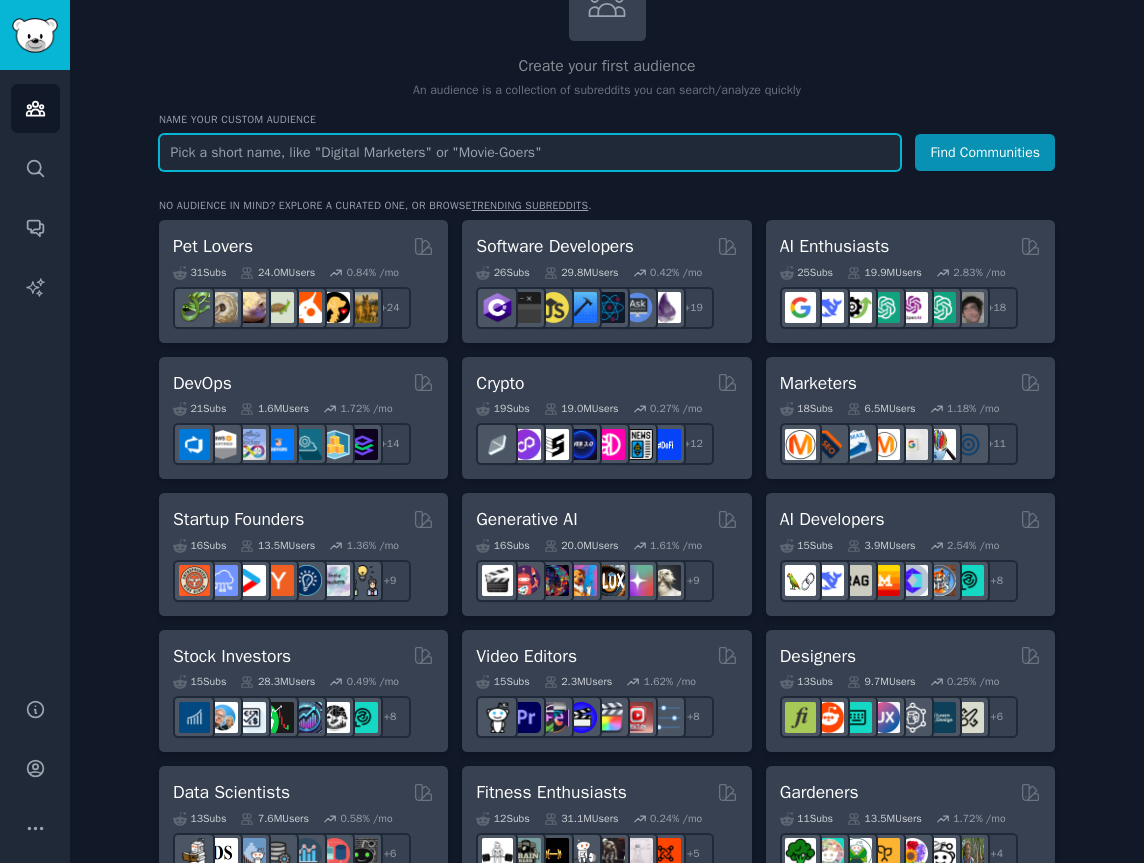 click at bounding box center (530, 152) 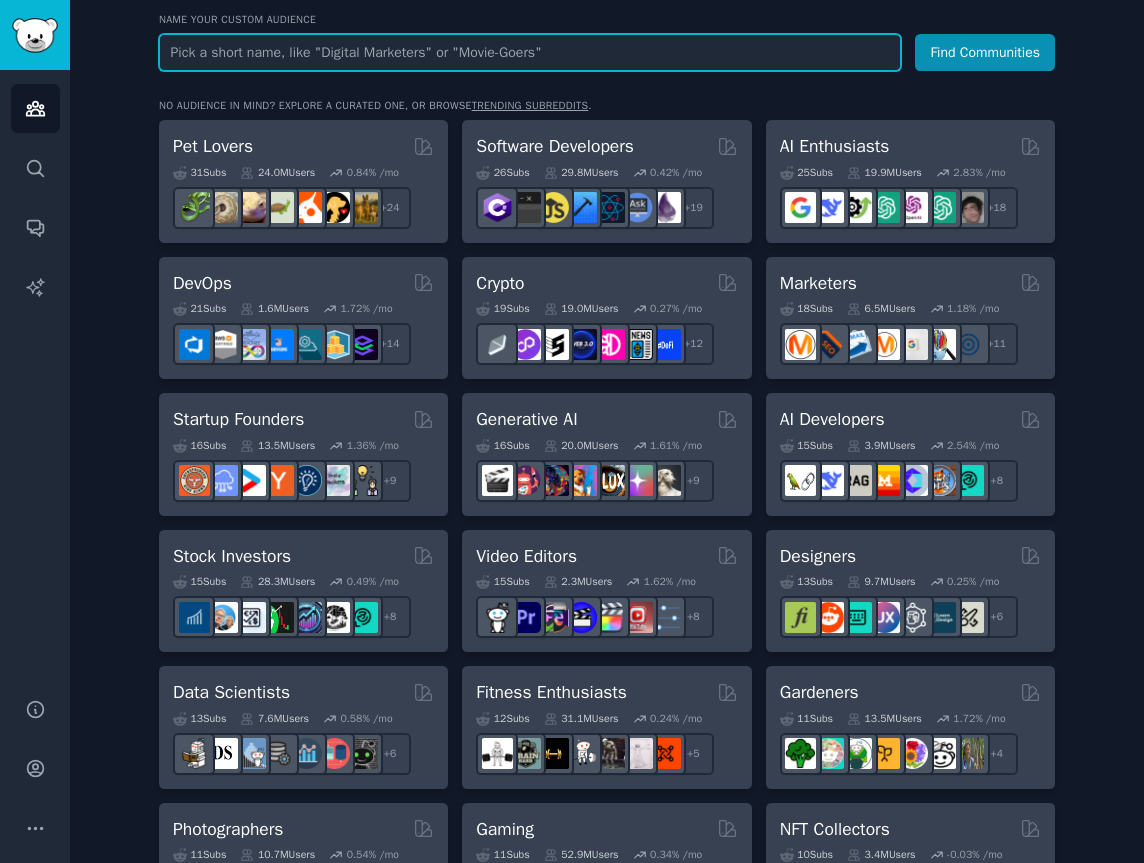 scroll, scrollTop: 268, scrollLeft: 0, axis: vertical 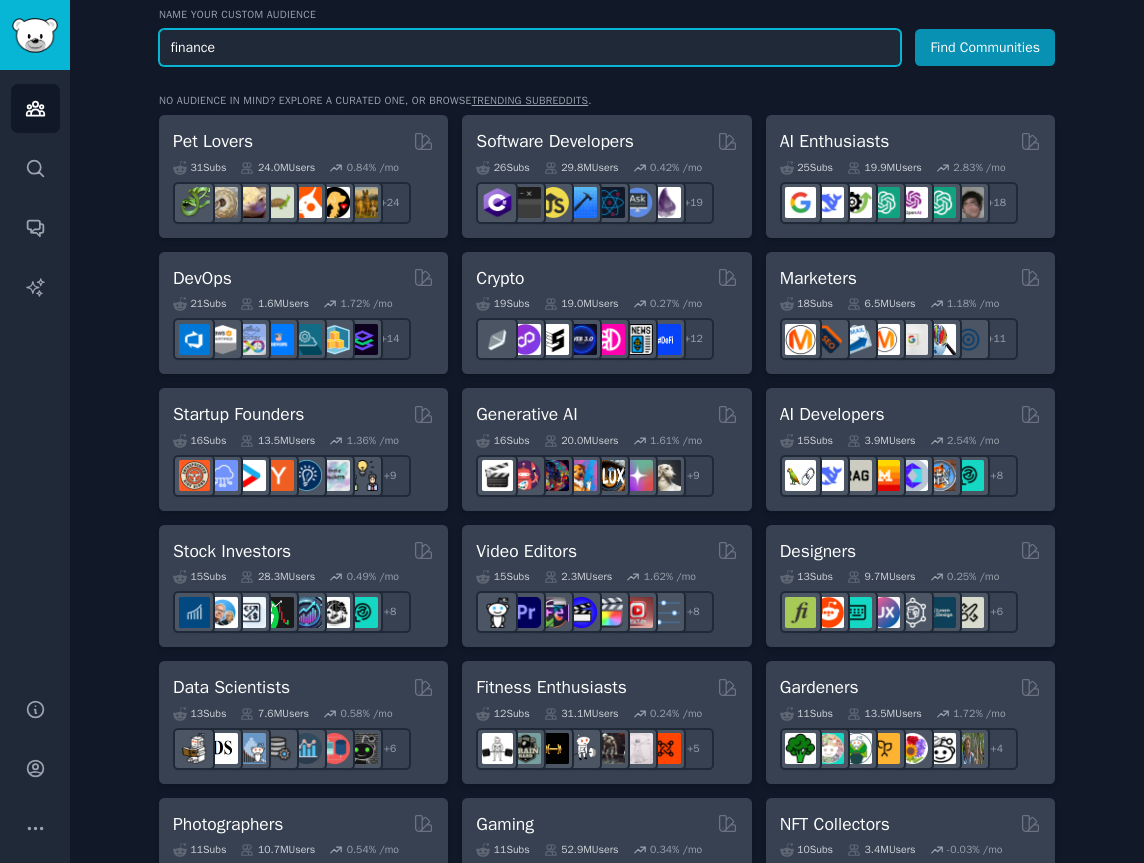 type on "finance" 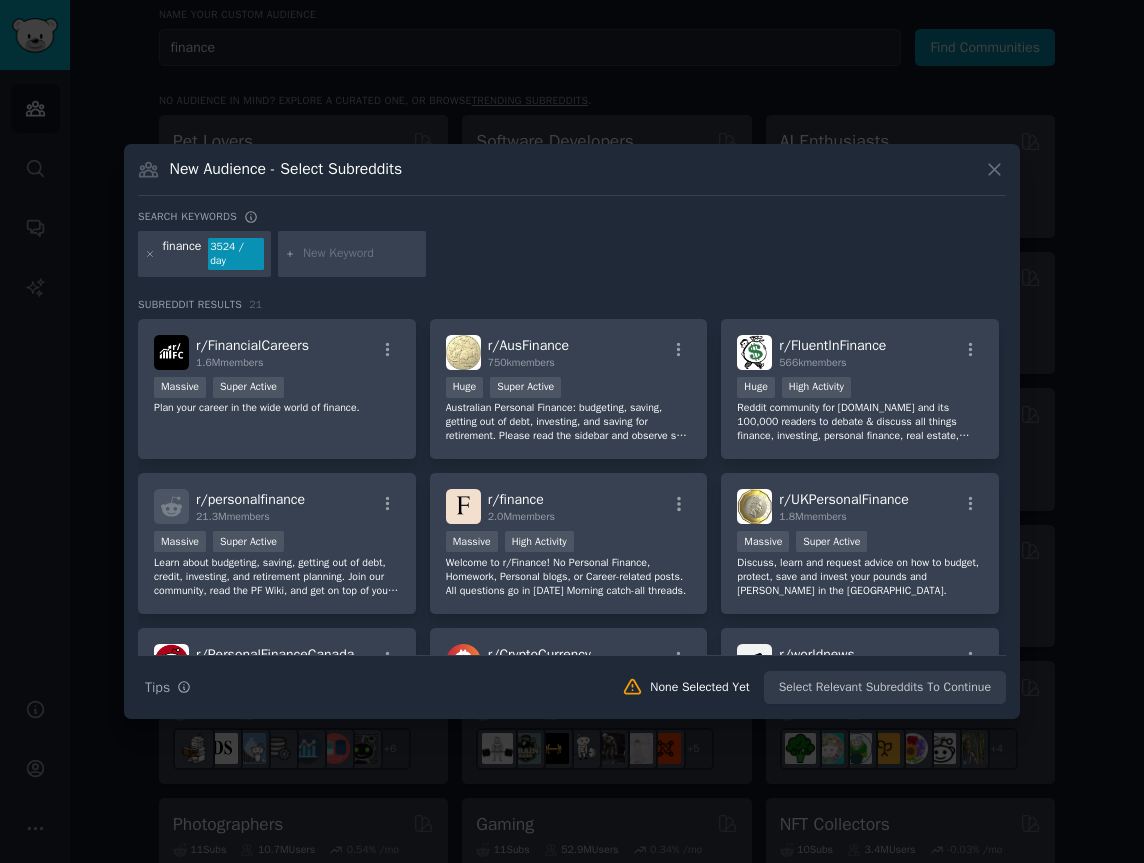 type 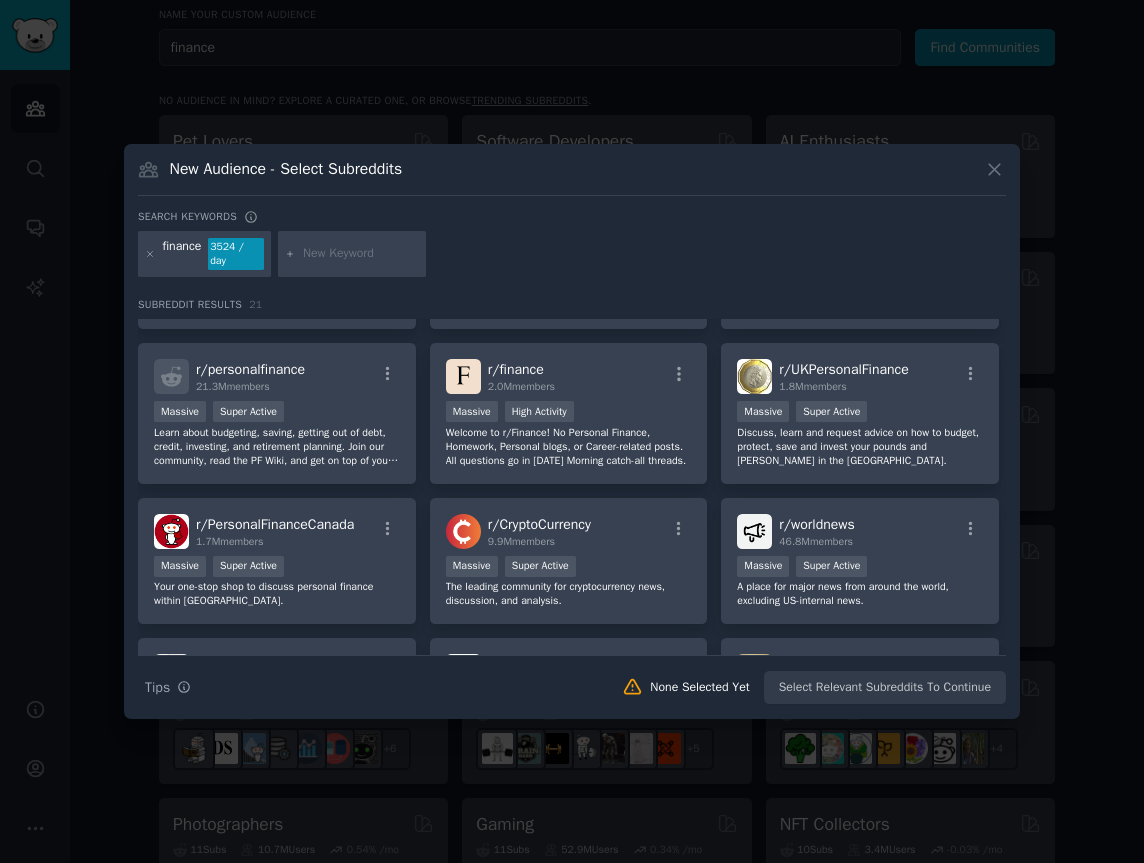 scroll, scrollTop: 0, scrollLeft: 0, axis: both 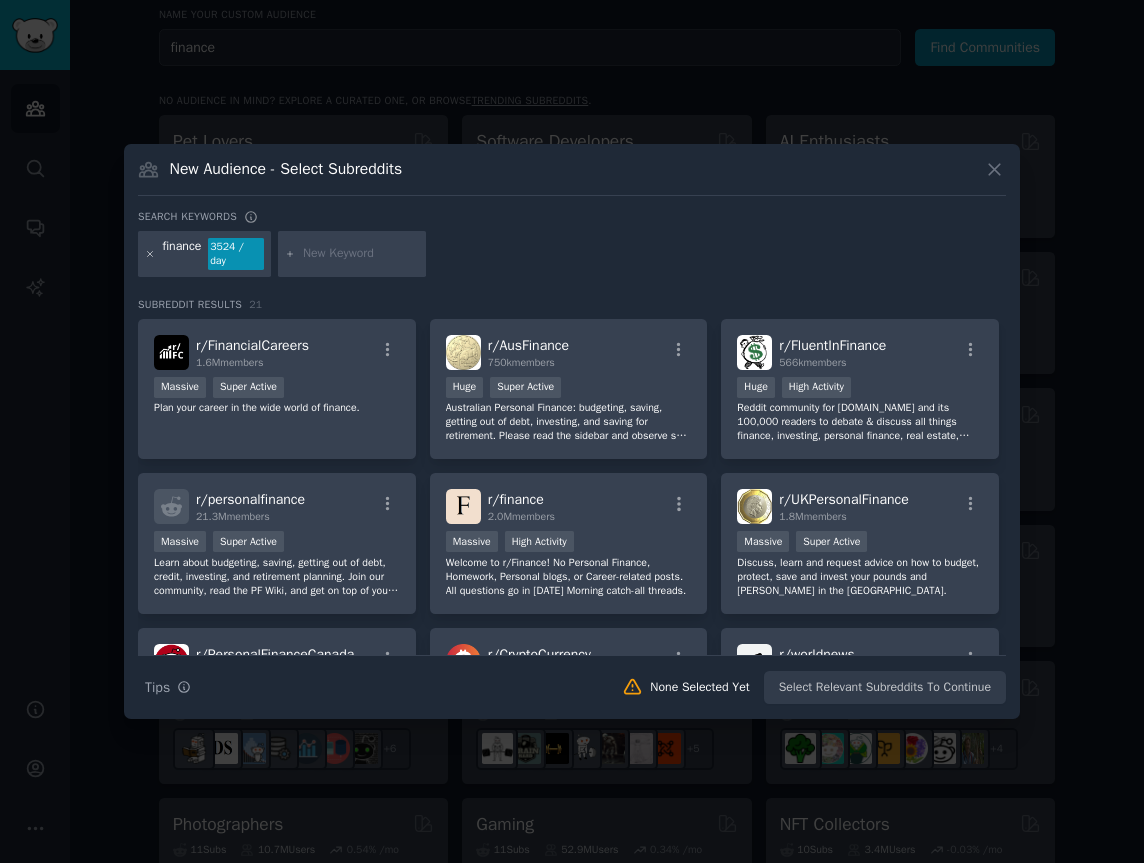 click 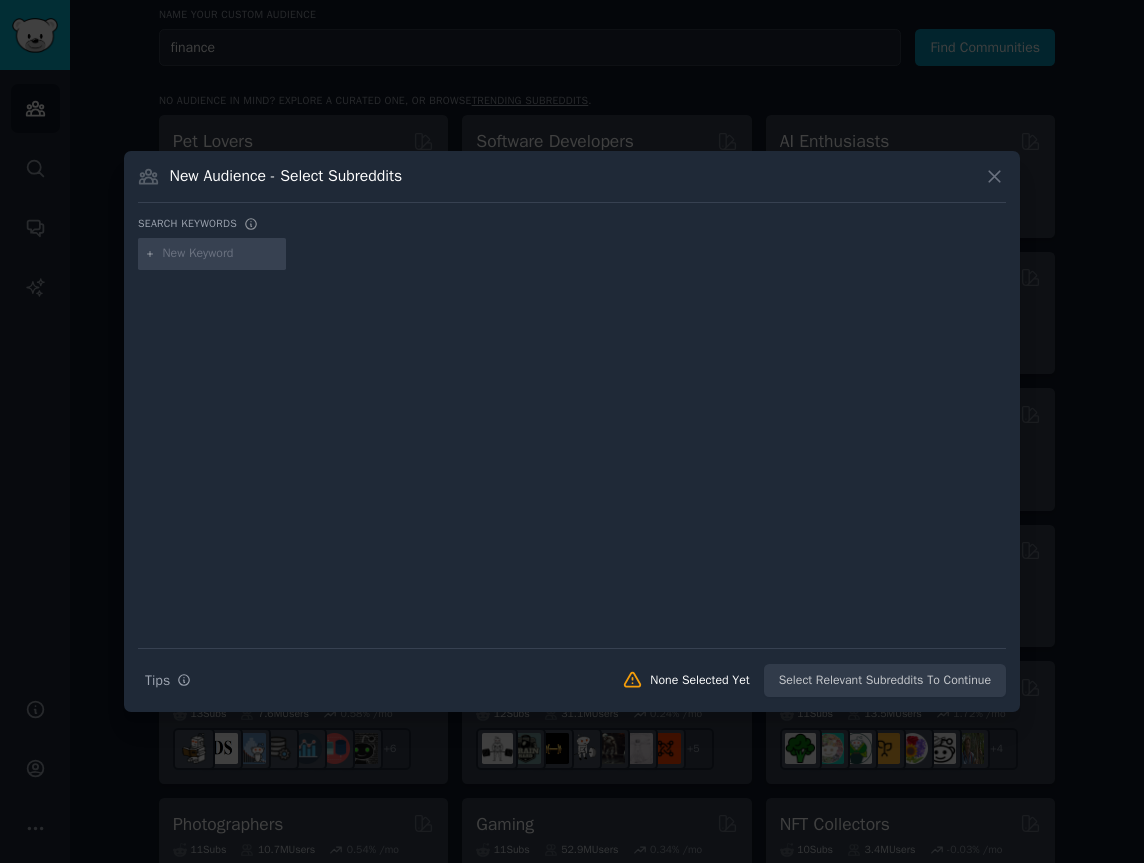 click at bounding box center (221, 254) 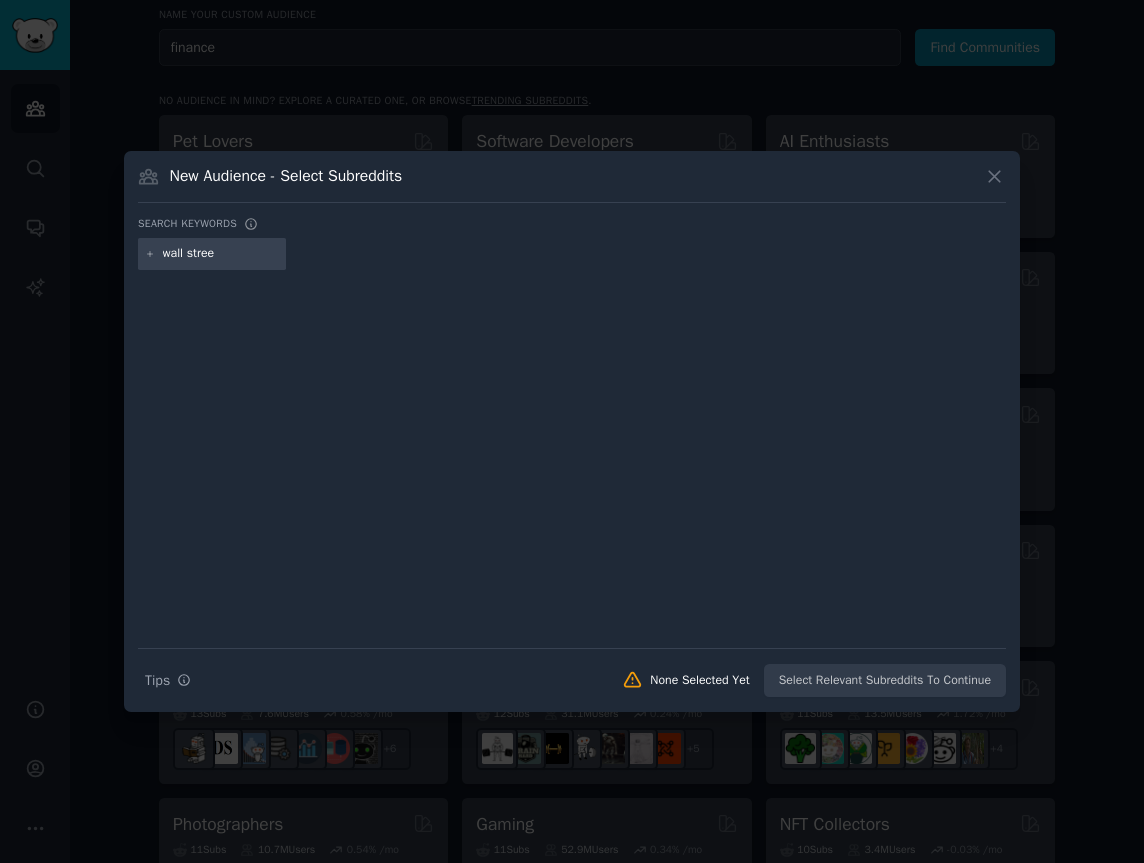 type on "[GEOGRAPHIC_DATA]" 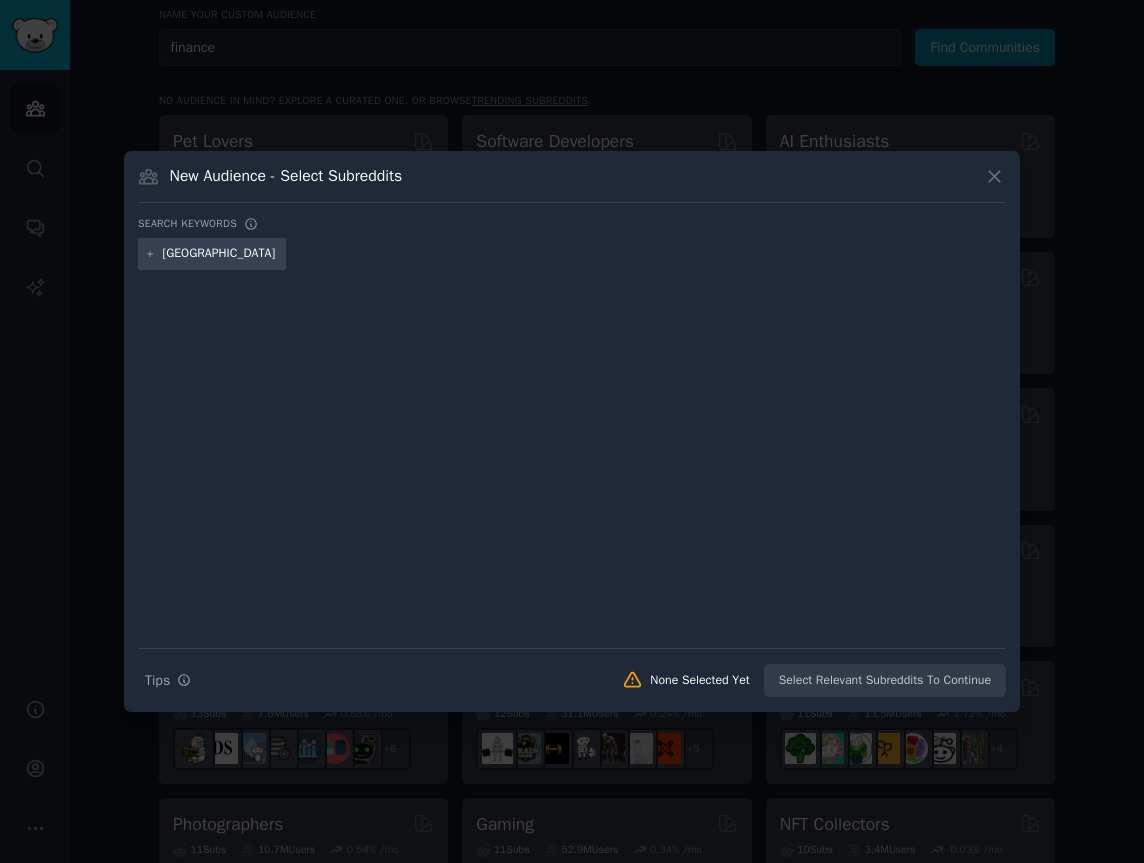 type 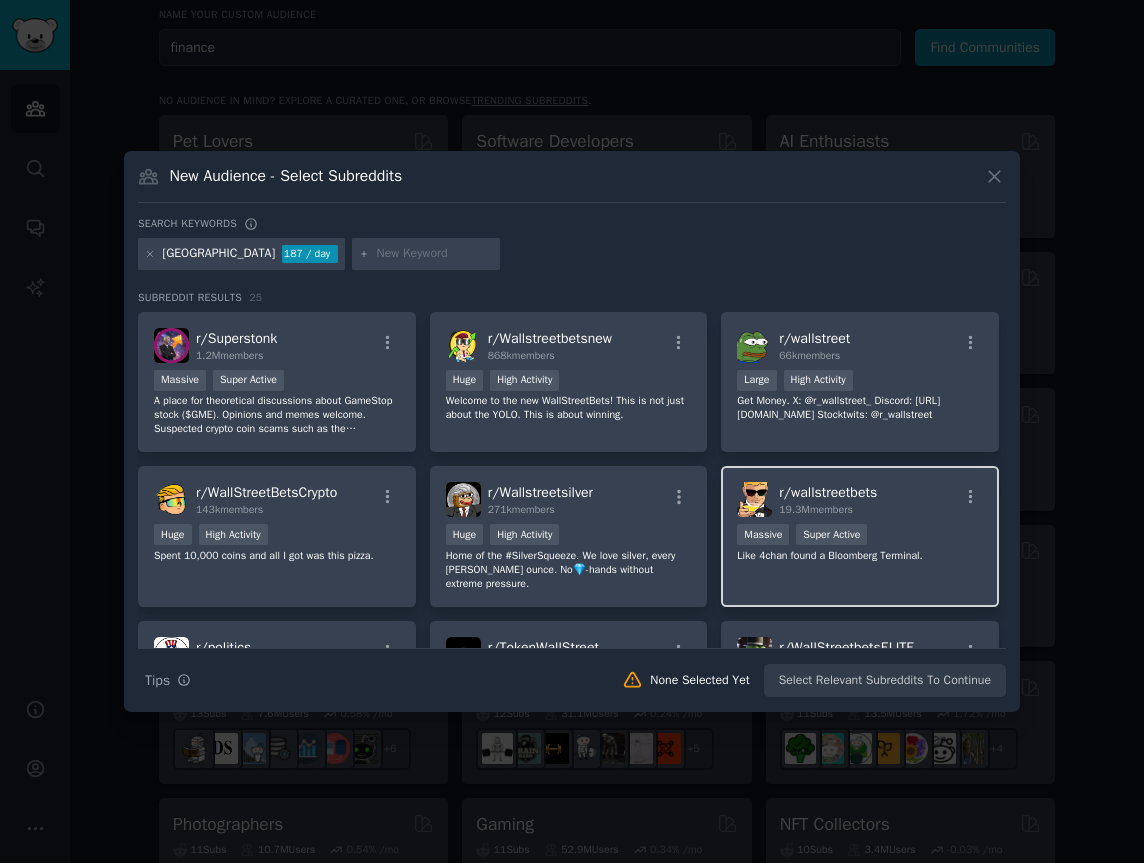click on "r/ wallstreetbets" at bounding box center [828, 492] 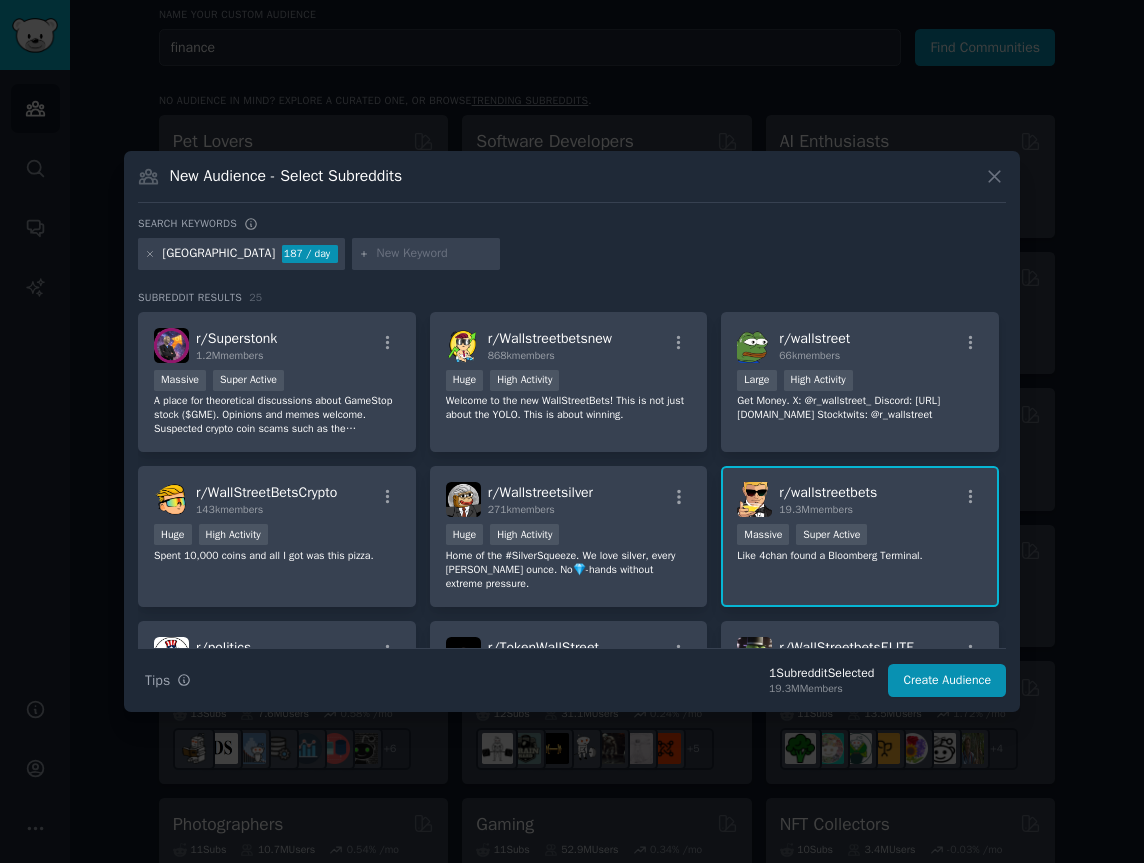 click on "r/ wallstreetbets" at bounding box center [828, 492] 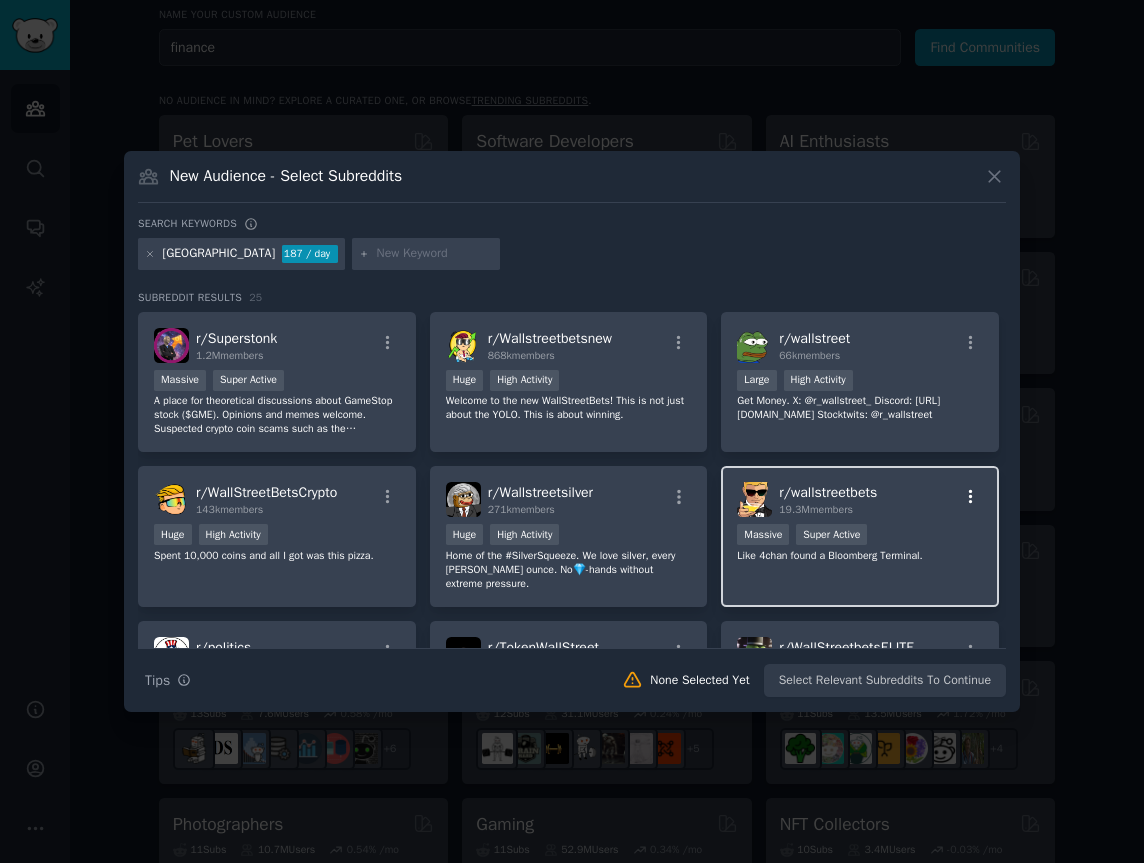 click 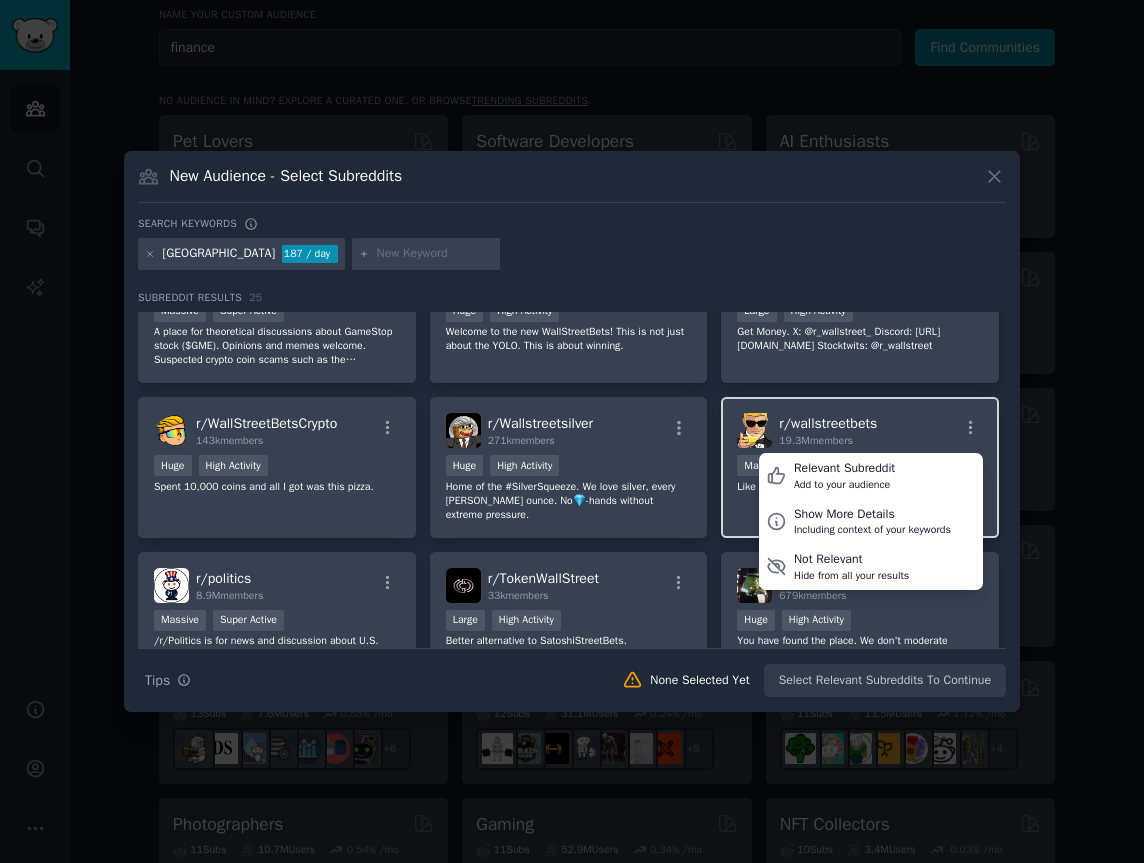 scroll, scrollTop: 70, scrollLeft: 0, axis: vertical 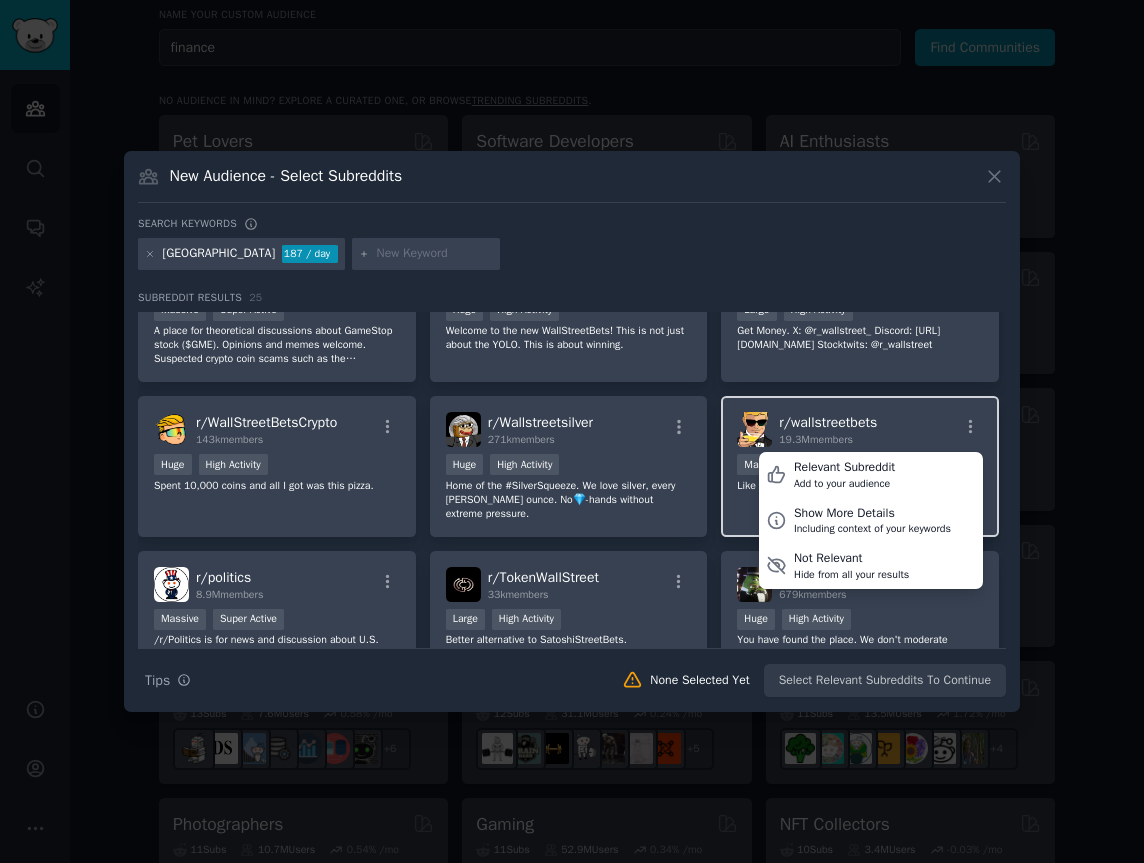 type 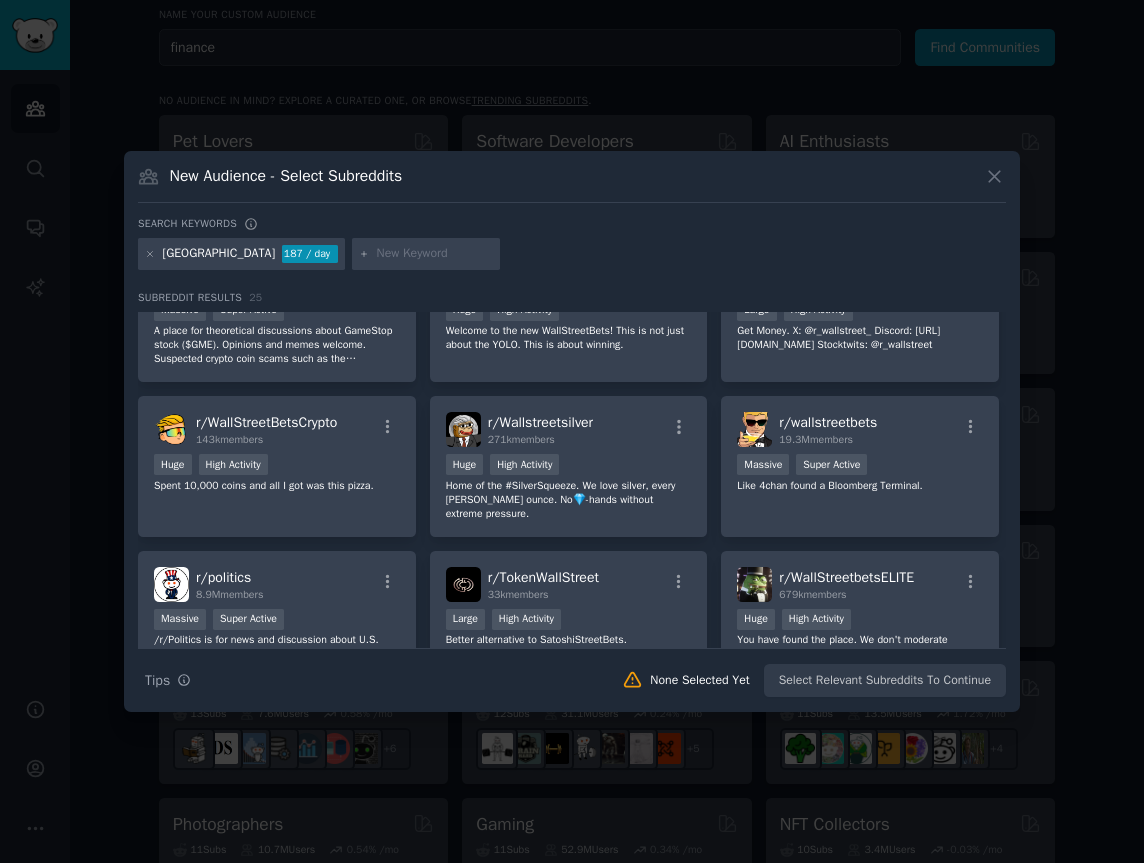 click on "New Audience - Select Subreddits" at bounding box center (572, 184) 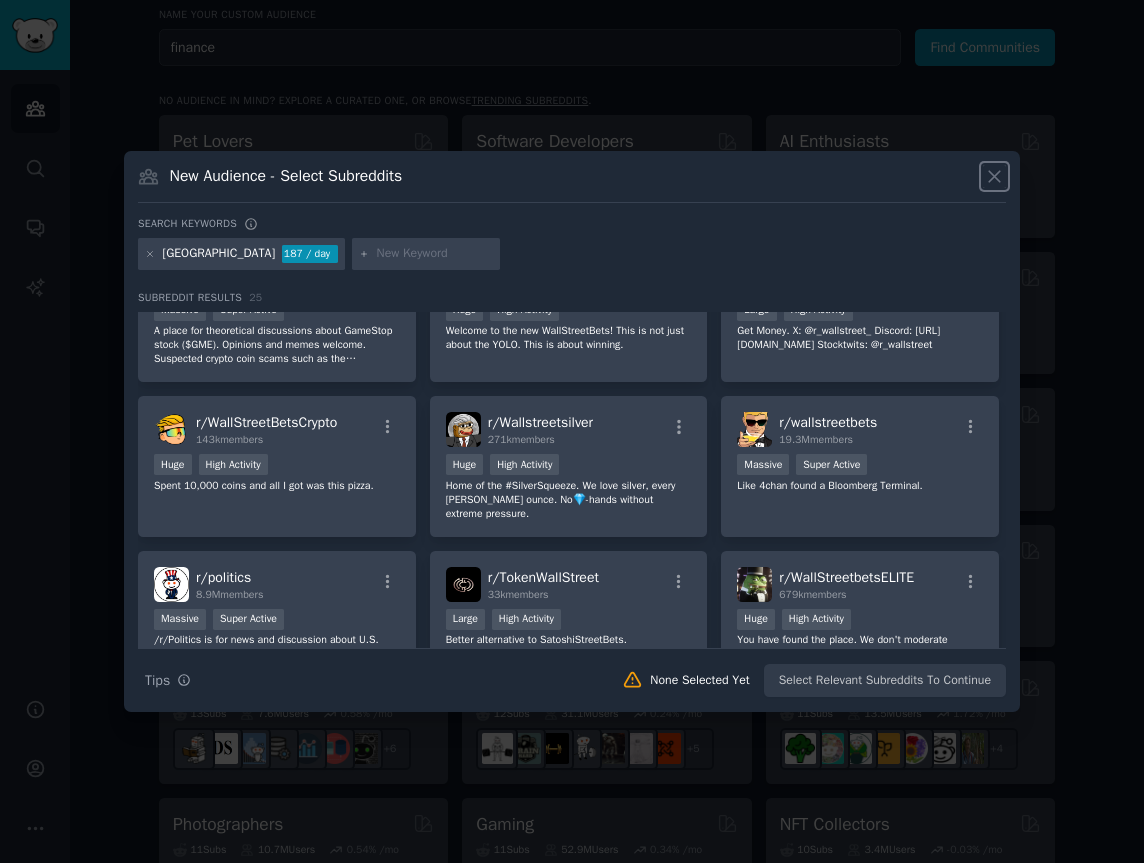 click 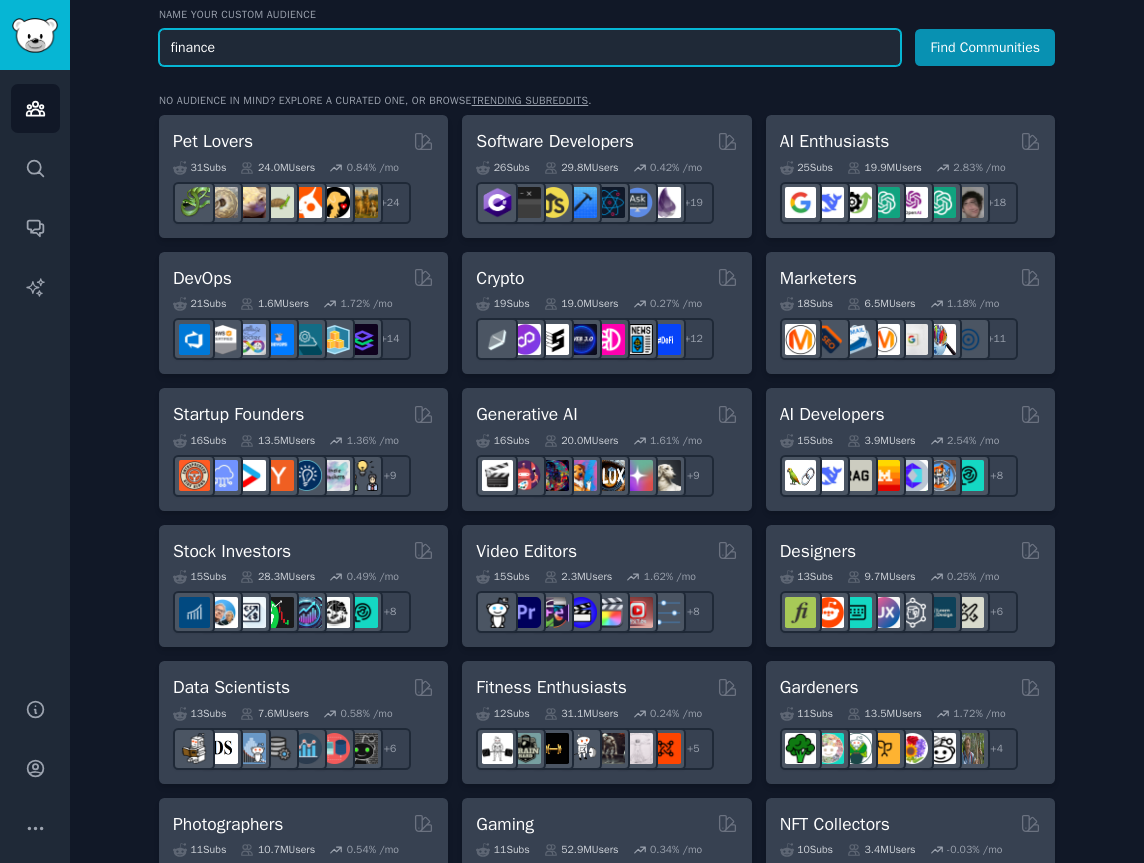 scroll, scrollTop: 0, scrollLeft: 0, axis: both 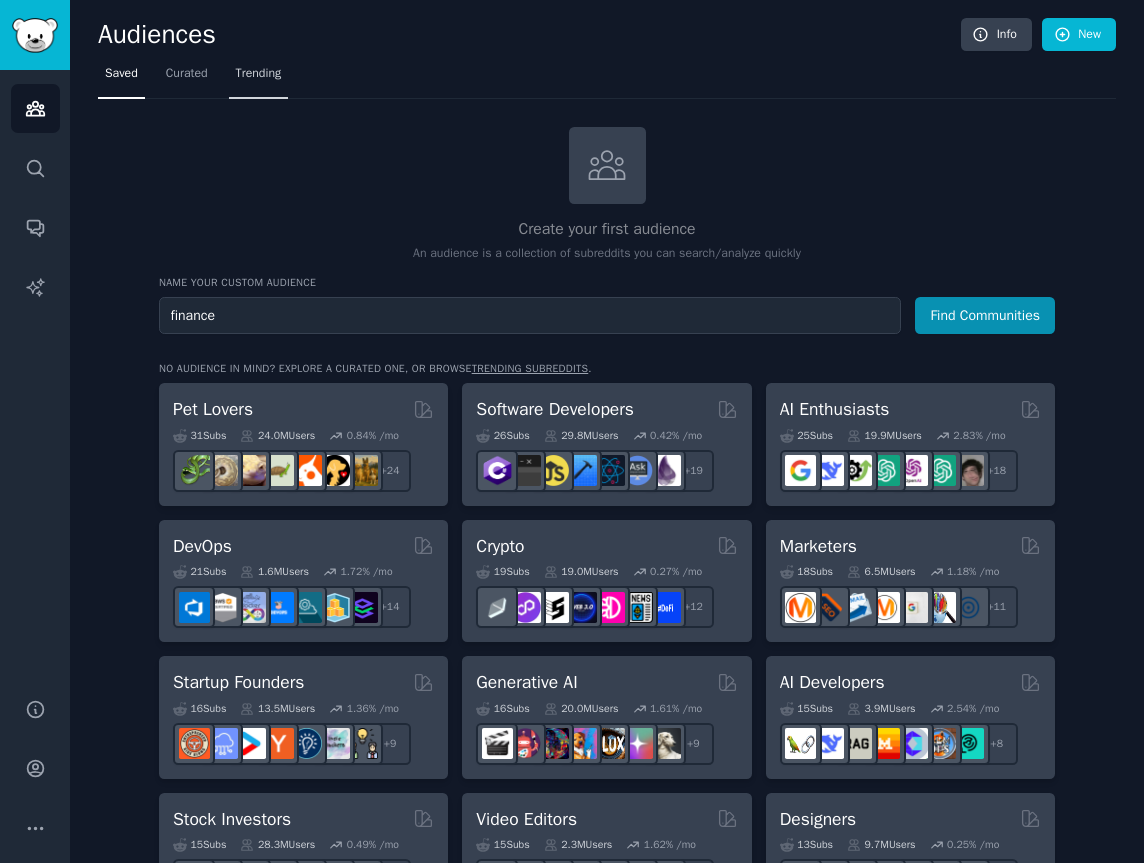 click on "Trending" at bounding box center [259, 74] 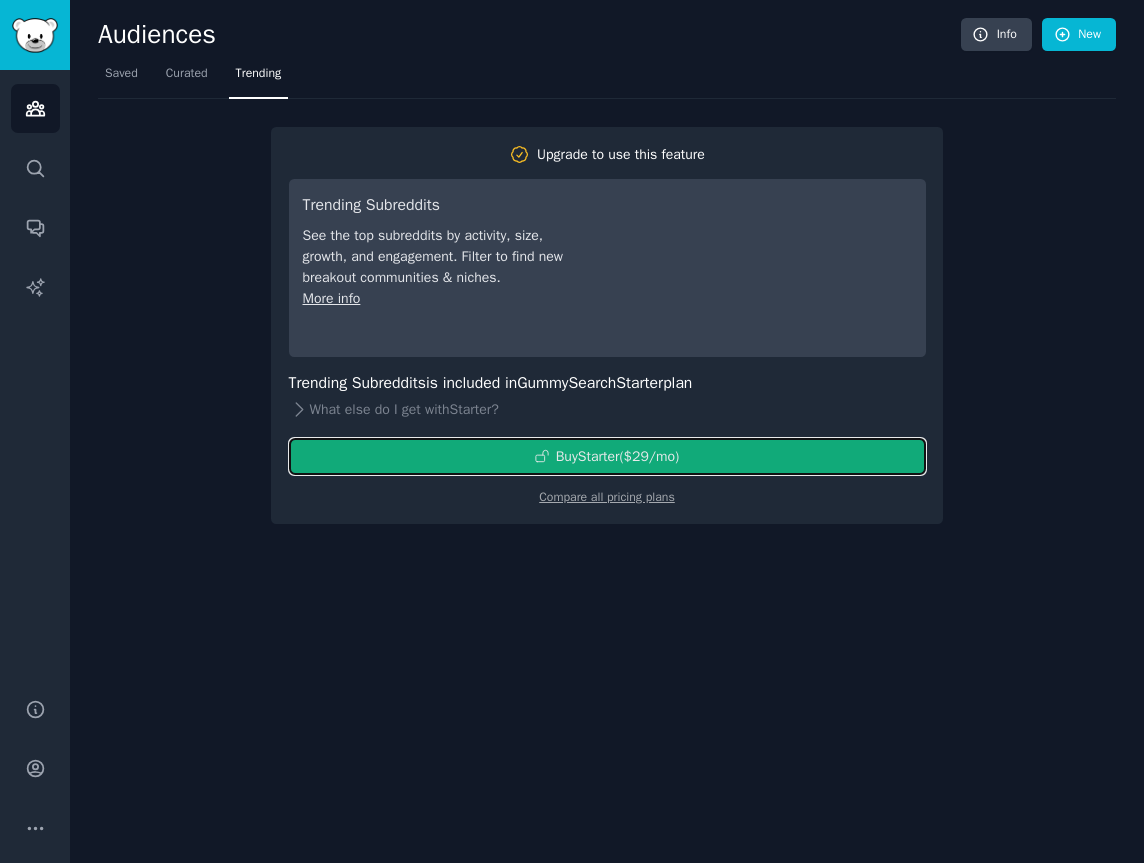 click on "Buy  Starter  ($ 29 /mo )" at bounding box center (607, 456) 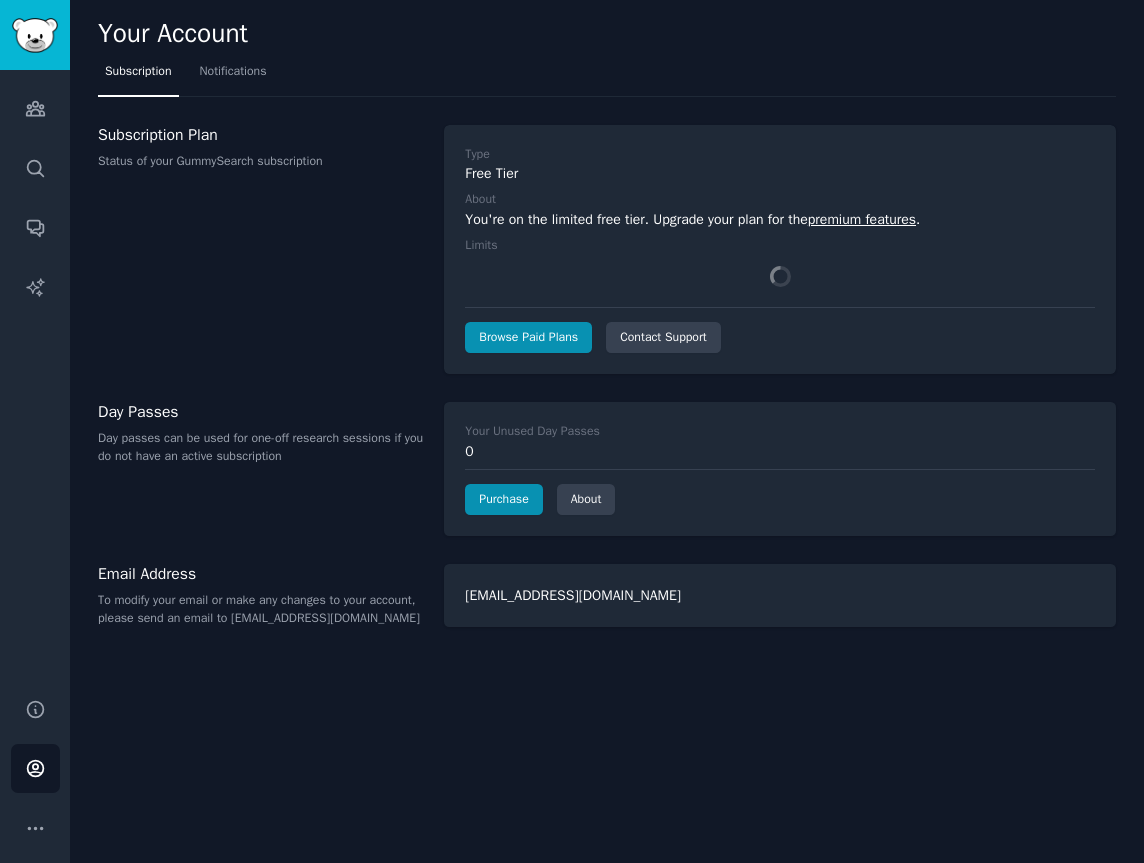 scroll, scrollTop: 0, scrollLeft: 0, axis: both 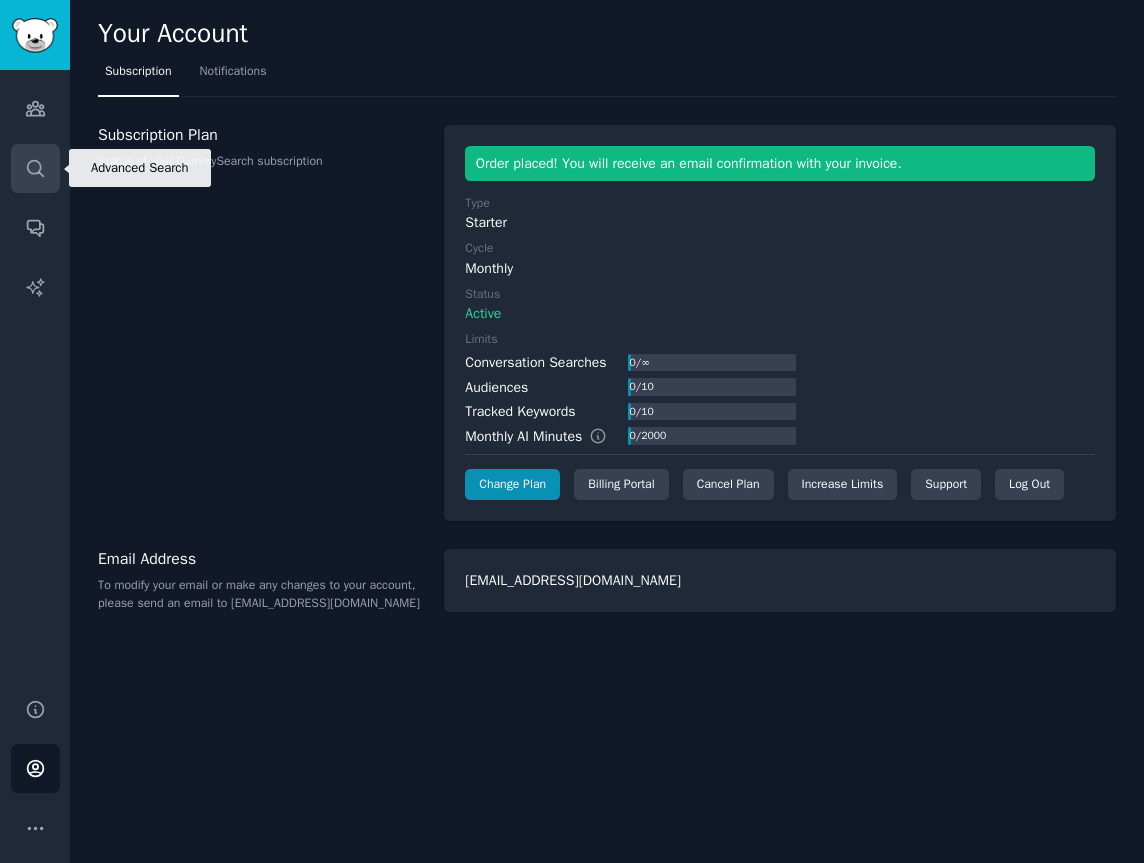 click 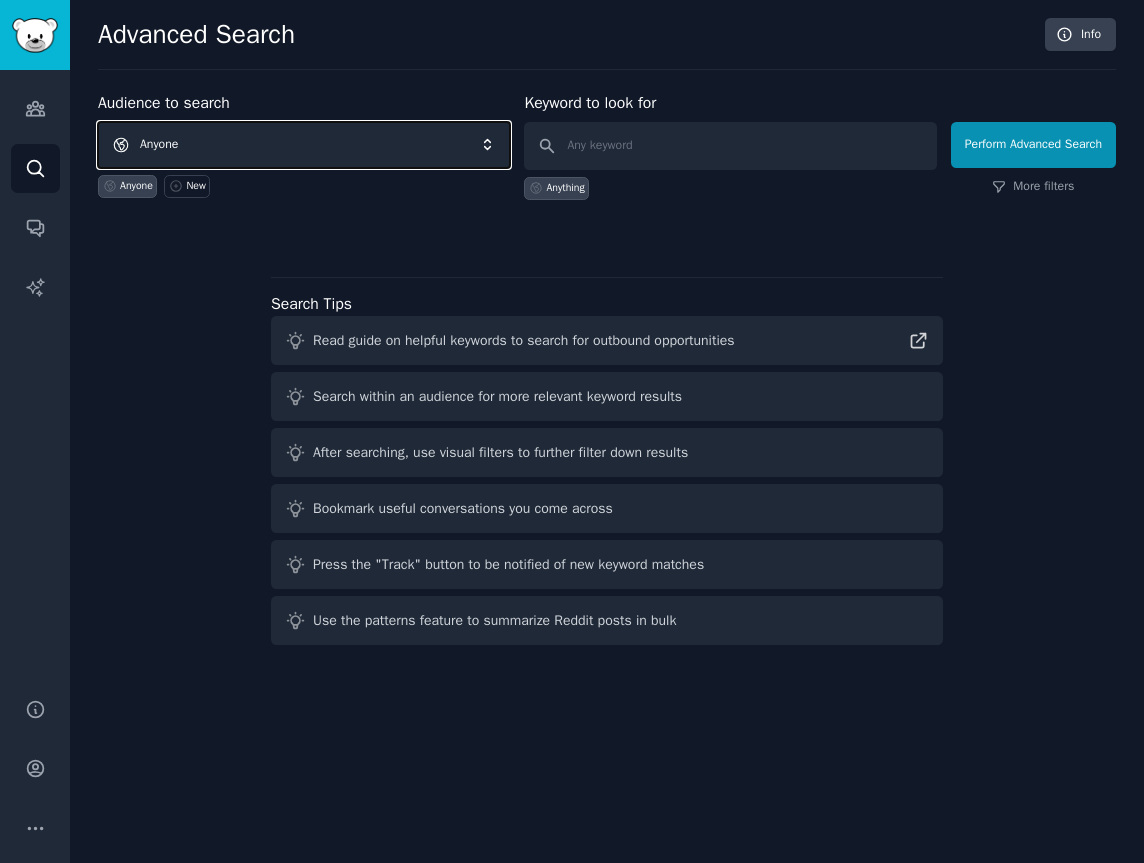 click on "Anyone" at bounding box center [304, 145] 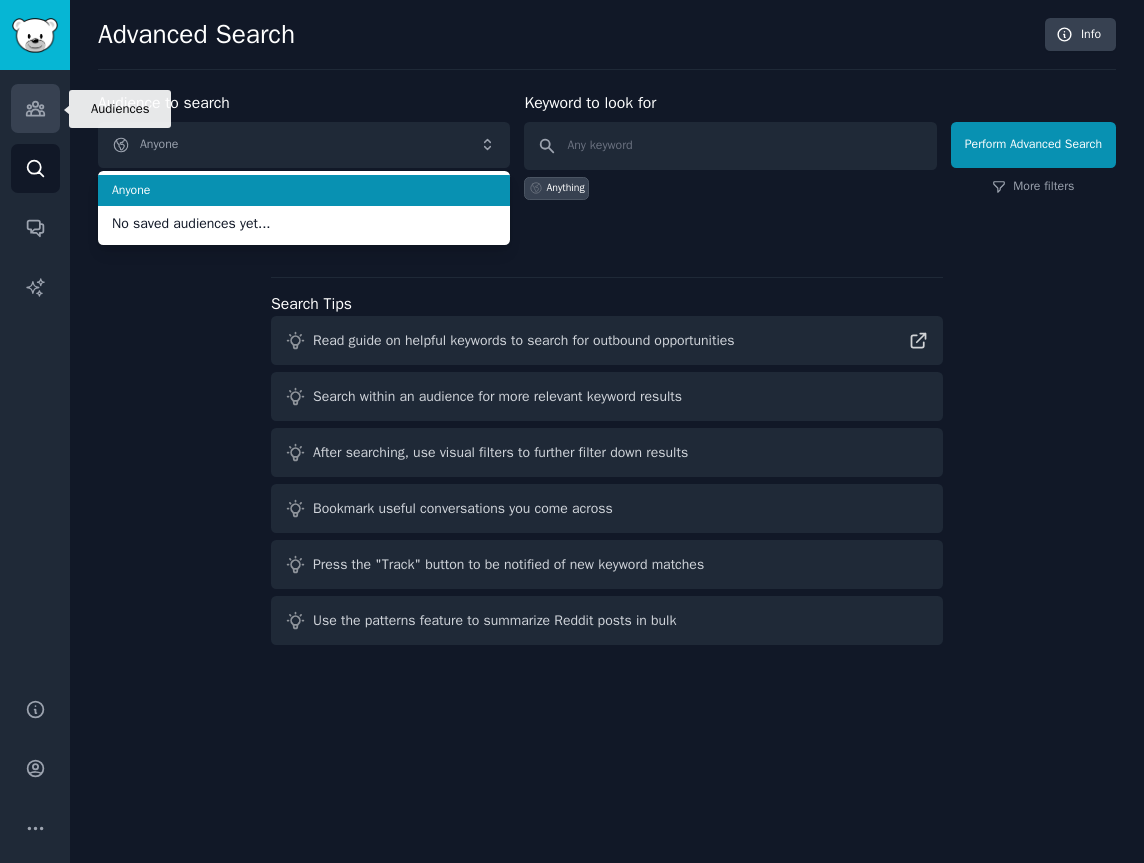 click on "Audiences" at bounding box center (35, 108) 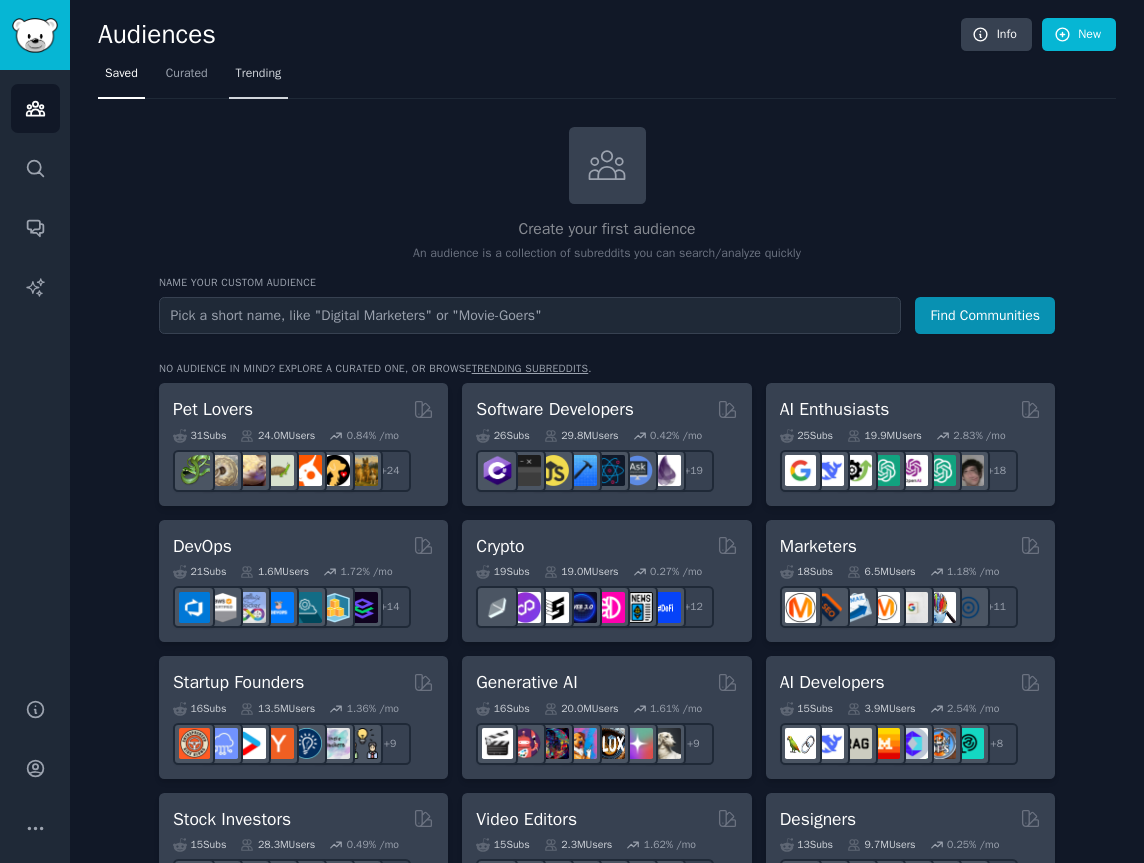 click on "Trending" at bounding box center [259, 74] 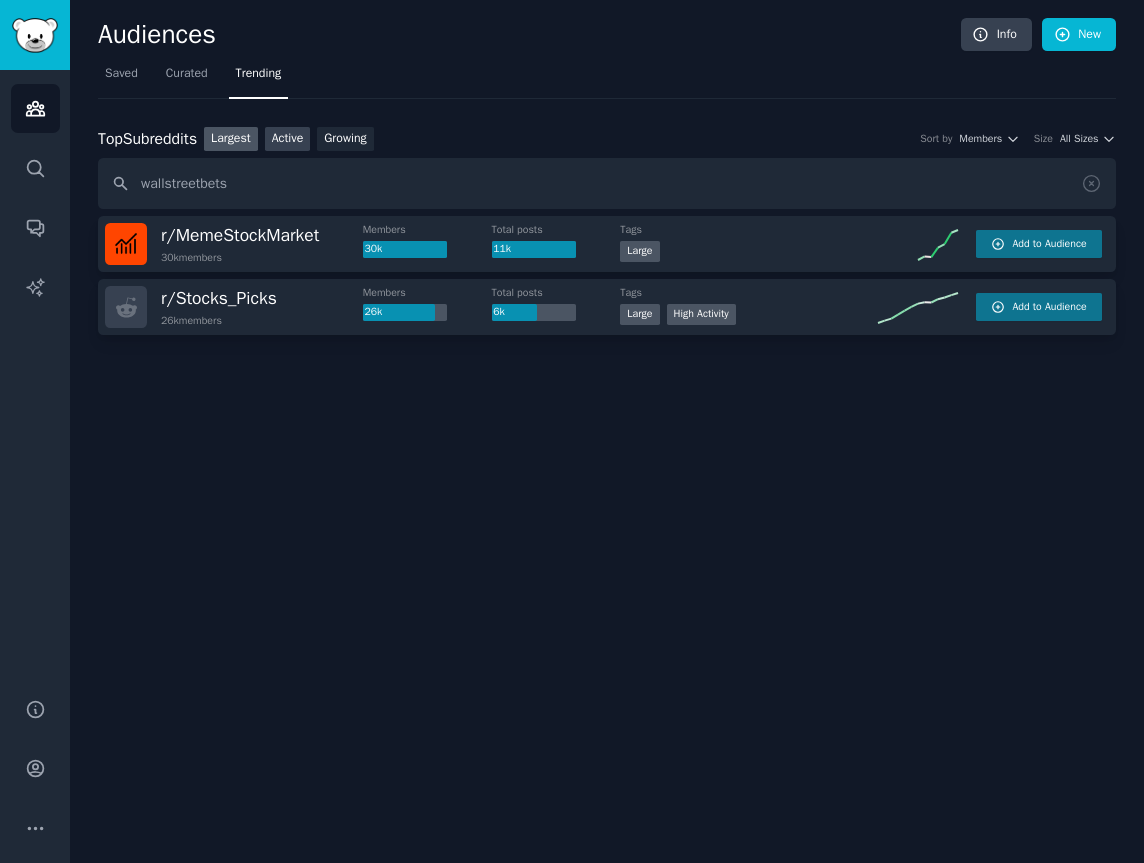 click on "Active" at bounding box center [288, 139] 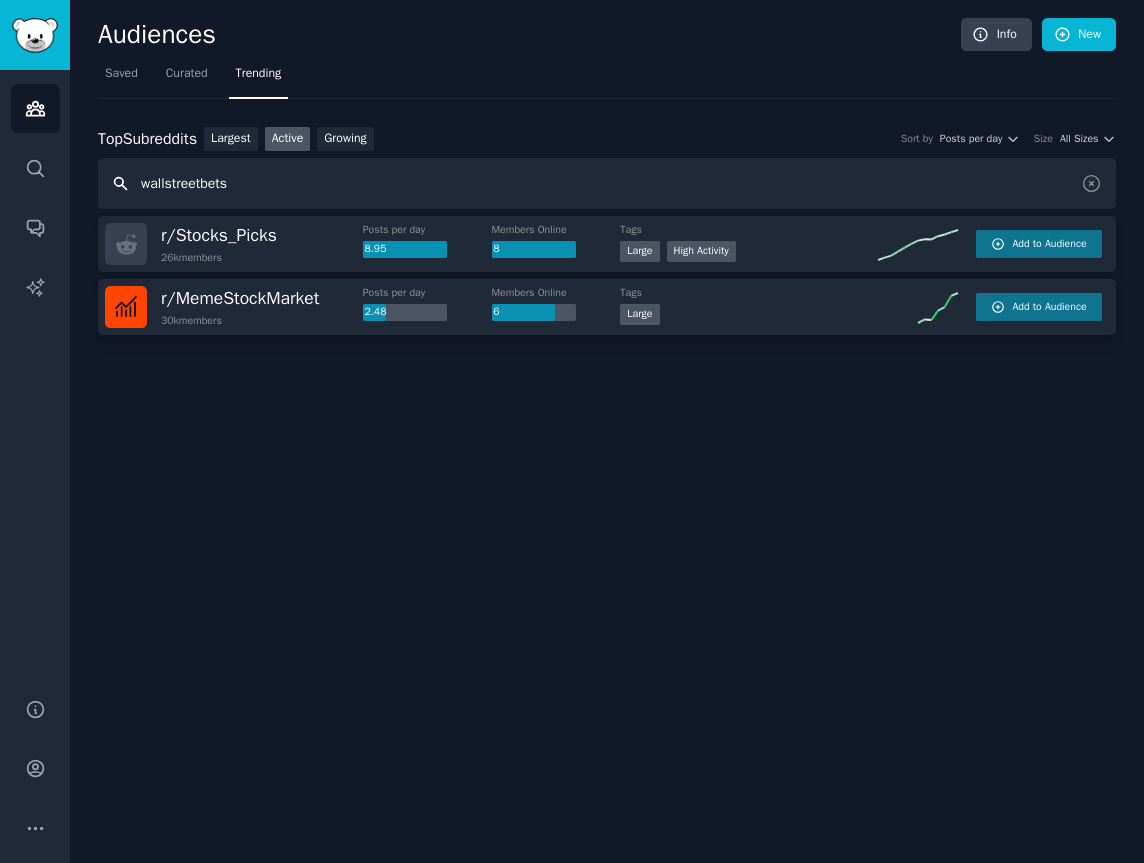 click on "wallstreetbets" at bounding box center (607, 183) 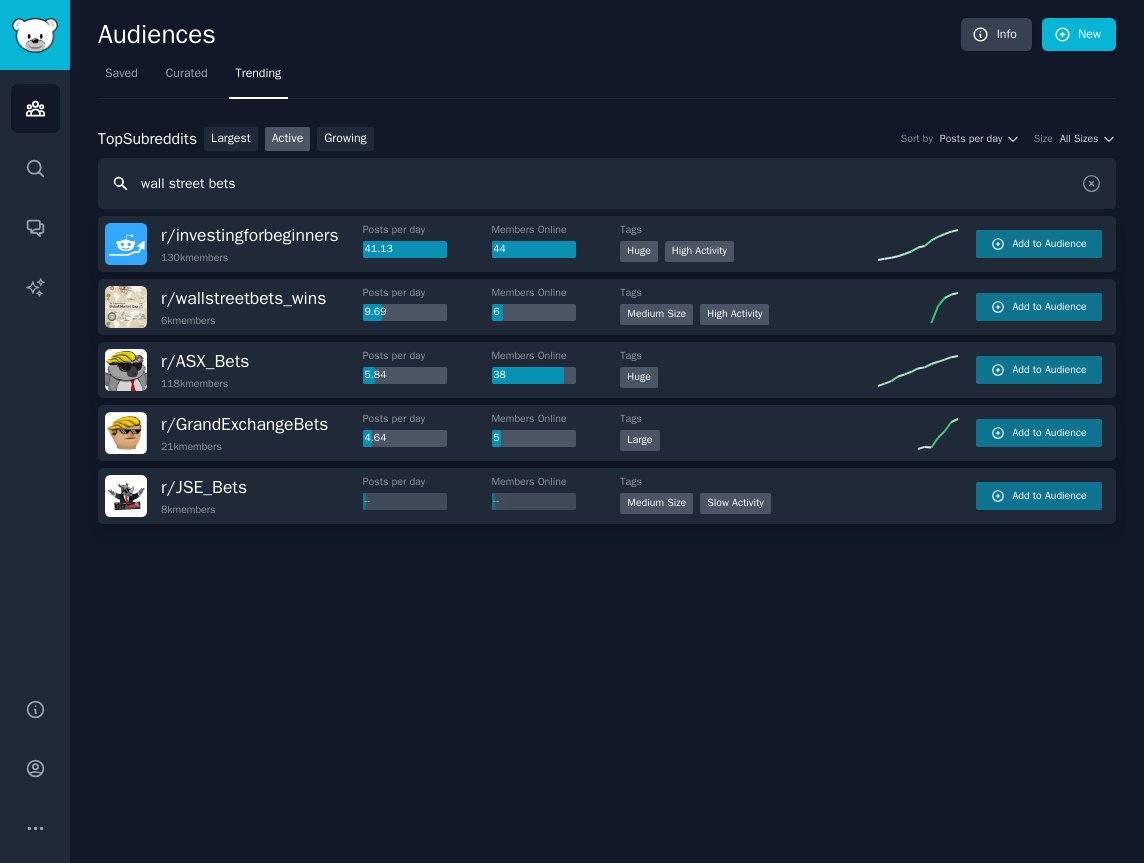 type on "wall street bets" 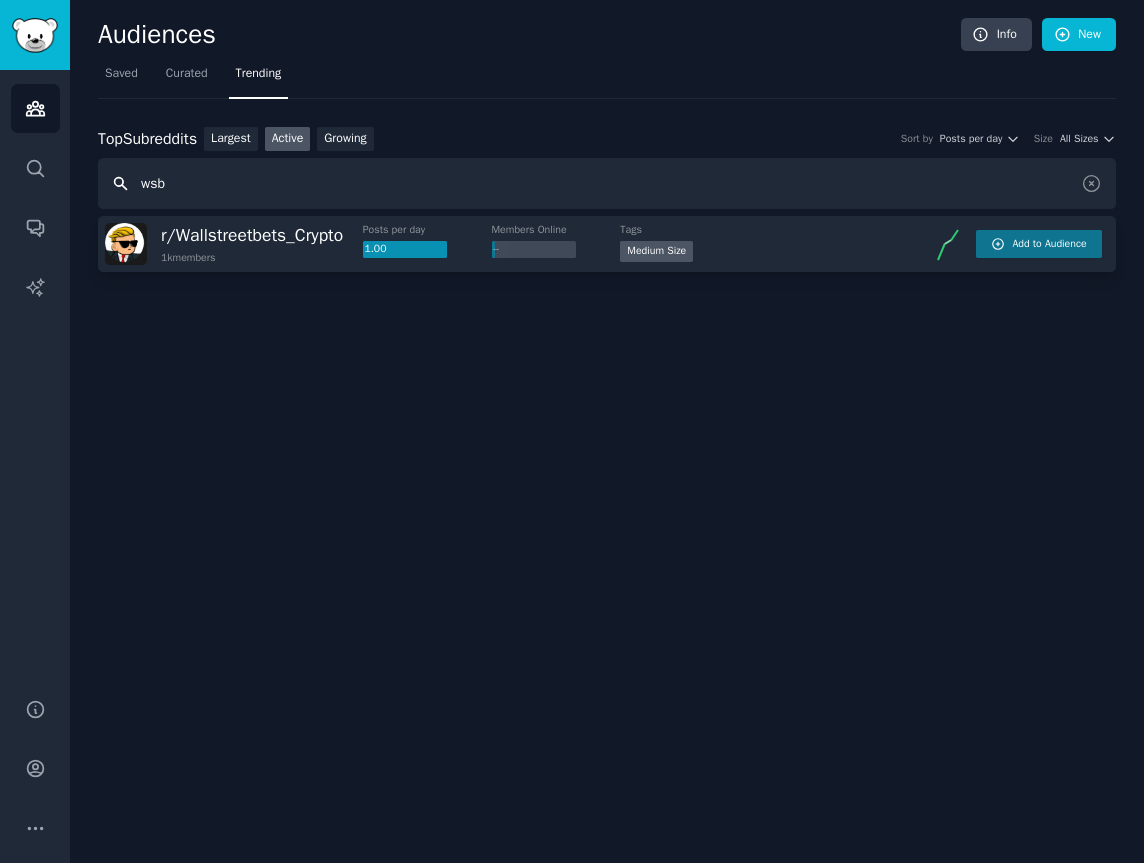 type on "wsb" 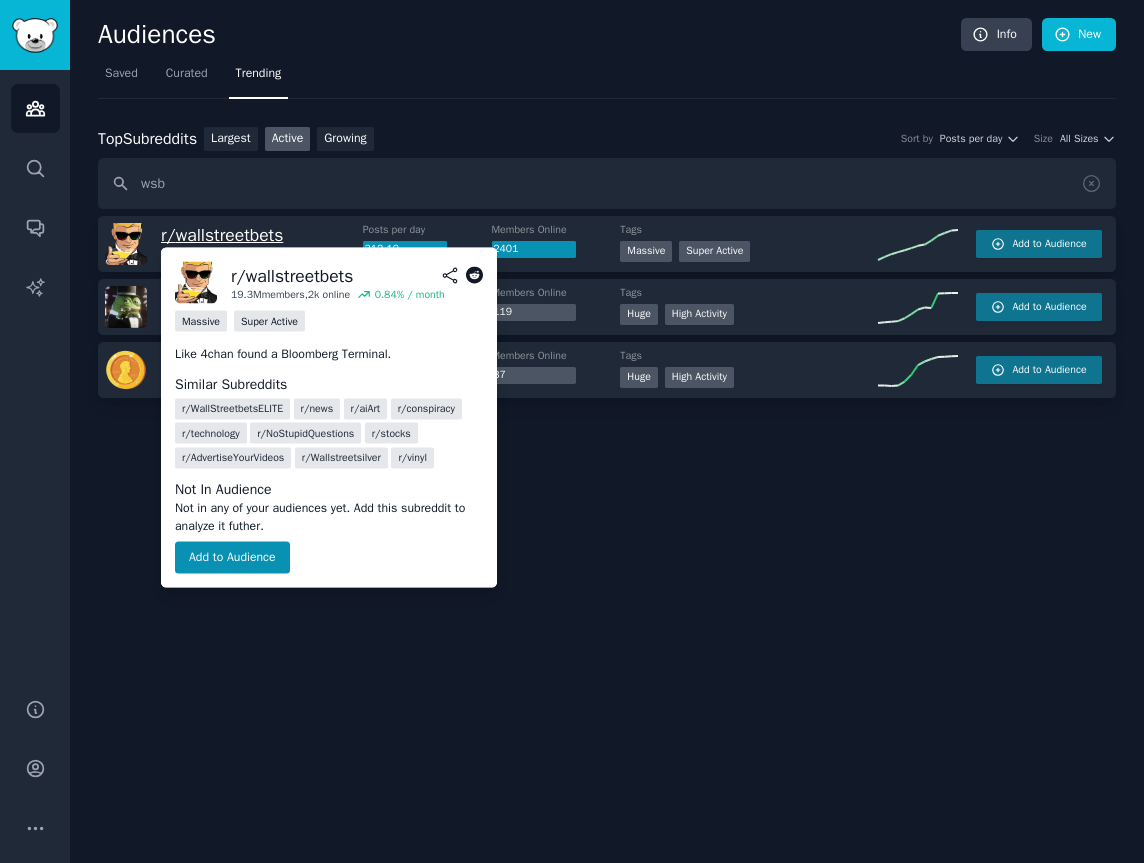 click on "r/ wallstreetbets" at bounding box center [222, 235] 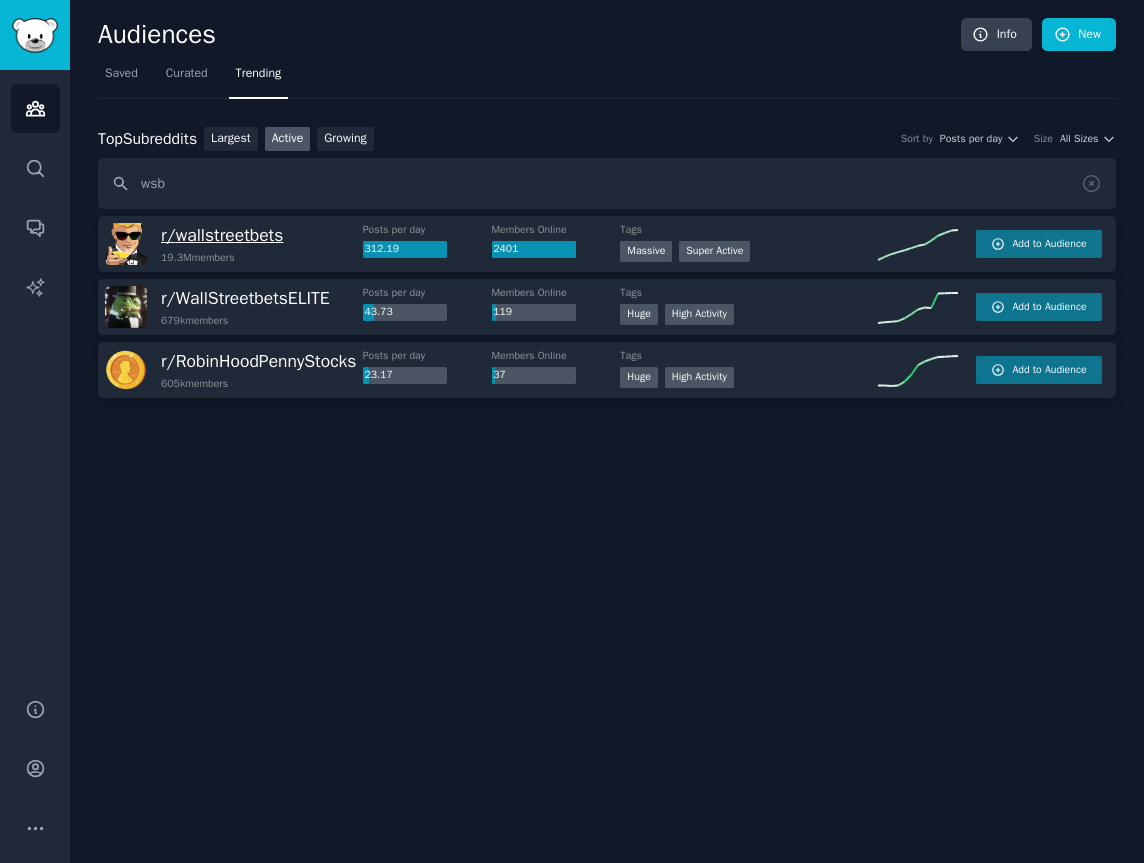 click on "r/ wallstreetbets" at bounding box center [222, 235] 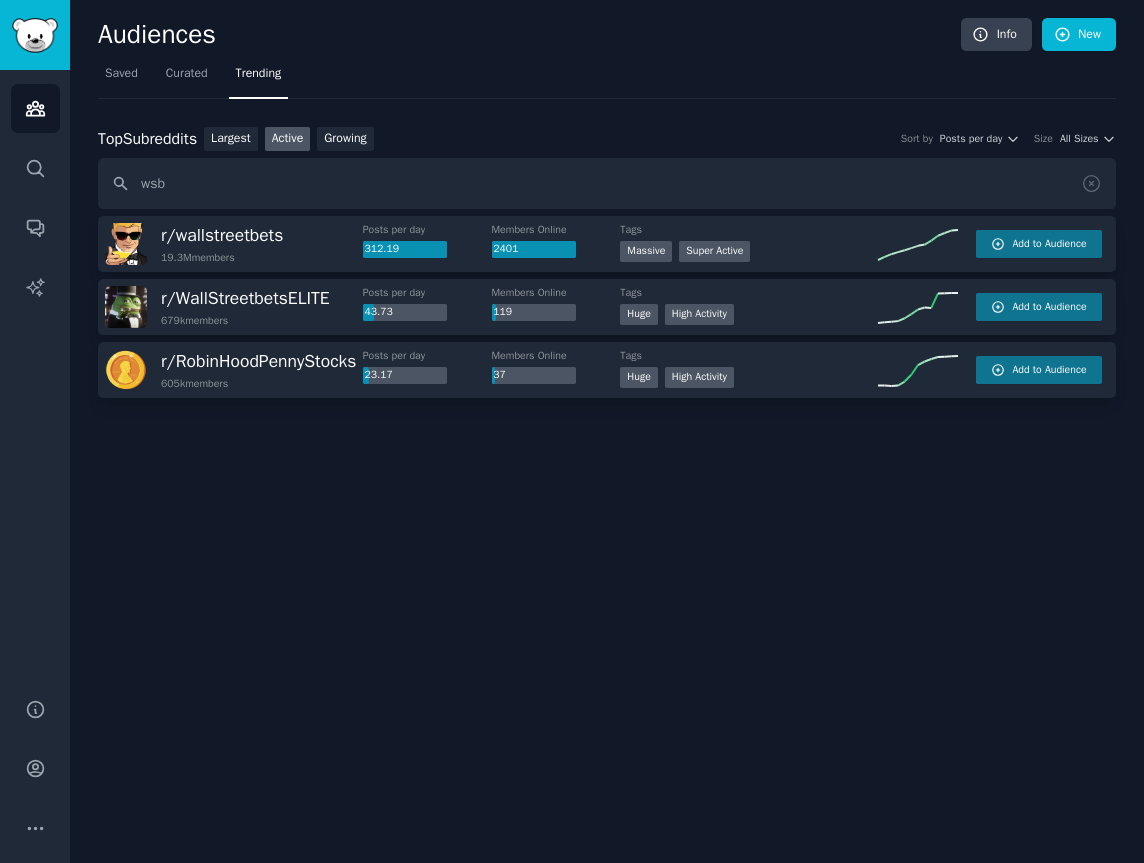 click 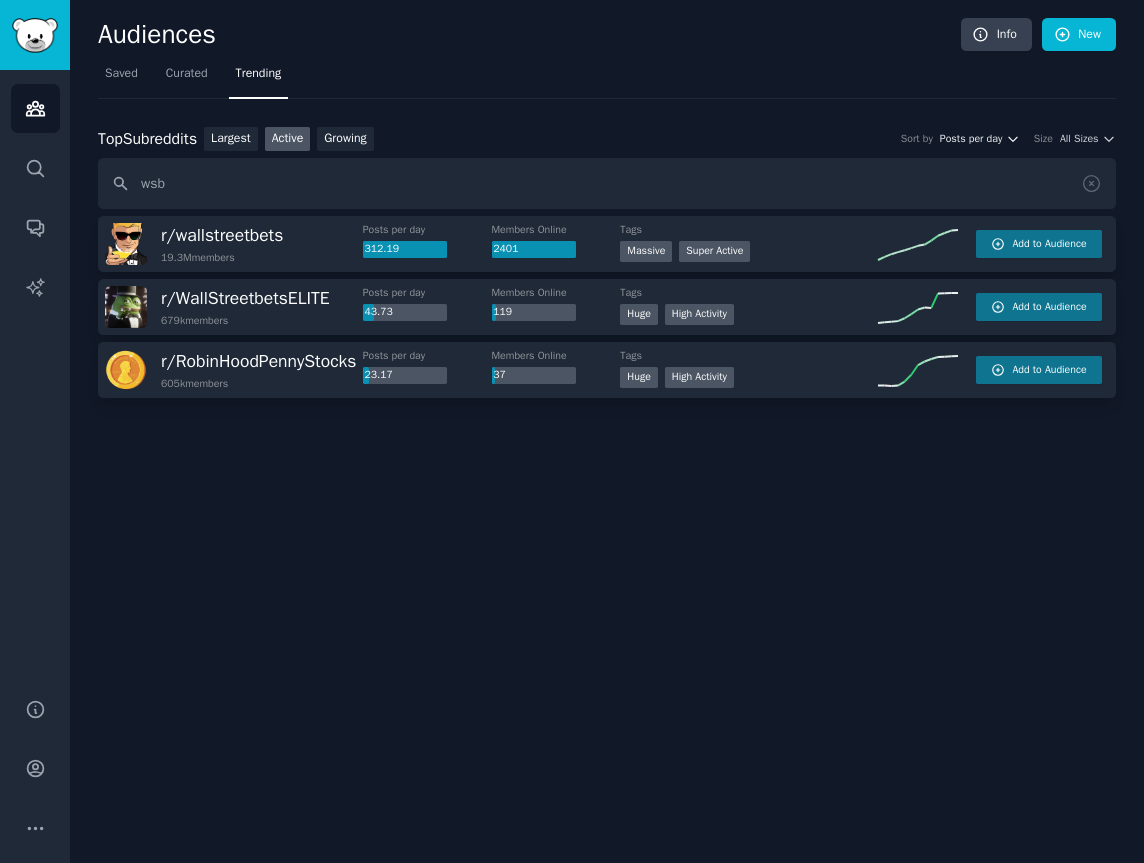 click on "Posts per day" at bounding box center (971, 139) 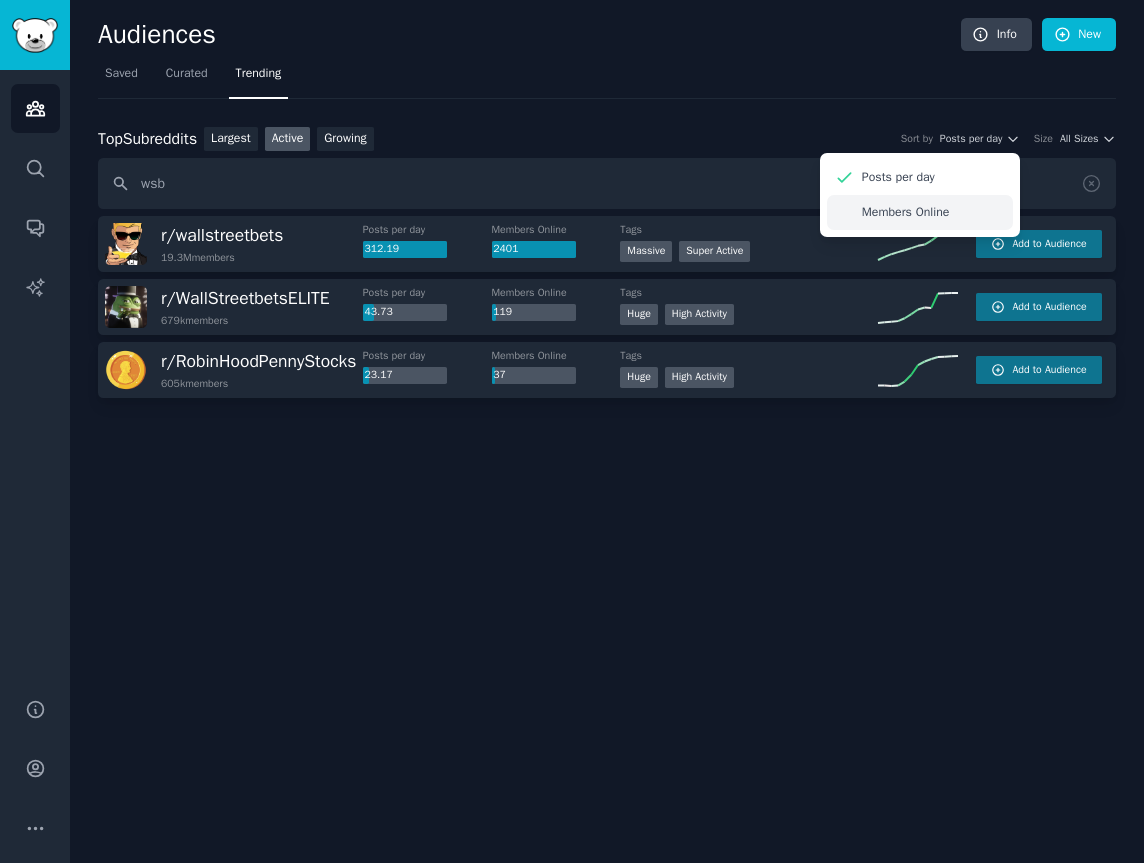 click on "Members Online" at bounding box center (920, 212) 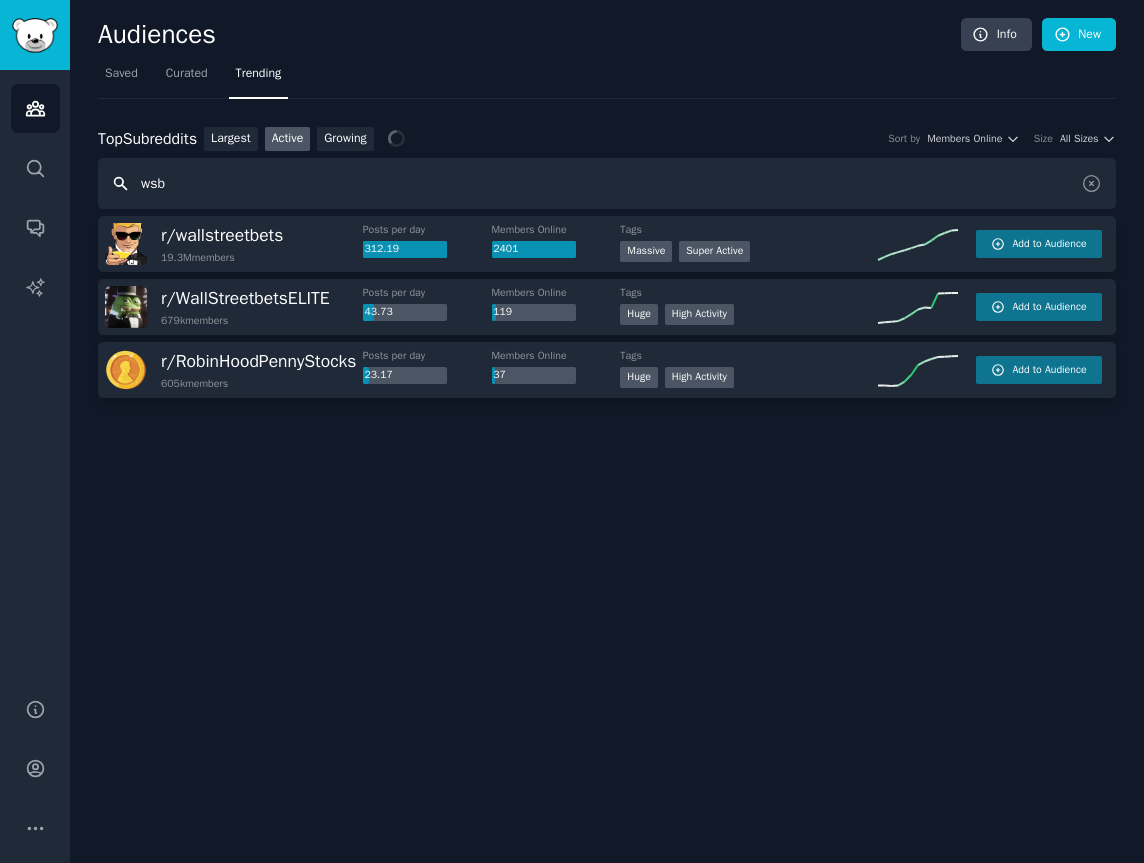 click on "wsb" at bounding box center [607, 183] 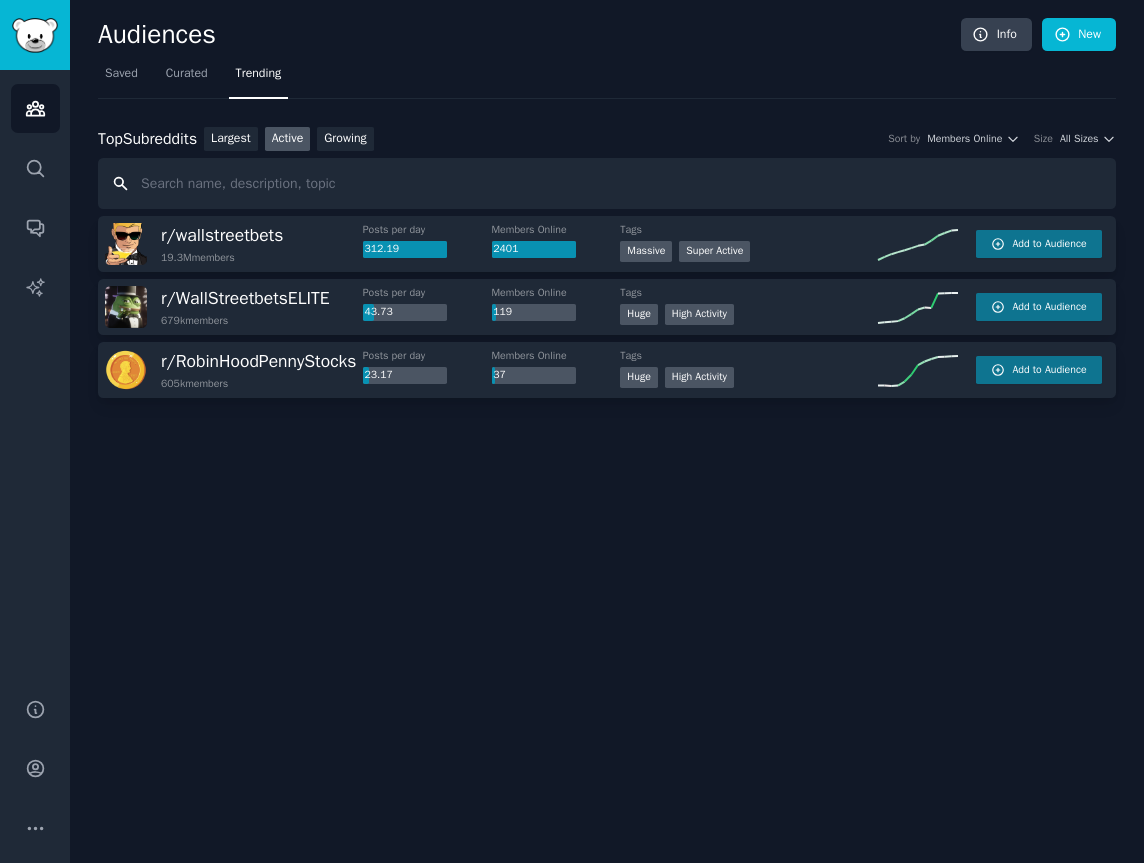 type 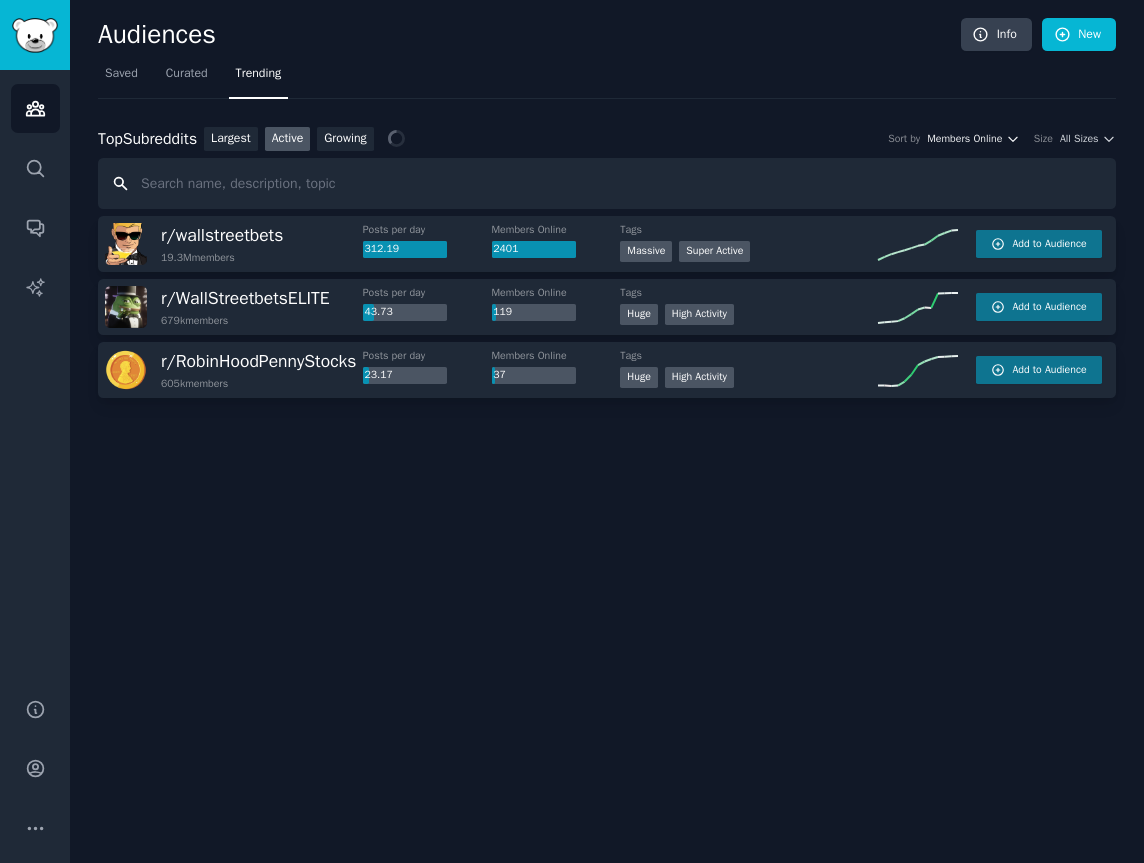 click 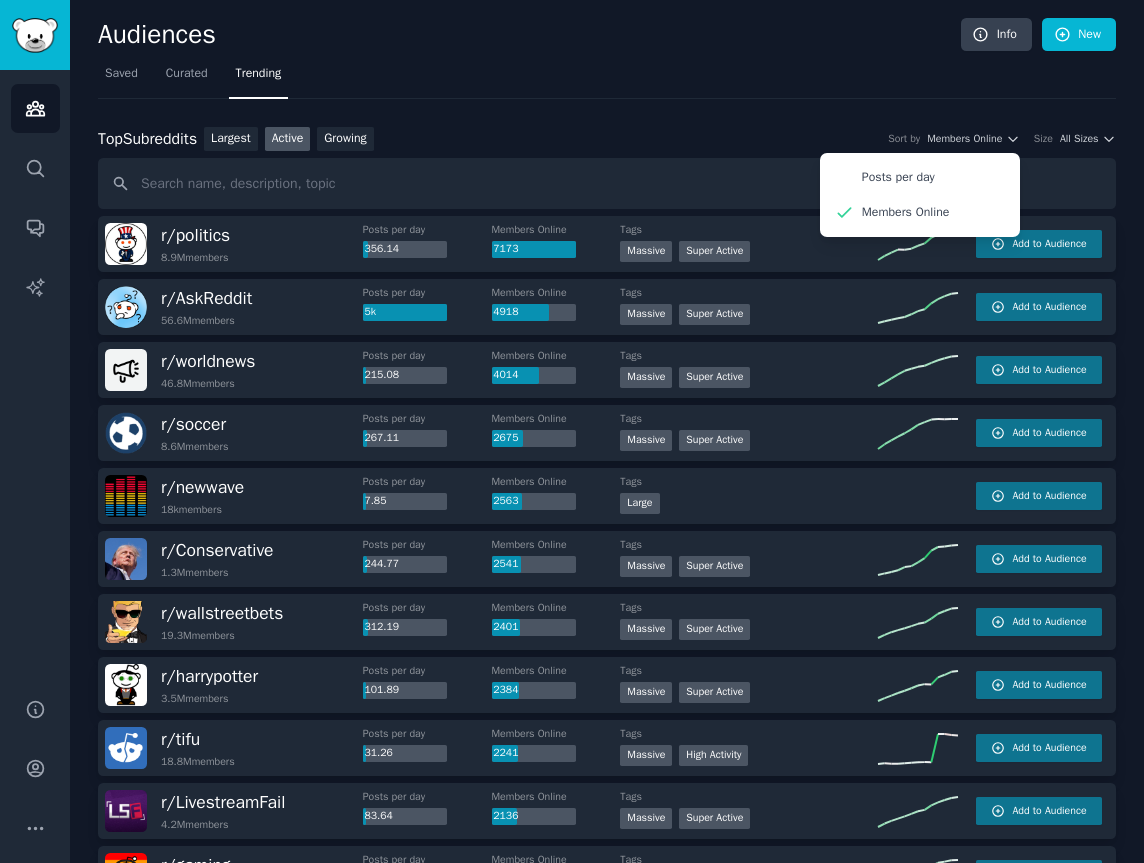 click on "Saved Curated Trending" at bounding box center (607, 78) 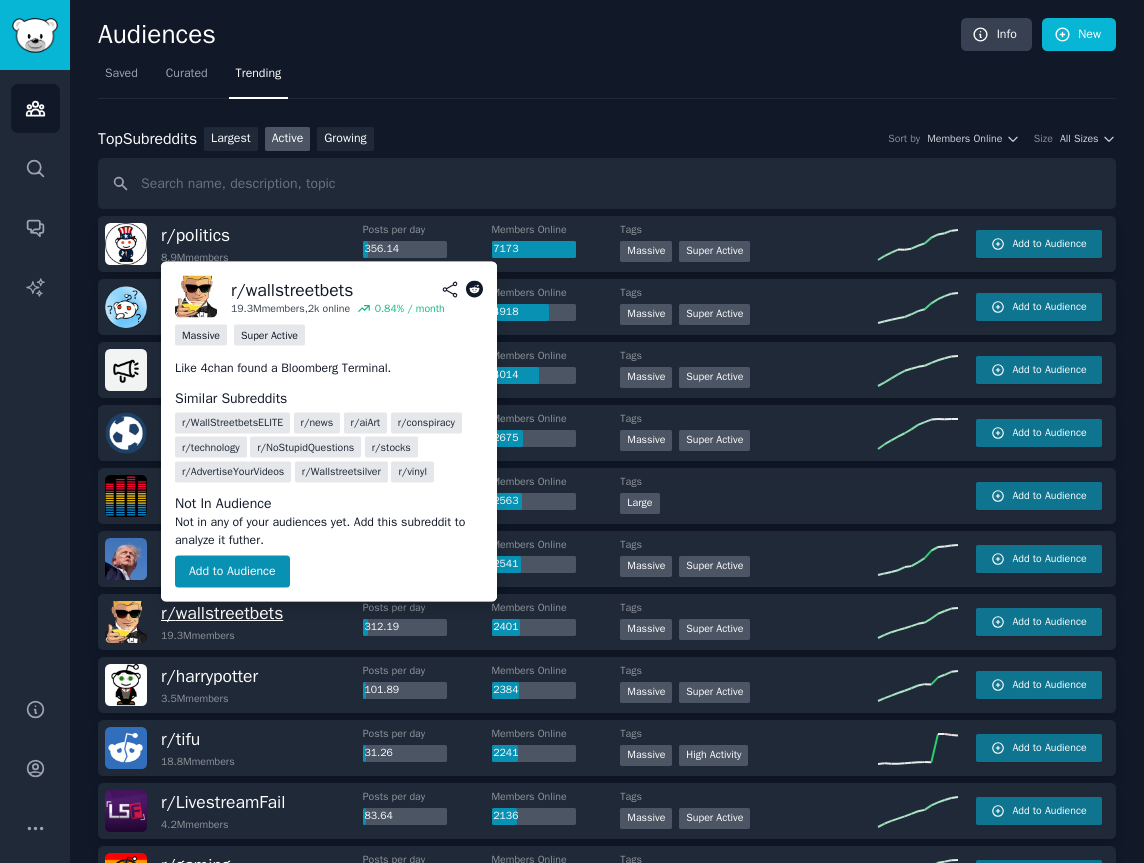 type 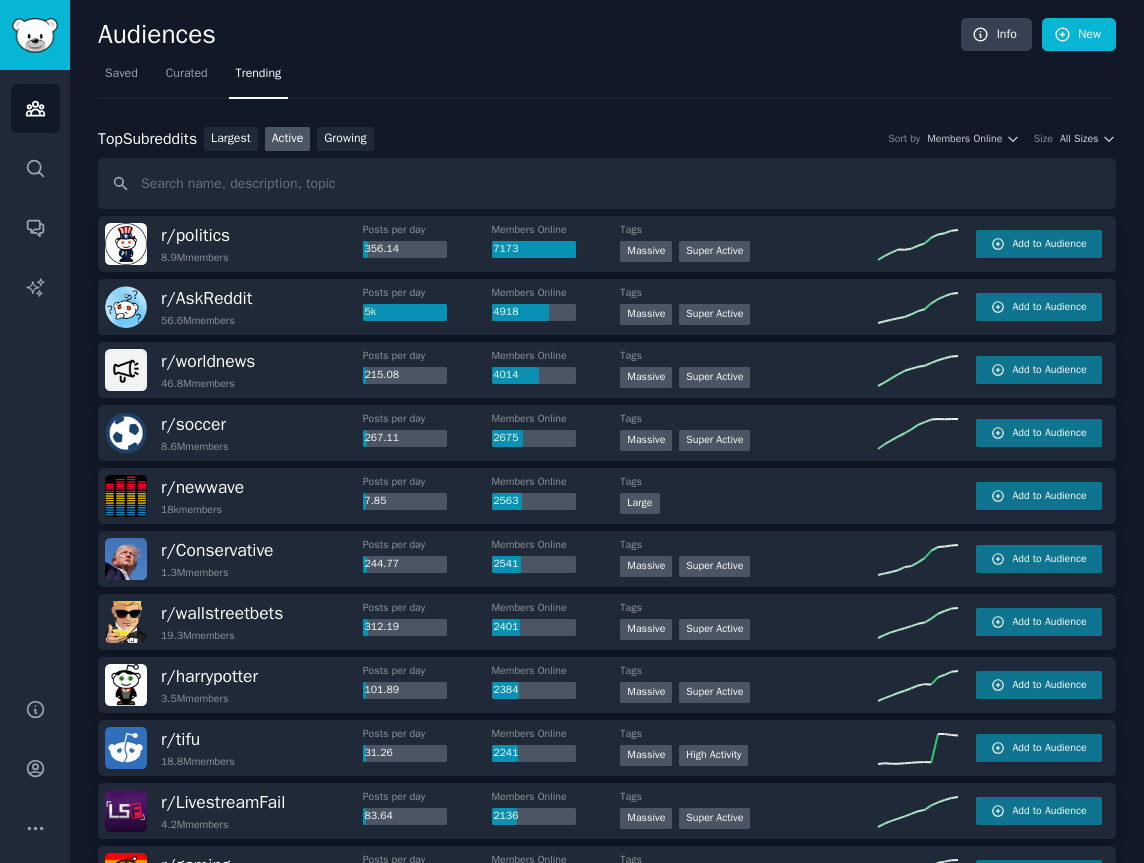 click on "Top   Subreddits Top Subreddits Largest Active Growing Sort by Members Online Size All Sizes r/ politics 8.9M  members Posts per day 356.14 Members Online 7173 Tags 1,000,000+ members Massive Super Active Add to Audience r/ AskReddit 56.6M  members Posts per day 5k Members Online 4918 Tags Massive Super Active Add to Audience r/ worldnews 46.8M  members Posts per day 215.08 Members Online 4014 Tags Massive Super Active Add to Audience r/ soccer 8.6M  members Posts per day 267.11 Members Online 2675 Tags Massive Super Active Add to Audience r/ newwave 18k  members Posts per day 7.85 Members Online 2563 Tags Large Add to Audience r/ Conservative 1.3M  members Posts per day 244.77 Members Online 2541 Tags Massive Super Active Add to Audience r/ wallstreetbets 19.3M  members Posts per day 312.19 Members Online 2401 Tags >= 95th percentile for submissions / day Massive Super Active Add to Audience r/ harrypotter 3.5M  members Posts per day 101.89 Members Online 2384 Tags Massive Super Active Add to Audience r/ r/" at bounding box center [607, 1783] 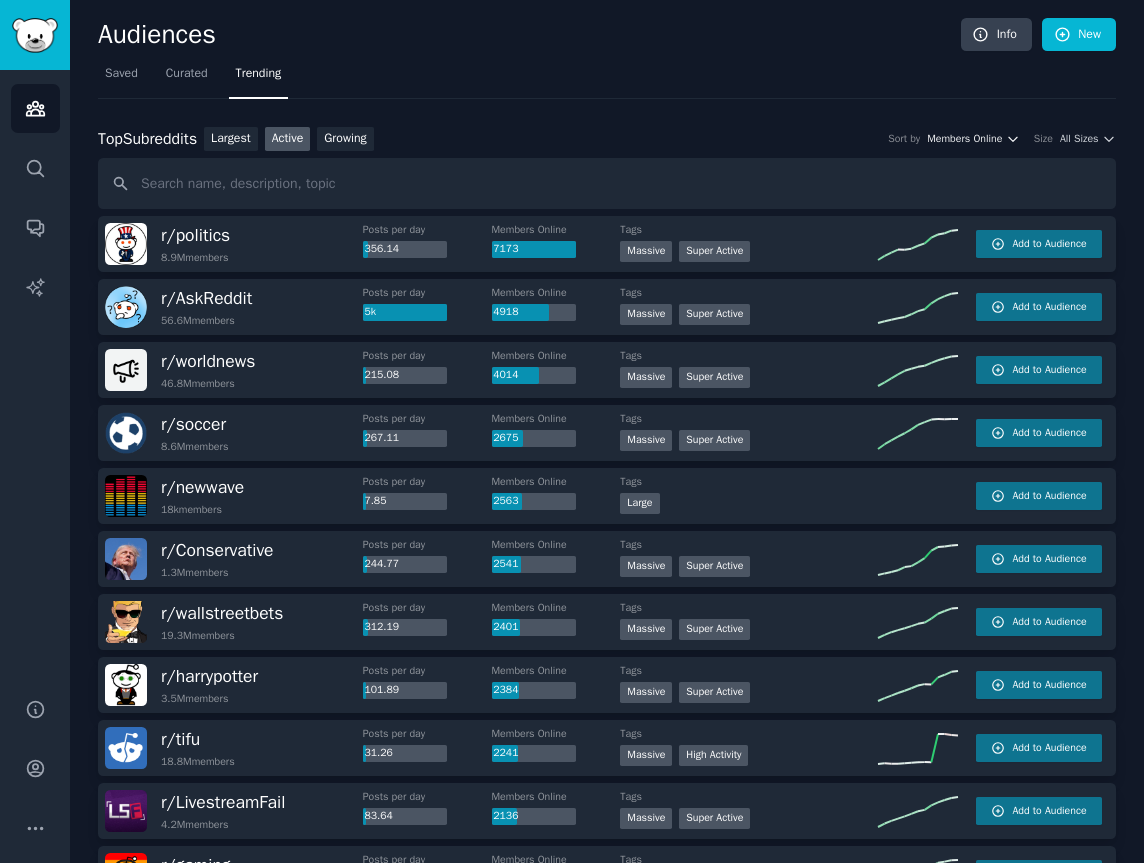 click on "Members Online" at bounding box center [964, 139] 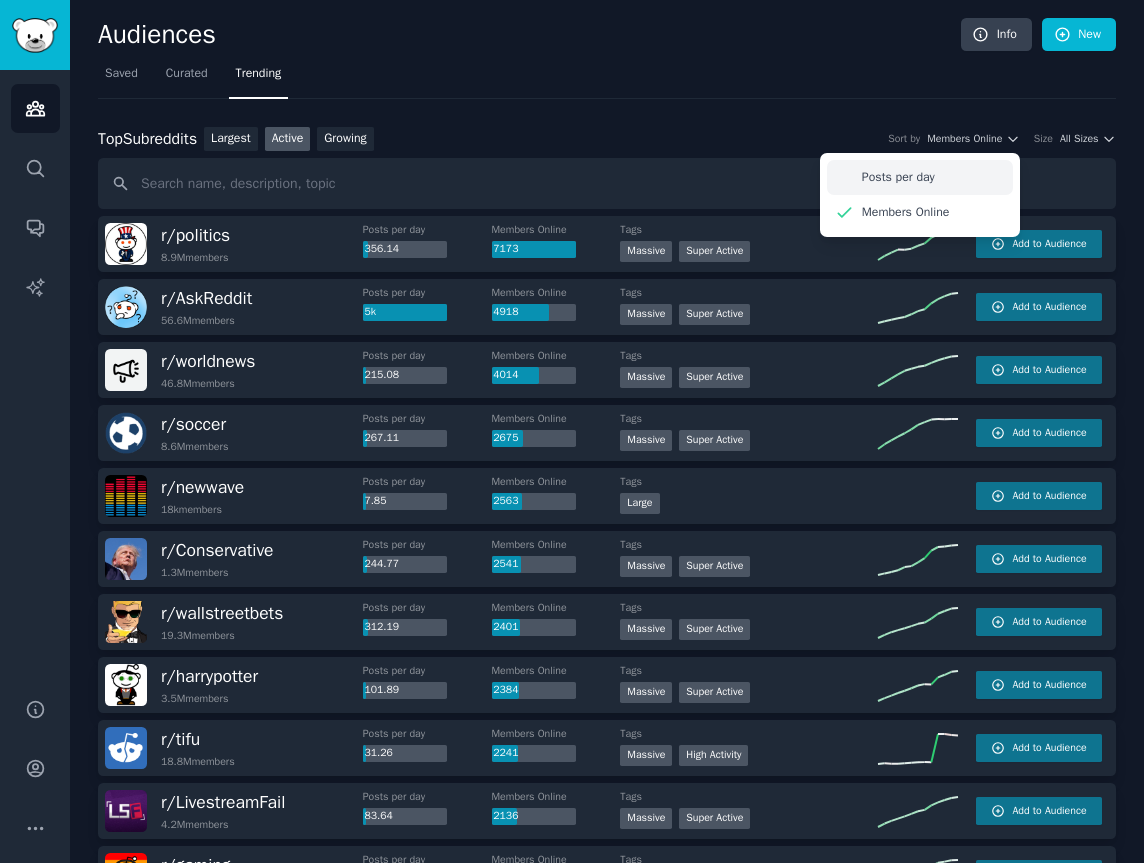 click on "Posts per day" at bounding box center (898, 178) 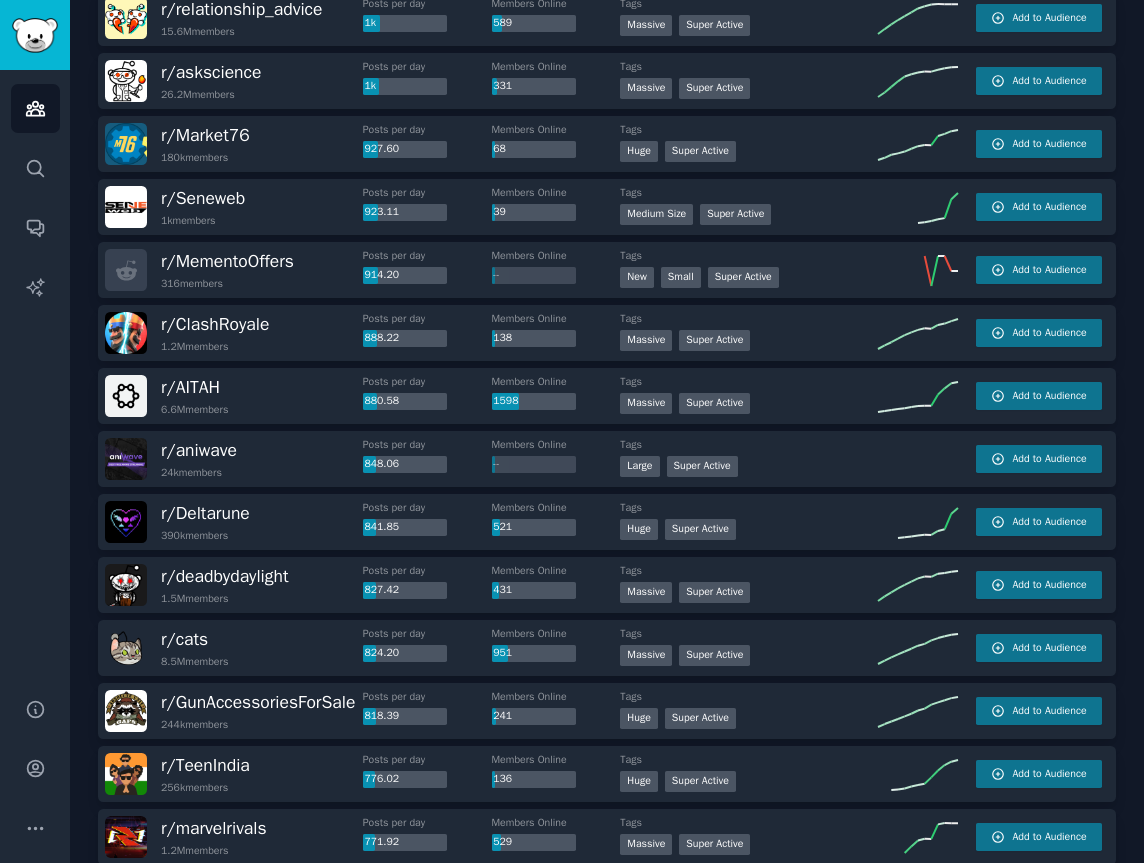 scroll, scrollTop: 1365, scrollLeft: 0, axis: vertical 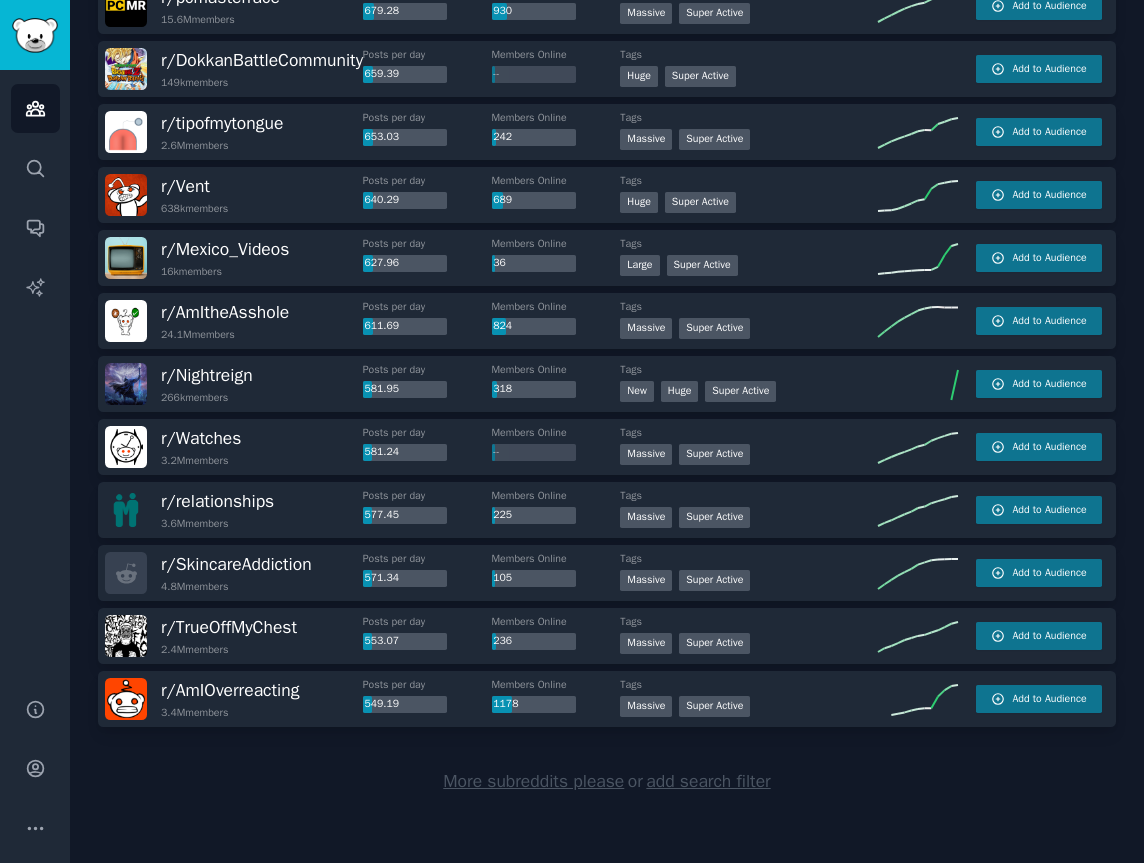 click on "More subreddits please" at bounding box center (533, 781) 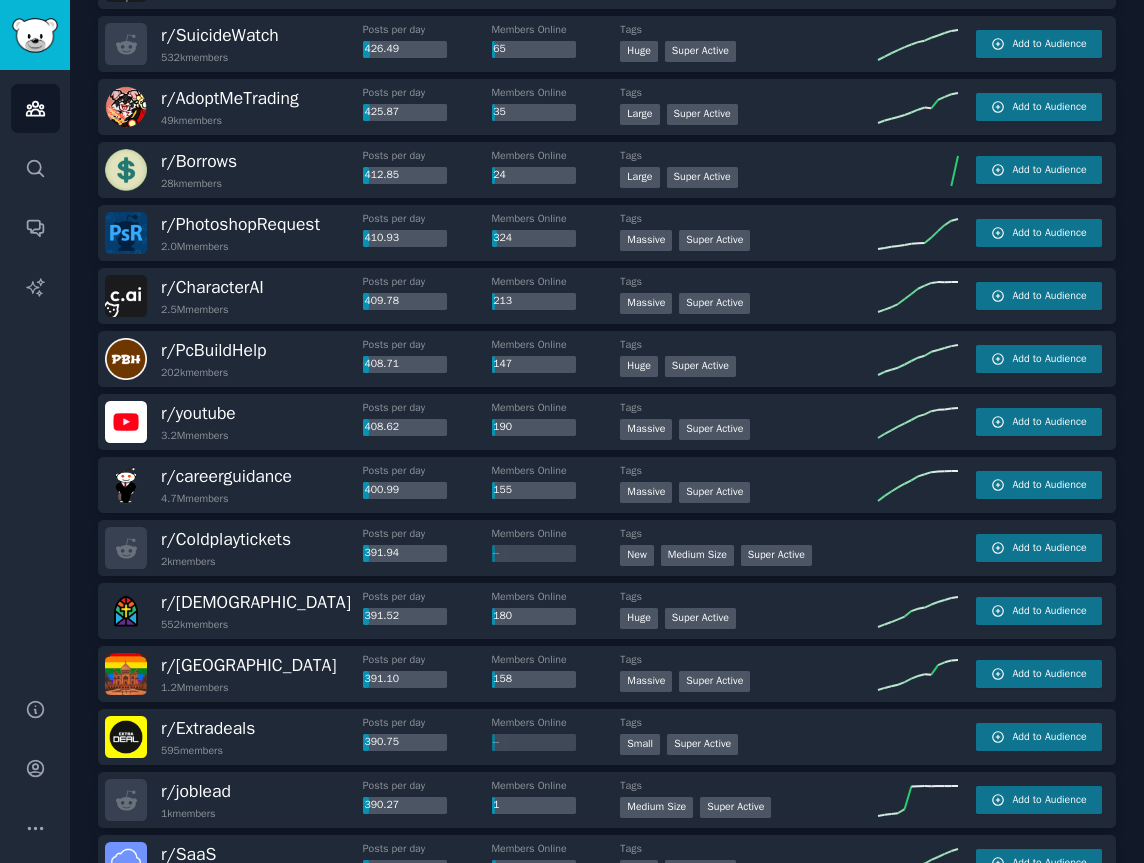 scroll, scrollTop: 5782, scrollLeft: 0, axis: vertical 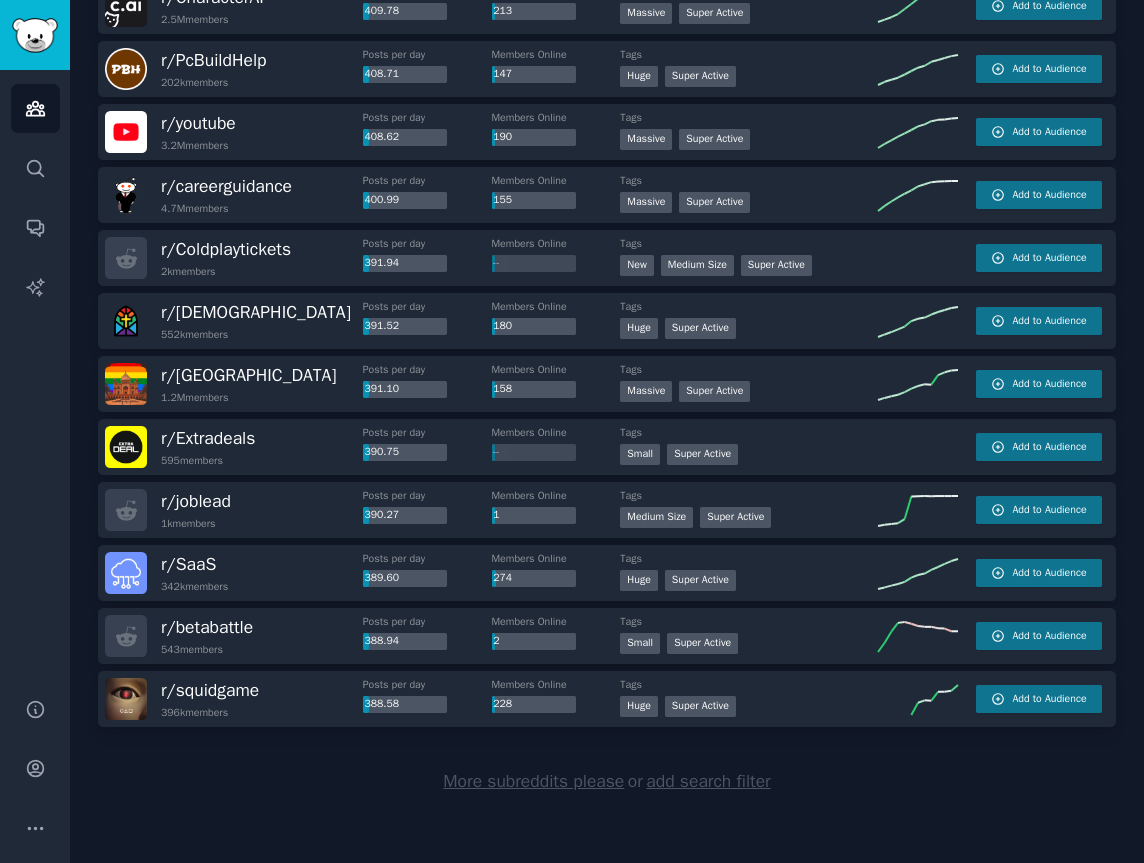 click on "More subreddits please" at bounding box center (533, 781) 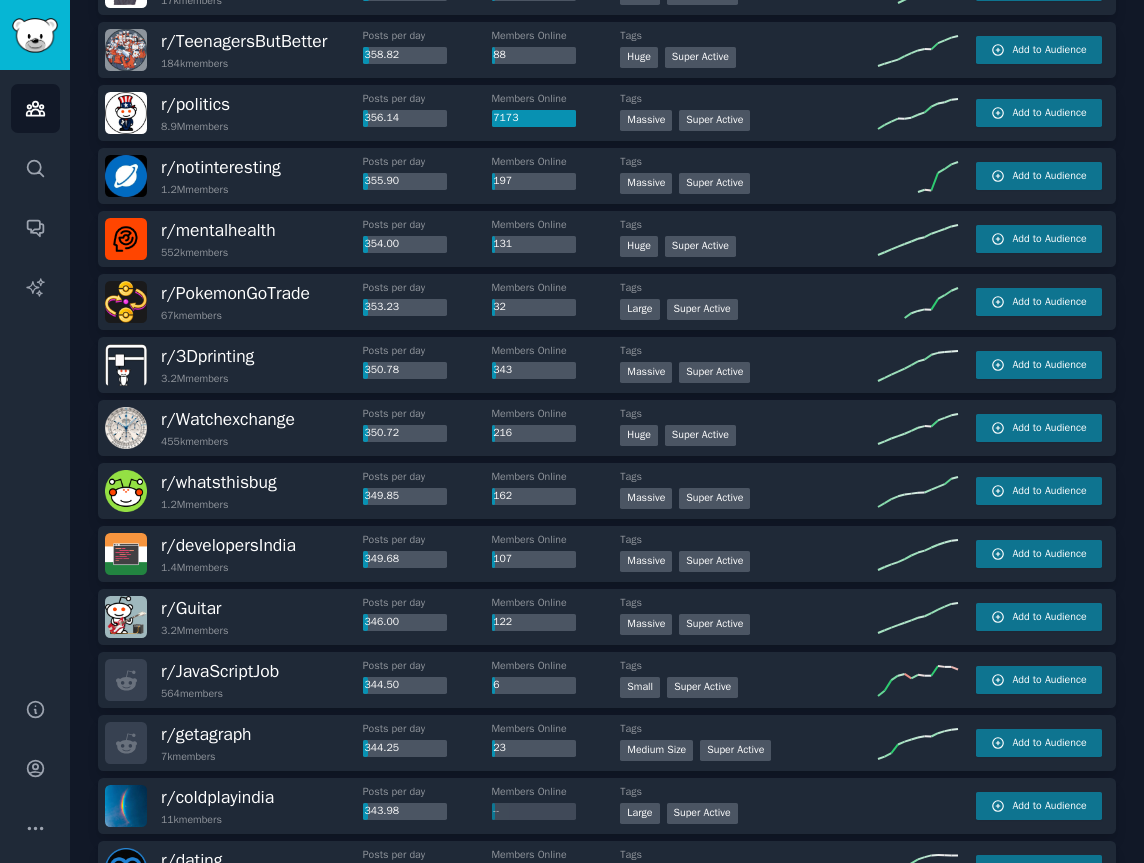 scroll, scrollTop: 8932, scrollLeft: 0, axis: vertical 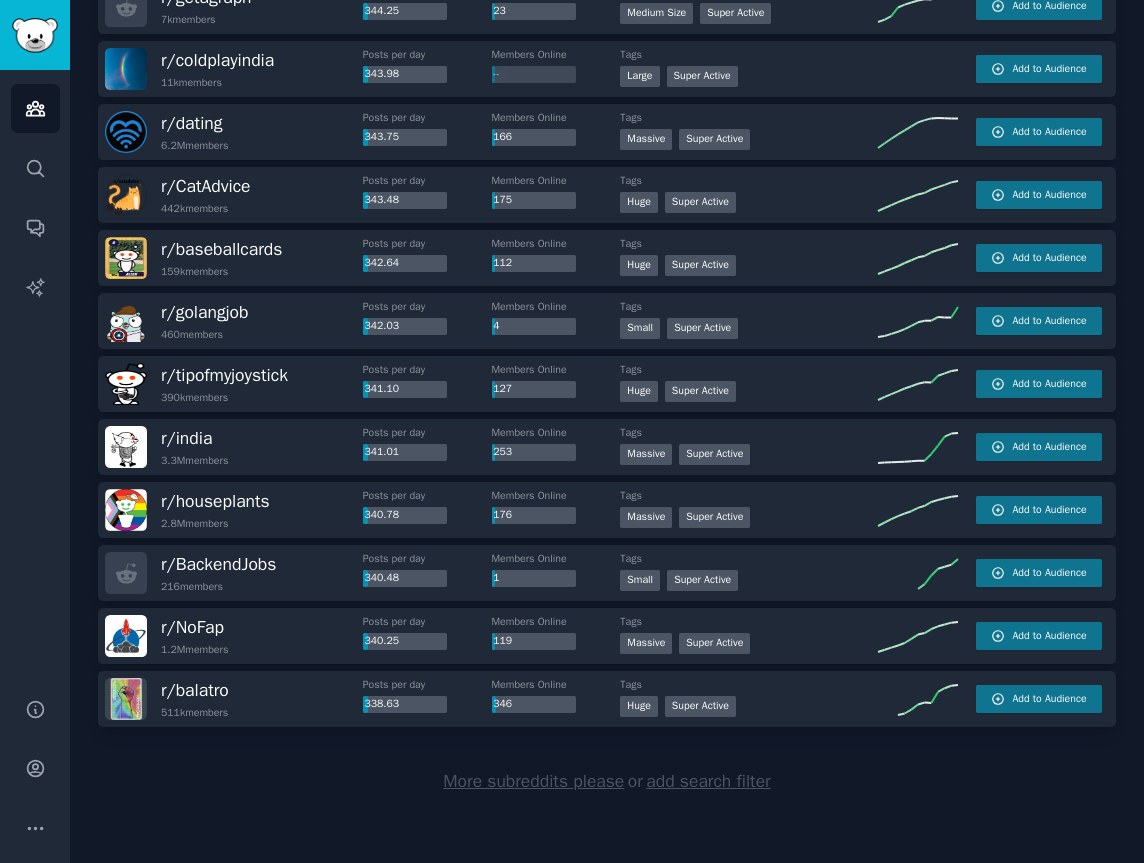 click on "More subreddits please" at bounding box center (533, 781) 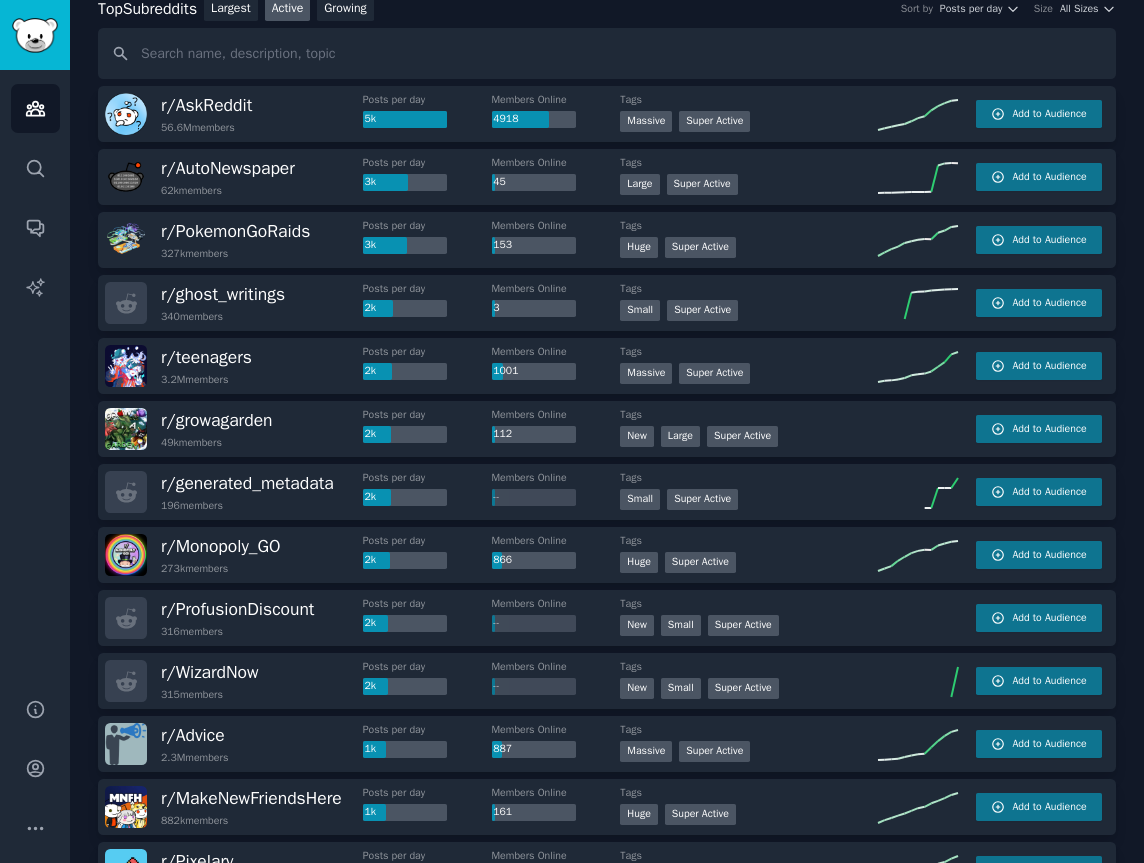 scroll, scrollTop: 0, scrollLeft: 0, axis: both 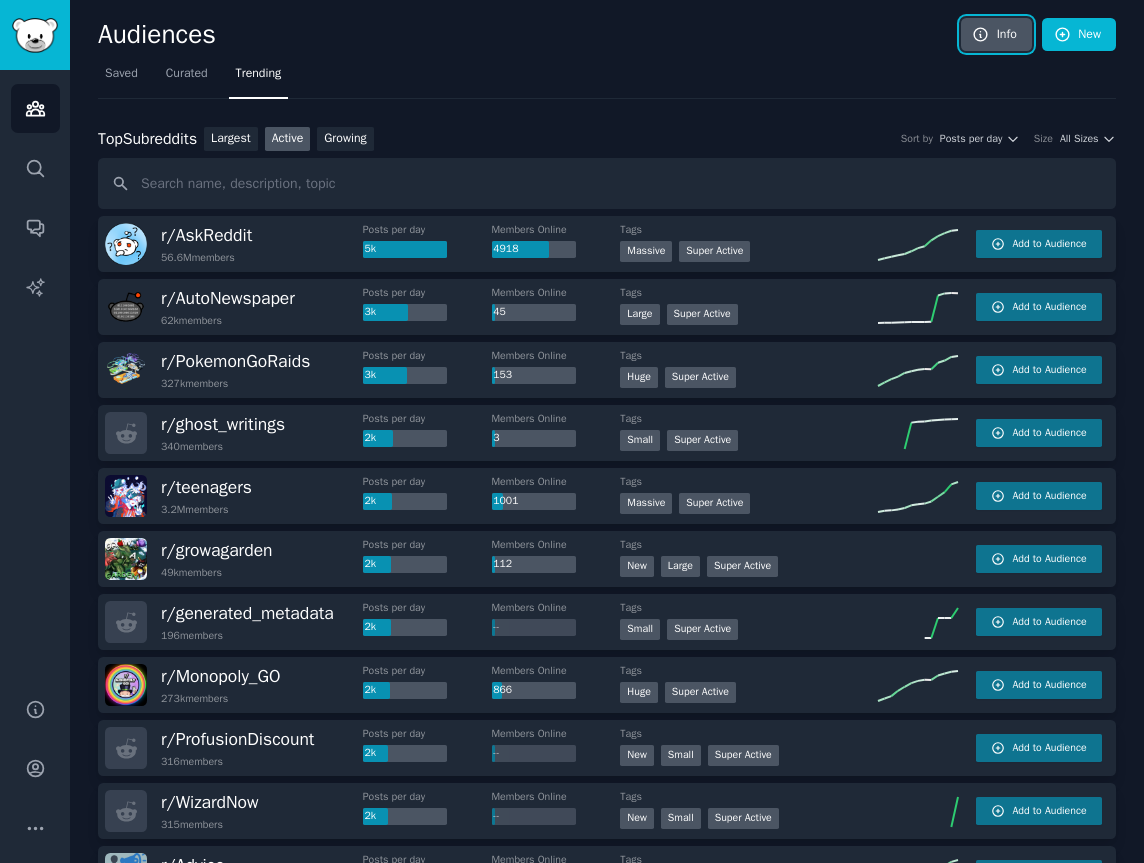 click 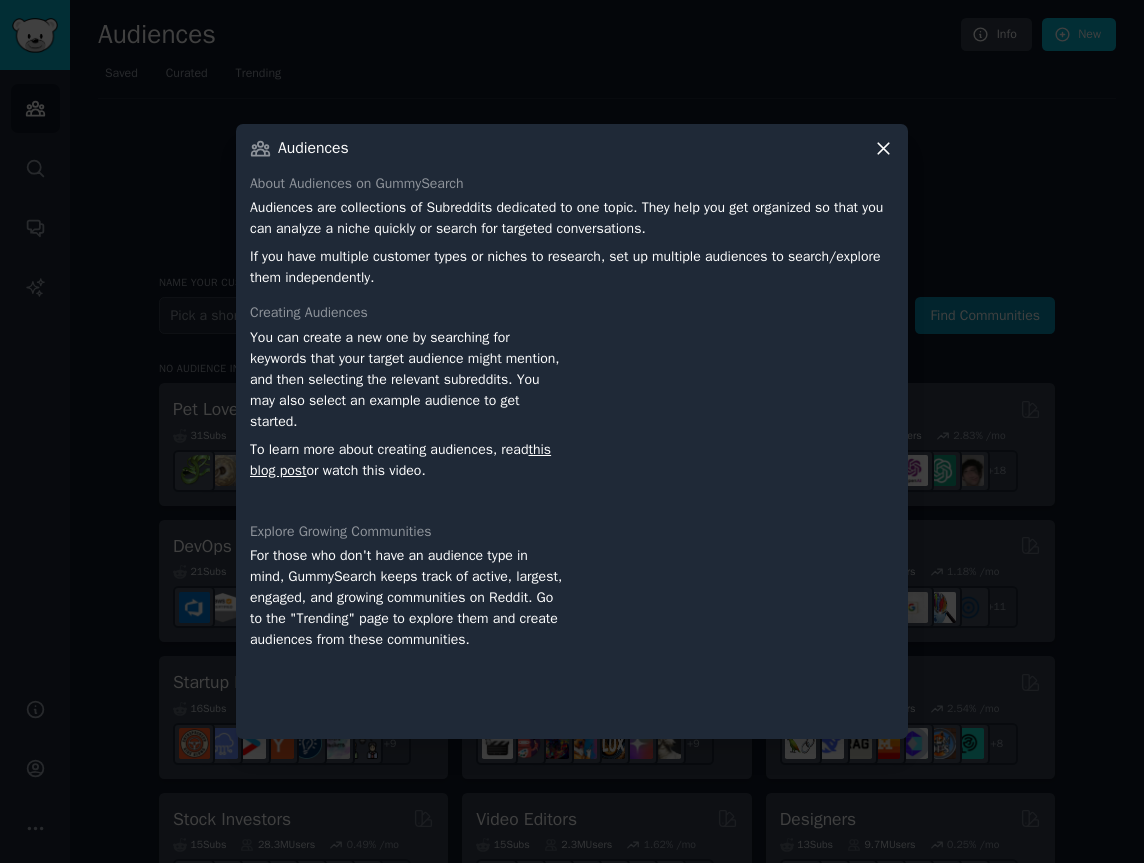 click 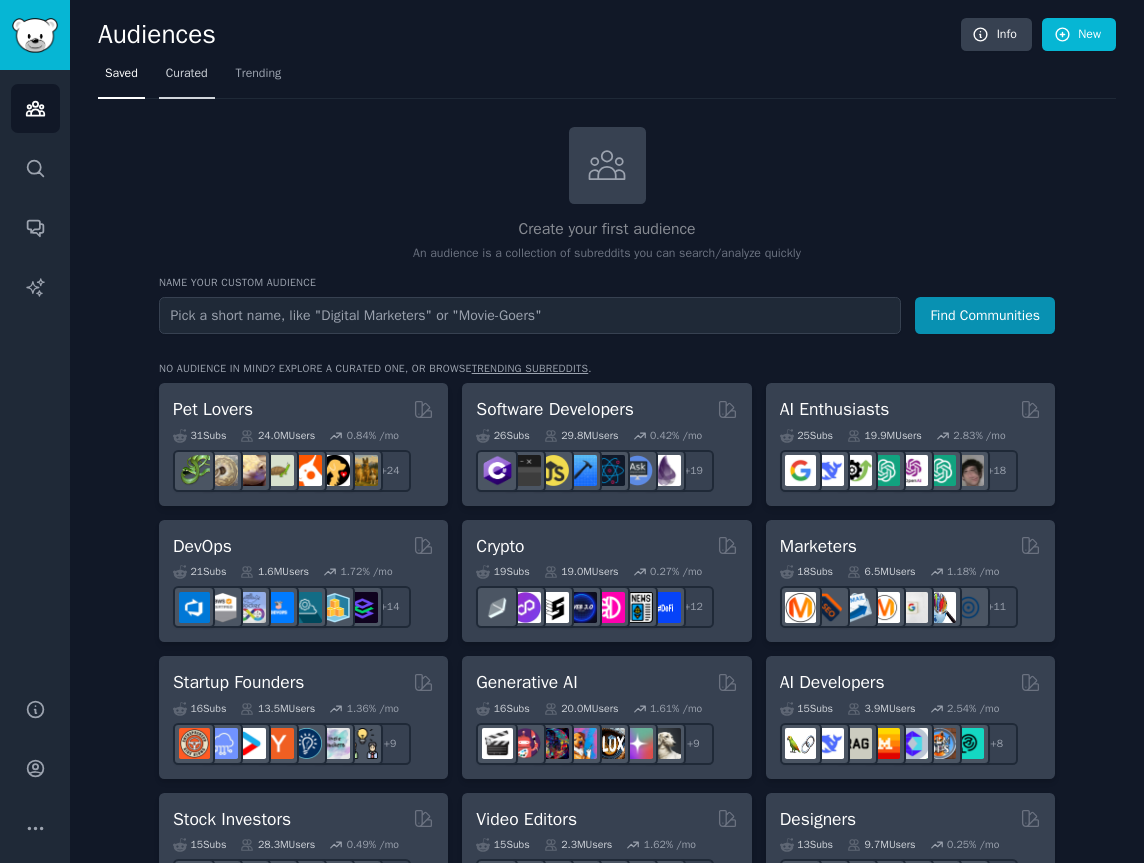 click on "Curated" at bounding box center (187, 74) 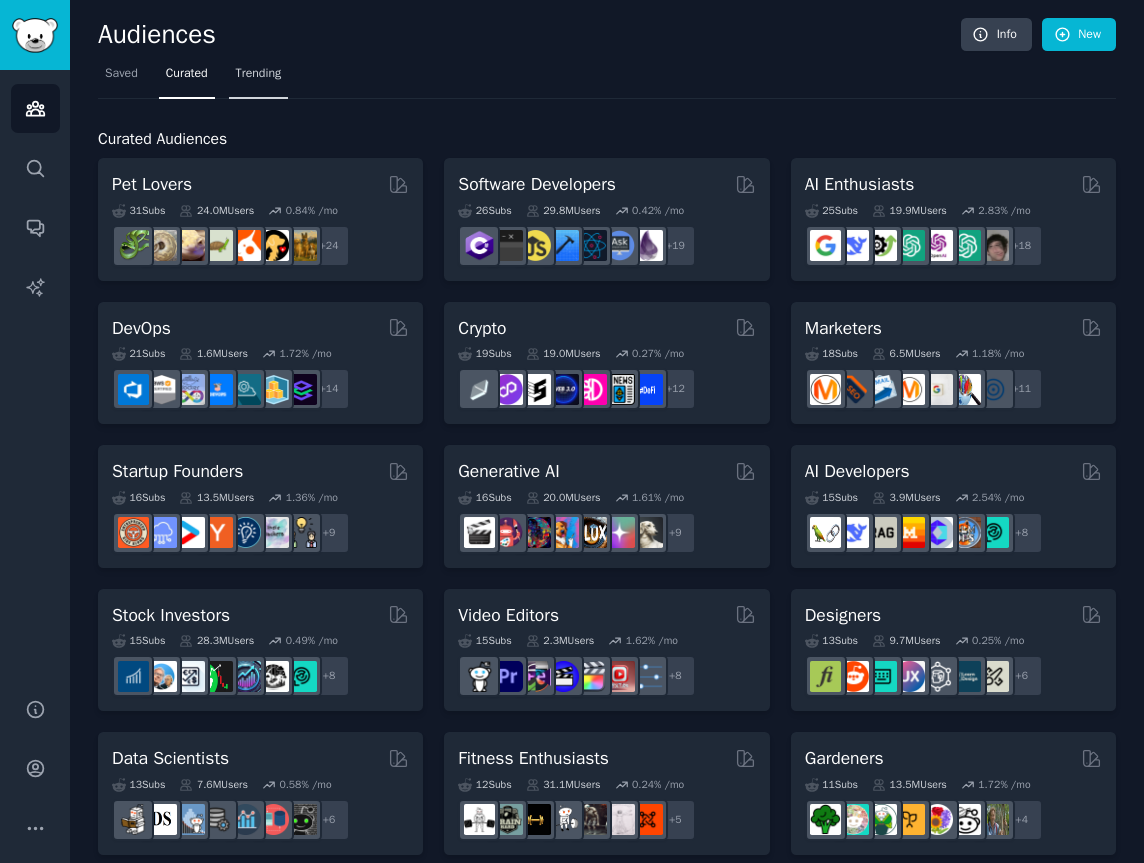 click on "Trending" at bounding box center (259, 74) 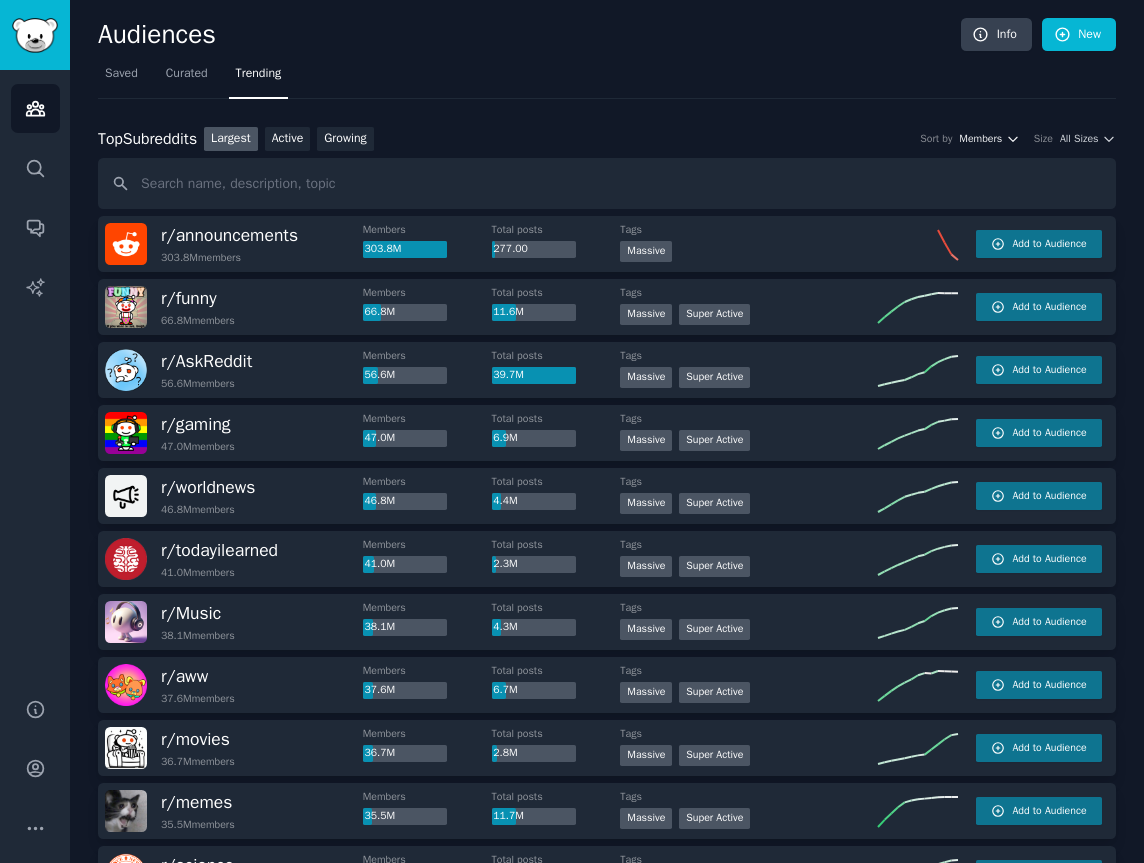 click on "Members" at bounding box center [980, 139] 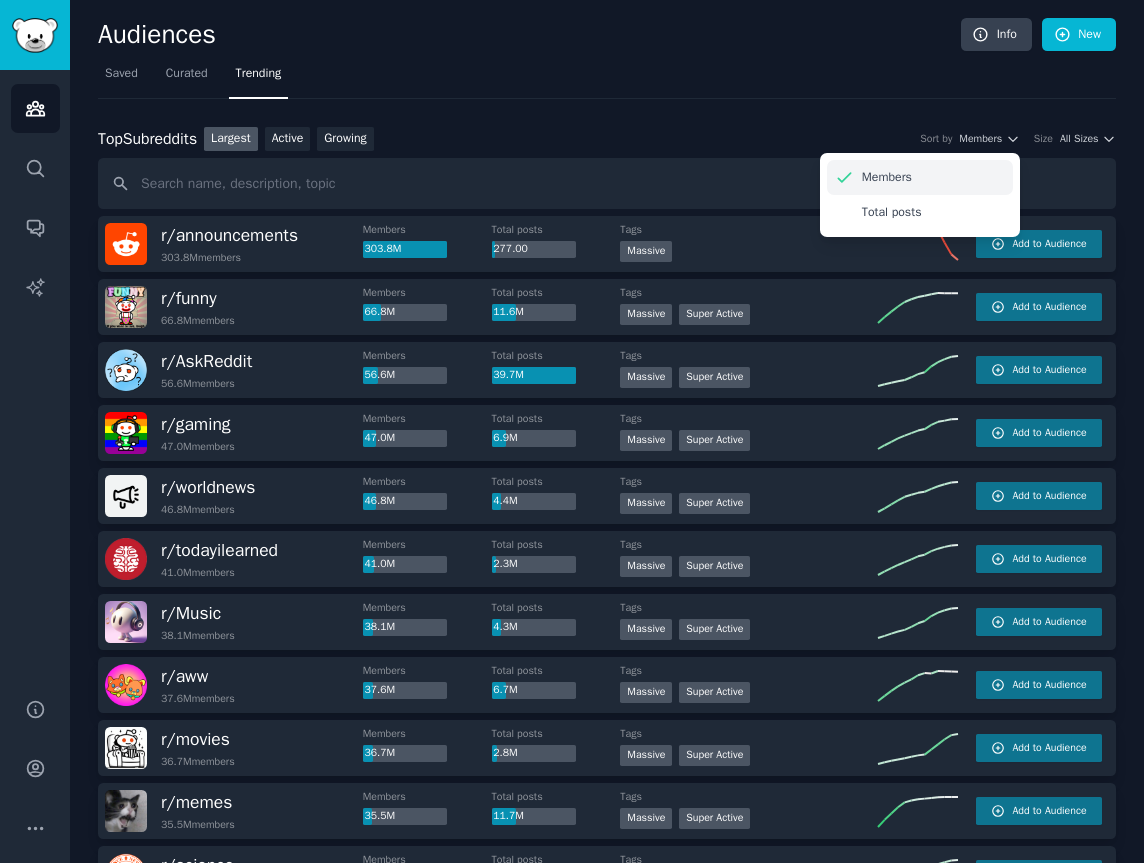 click on "Members" at bounding box center [920, 177] 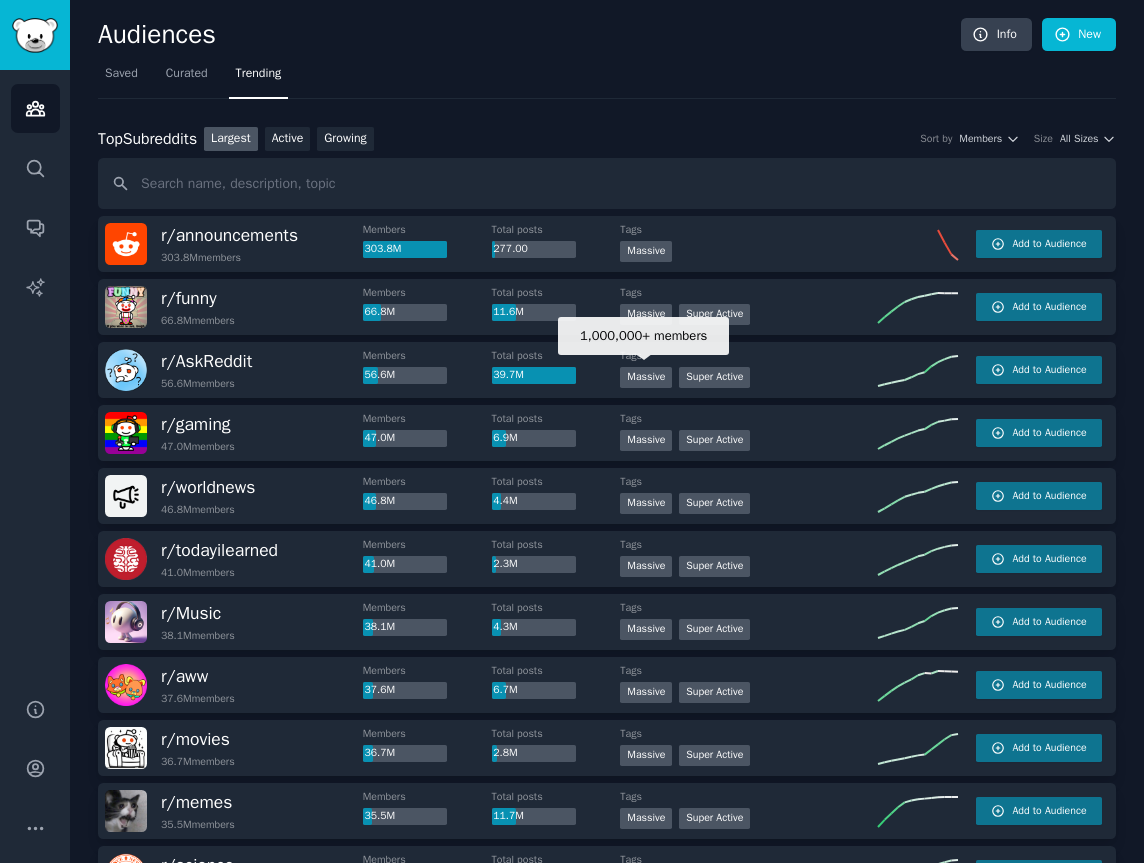 type 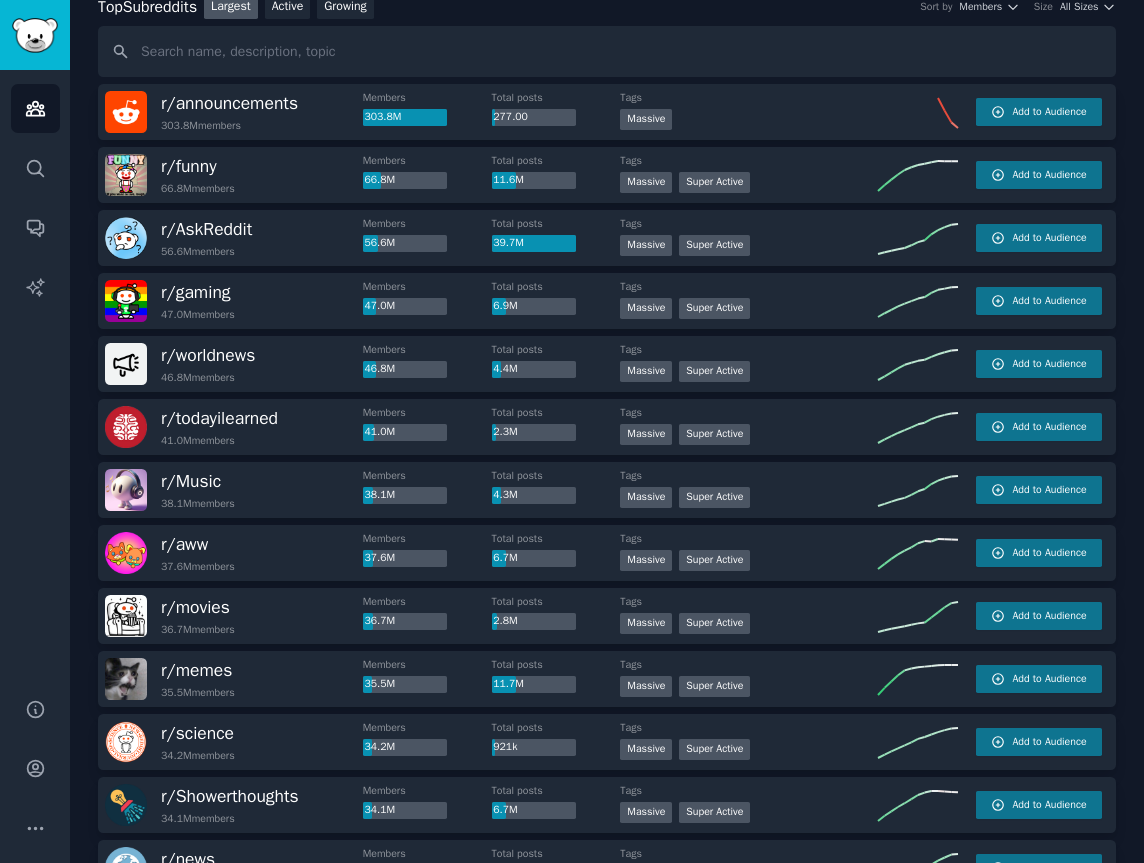scroll, scrollTop: 0, scrollLeft: 0, axis: both 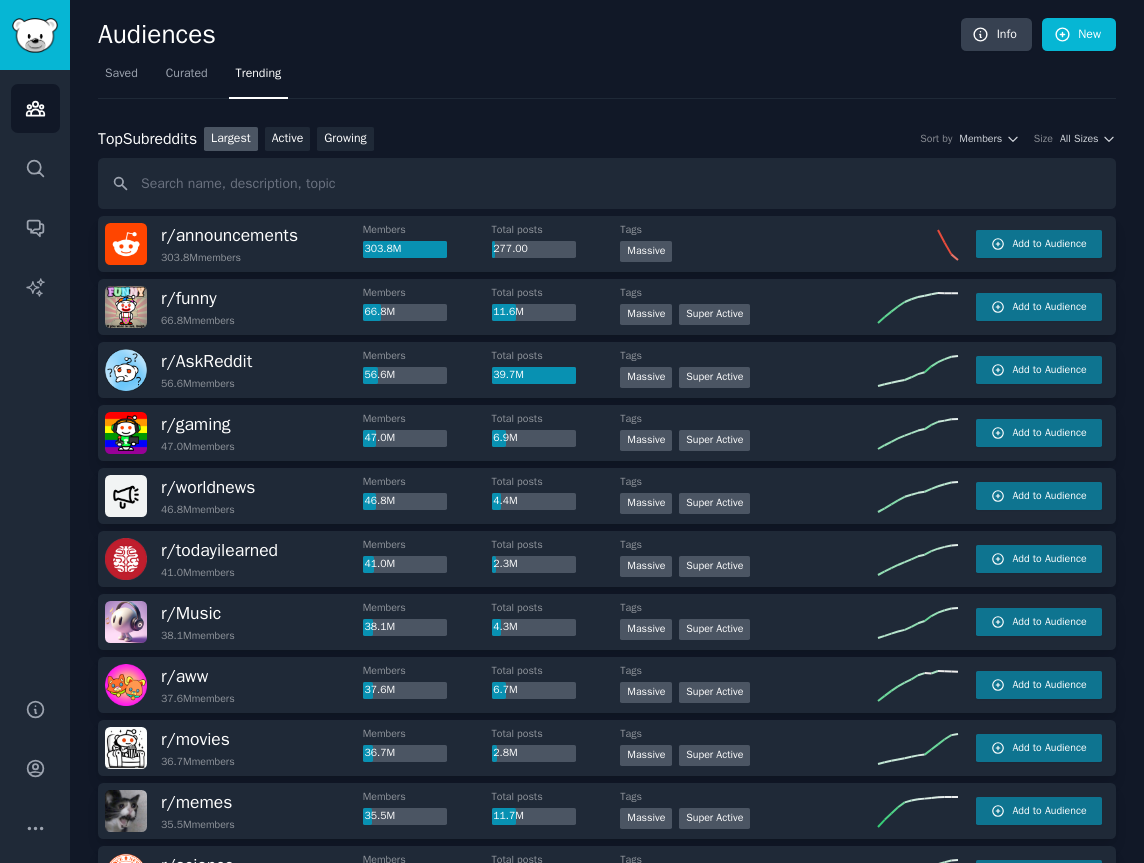 click on "Audiences" at bounding box center (529, 35) 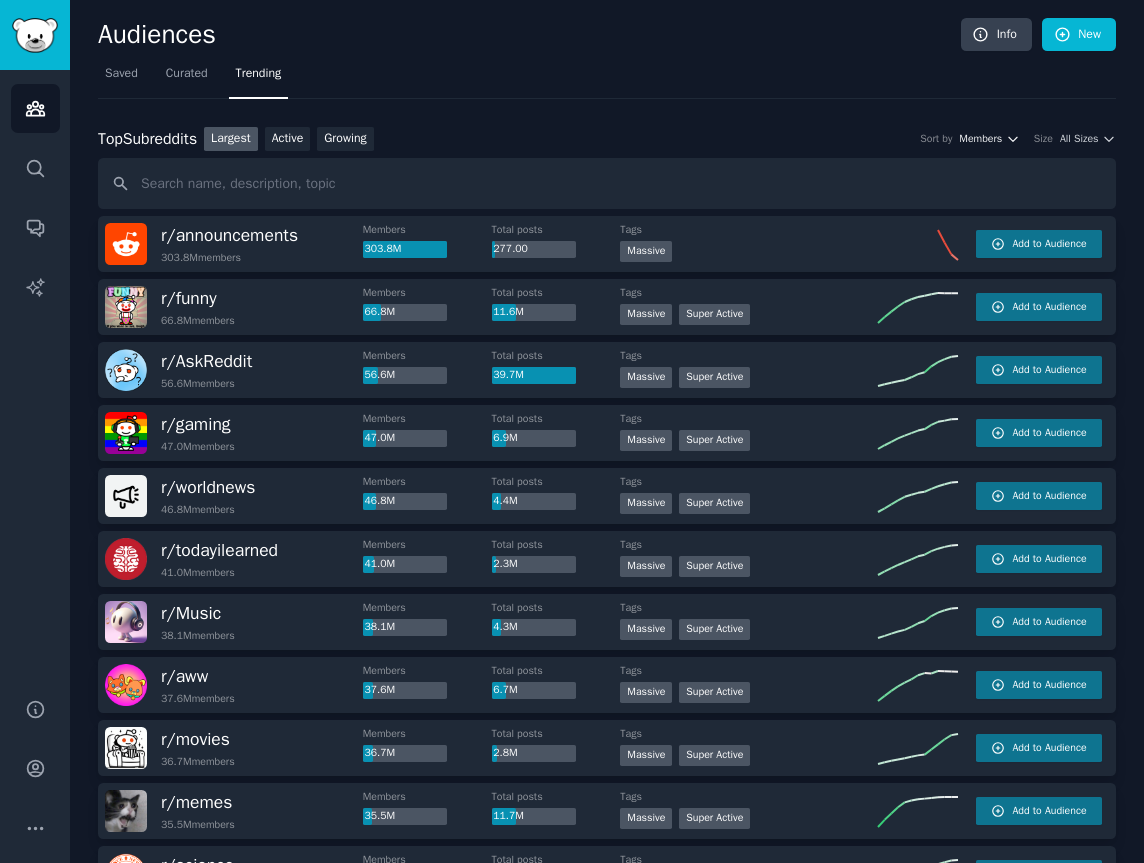 click on "Members" at bounding box center (980, 139) 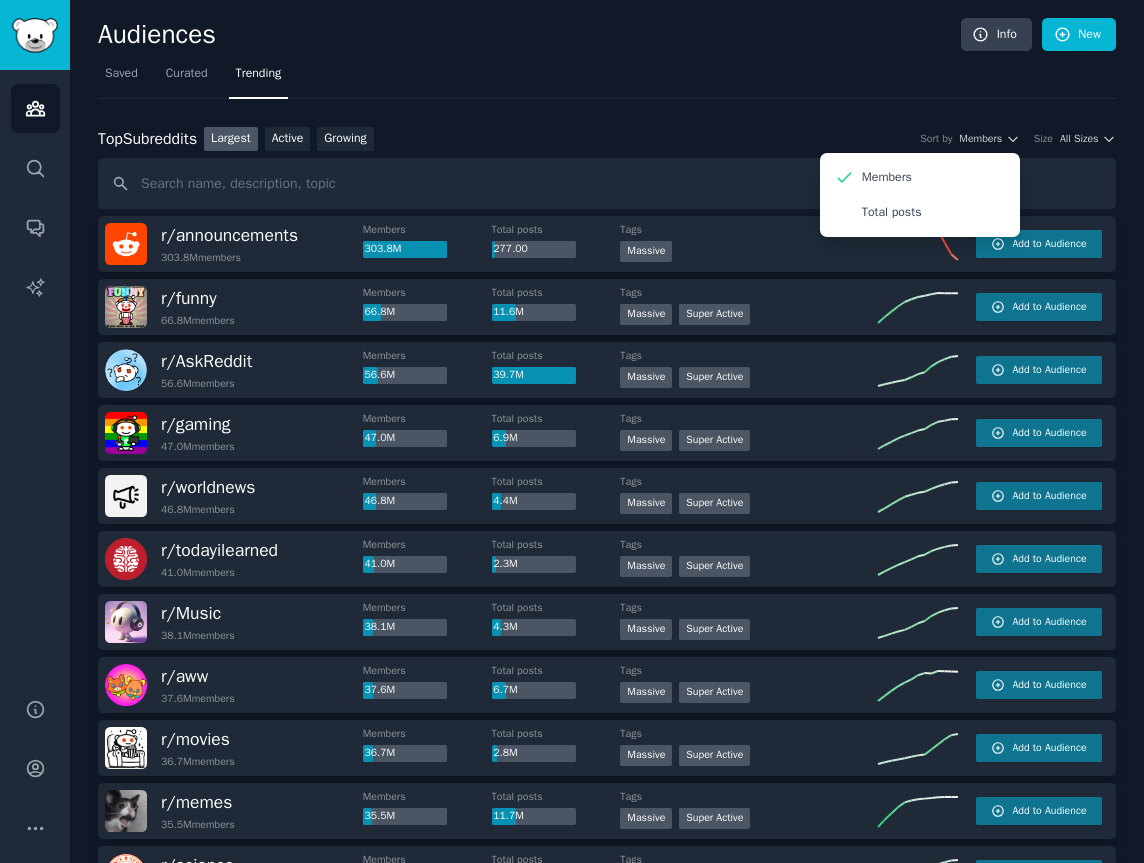 click on "Top   Subreddits Top Subreddits Largest Active Growing Sort by Members Members Total posts Size All Sizes r/ announcements 303.8M  members Members 303.8M Total posts 277.00 Tags Massive Add to Audience r/ funny 66.8M  members Members 66.8M Total posts 11.6M Tags >= 95th percentile for submissions / day Massive Super Active Add to Audience r/ AskReddit 56.6M  members Members 56.6M Total posts 39.7M Tags 1,000,000+ members Massive Super Active Add to Audience r/ gaming 47.0M  members Members 47.0M Total posts 6.9M Tags Massive Super Active Add to Audience r/ worldnews 46.8M  members Members 46.8M Total posts 4.4M Tags Massive Super Active Add to Audience r/ todayilearned 41.0M  members Members 41.0M Total posts 2.3M Tags Massive Super Active Add to Audience r/ Music 38.1M  members Members 38.1M Total posts 4.3M Tags Massive Super Active Add to Audience r/ aww 37.6M  members Members 37.6M Total posts 6.7M Tags Massive Super Active Add to Audience r/ movies 36.7M  members Members 36.7M Total posts 2.8M Tags r/ r/" at bounding box center (607, 1783) 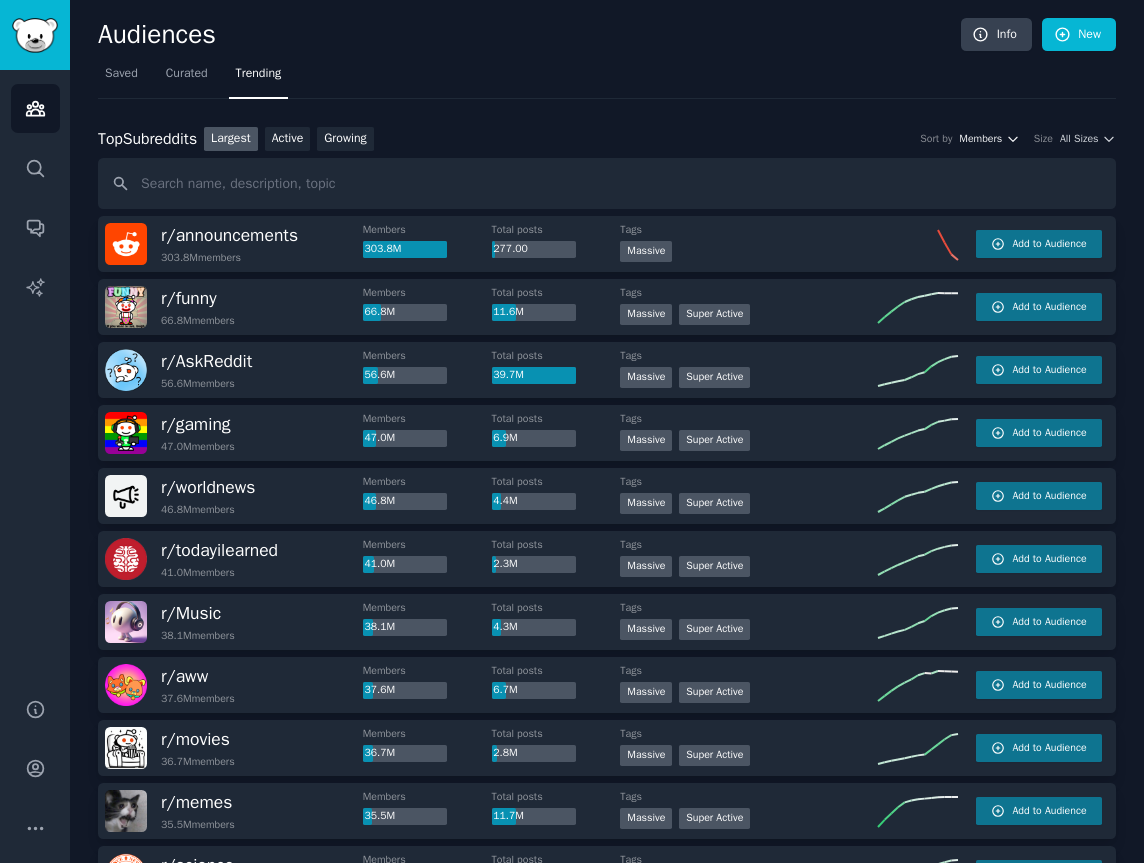 click on "Members" at bounding box center (980, 139) 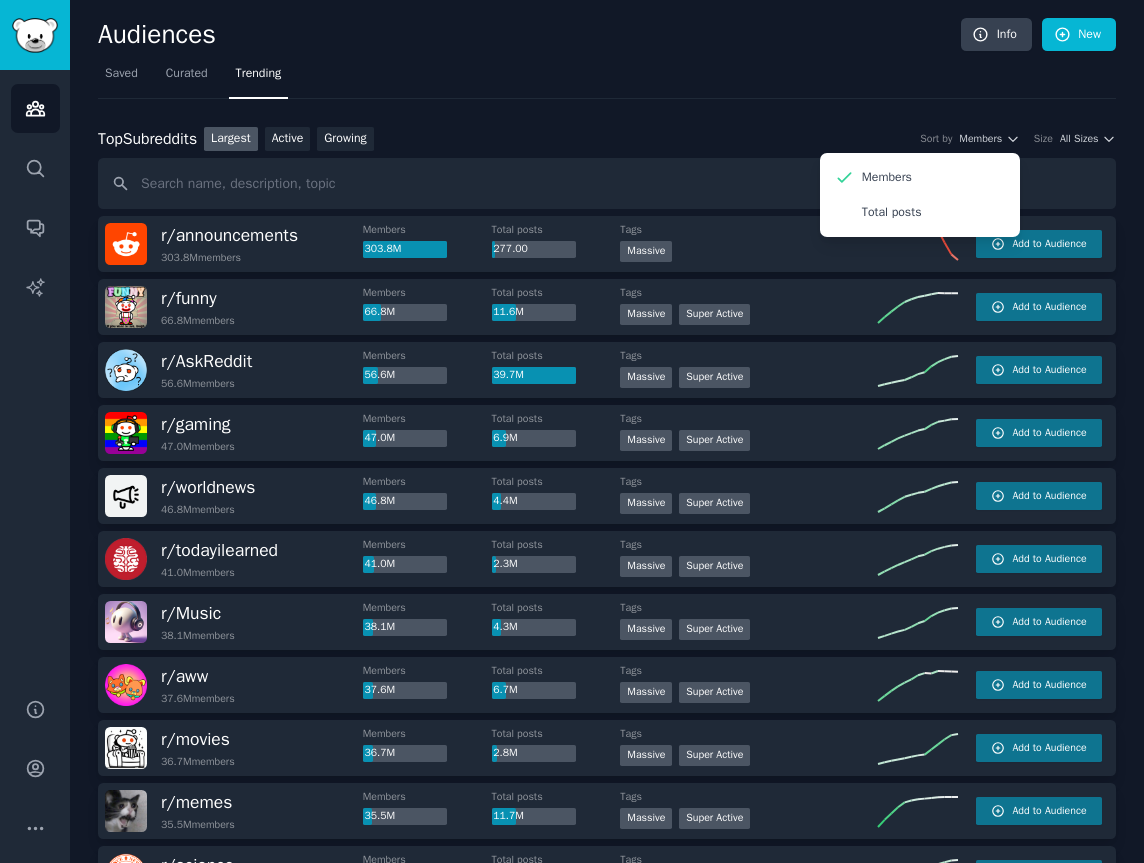 click on "Top   Subreddits Top Subreddits Largest Active Growing Sort by Members Members Total posts Size All Sizes r/ announcements 303.8M  members Members 303.8M Total posts 277.00 Tags Massive Add to Audience r/ funny 66.8M  members Members 66.8M Total posts 11.6M Tags >= 95th percentile for submissions / day Massive Super Active Add to Audience r/ AskReddit 56.6M  members Members 56.6M Total posts 39.7M Tags 1,000,000+ members Massive Super Active Add to Audience r/ gaming 47.0M  members Members 47.0M Total posts 6.9M Tags Massive Super Active Add to Audience r/ worldnews 46.8M  members Members 46.8M Total posts 4.4M Tags Massive Super Active Add to Audience r/ todayilearned 41.0M  members Members 41.0M Total posts 2.3M Tags Massive Super Active Add to Audience r/ Music 38.1M  members Members 38.1M Total posts 4.3M Tags Massive Super Active Add to Audience r/ aww 37.6M  members Members 37.6M Total posts 6.7M Tags Massive Super Active Add to Audience r/ movies 36.7M  members Members 36.7M Total posts 2.8M Tags r/ r/" at bounding box center [607, 1797] 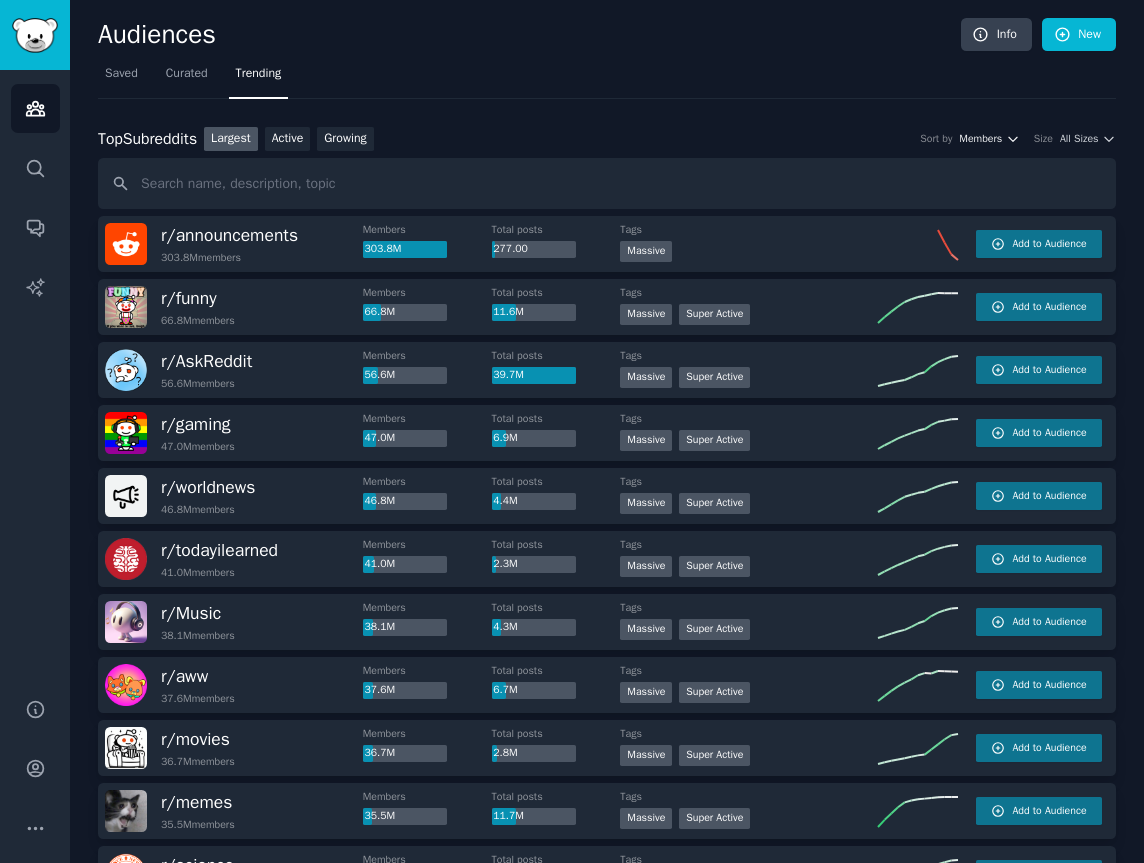 click on "Members" at bounding box center [980, 139] 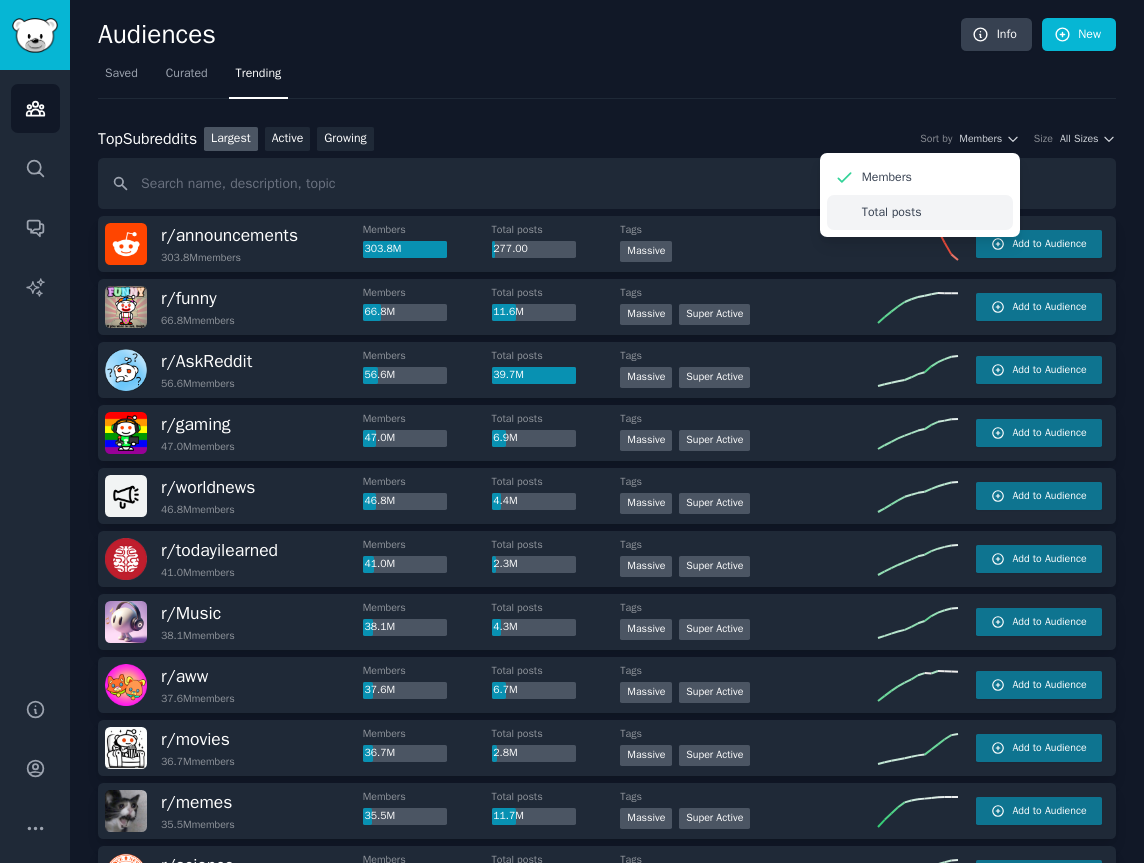 click on "Total posts" at bounding box center (920, 212) 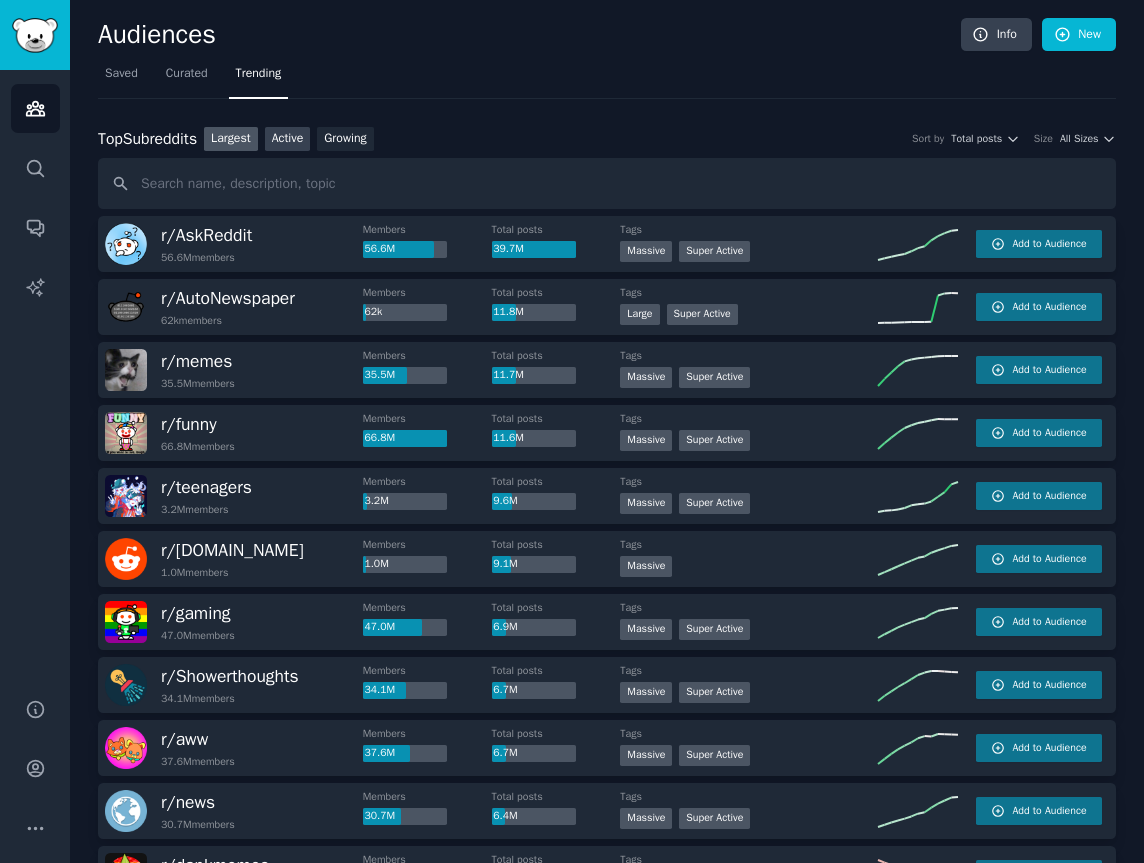 click on "Active" at bounding box center [288, 139] 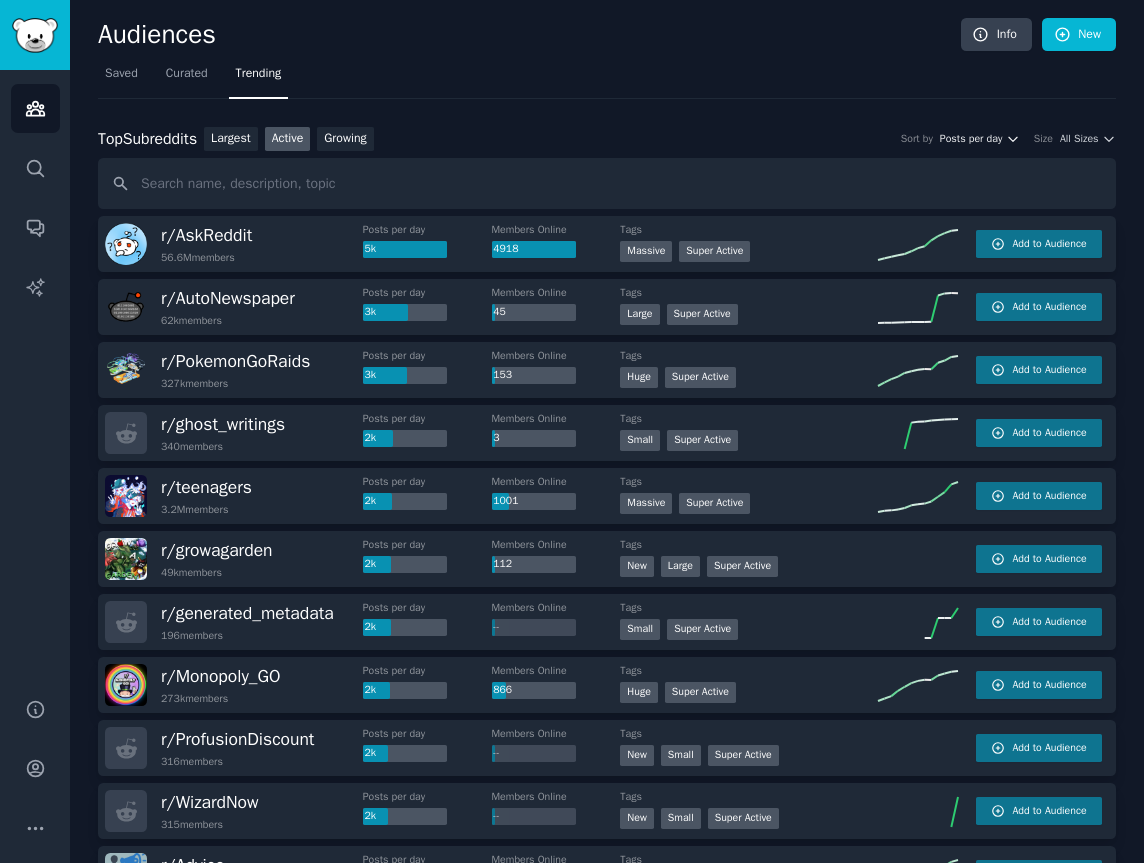 click on "Posts per day" at bounding box center [971, 139] 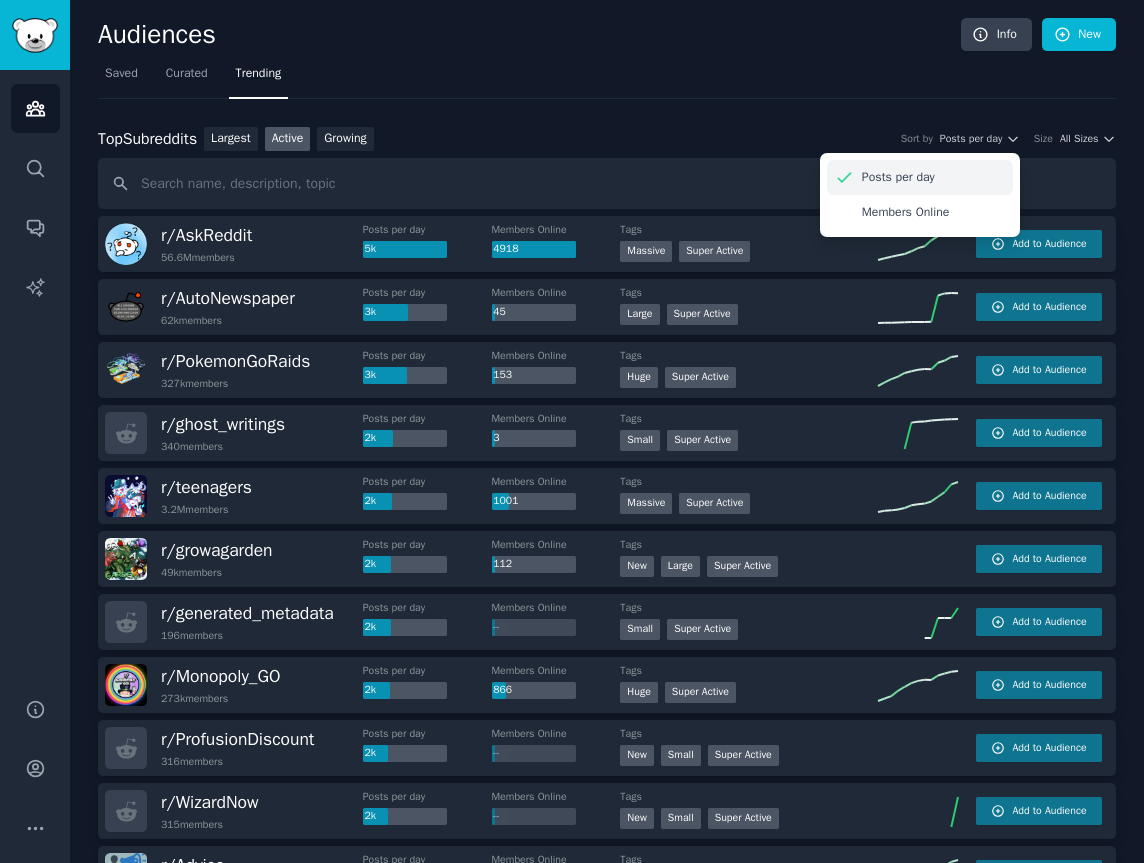 click on "Posts per day" at bounding box center [920, 177] 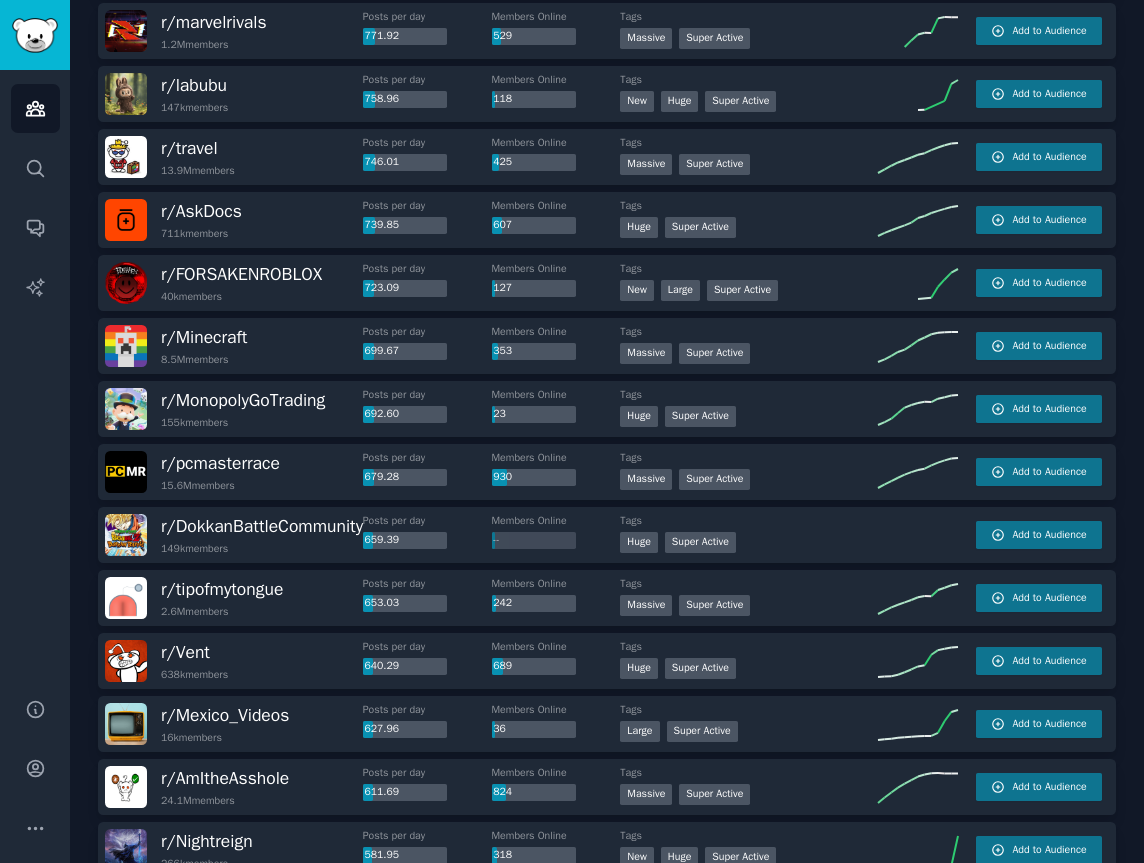 scroll, scrollTop: 2632, scrollLeft: 0, axis: vertical 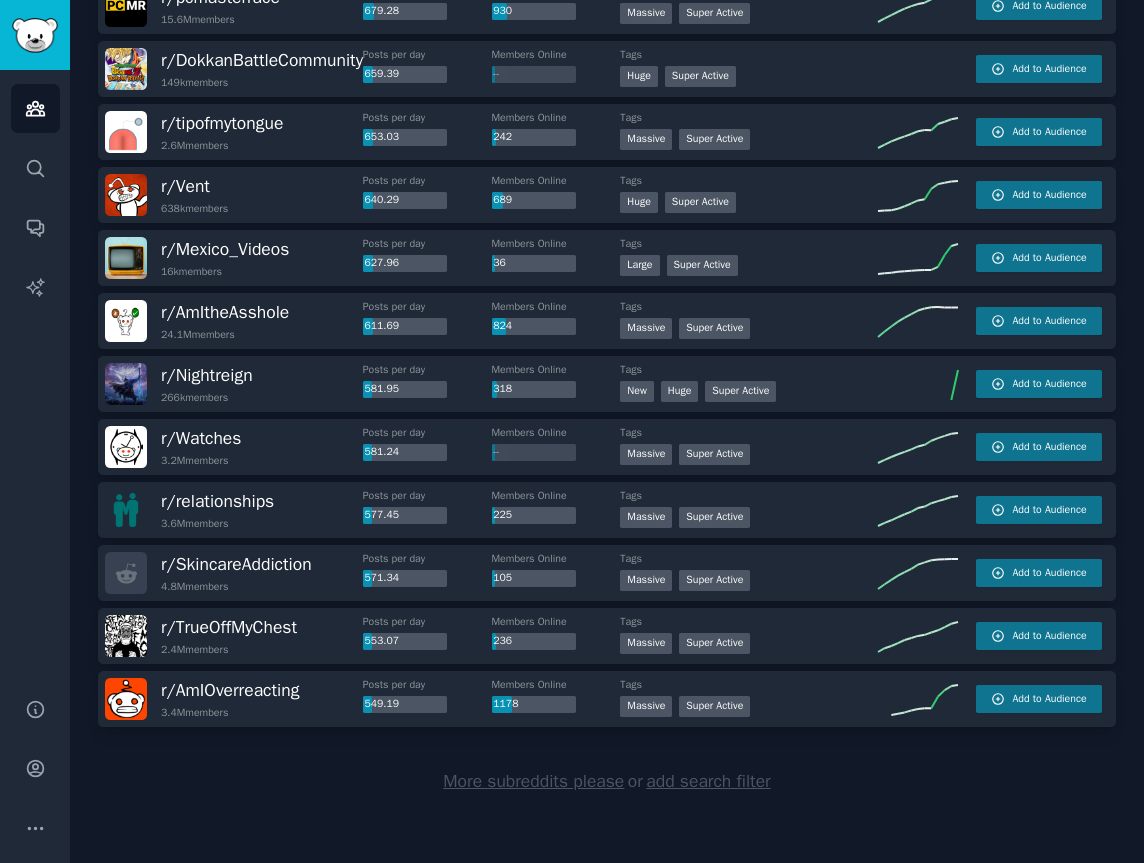 click on "More subreddits please" at bounding box center (533, 781) 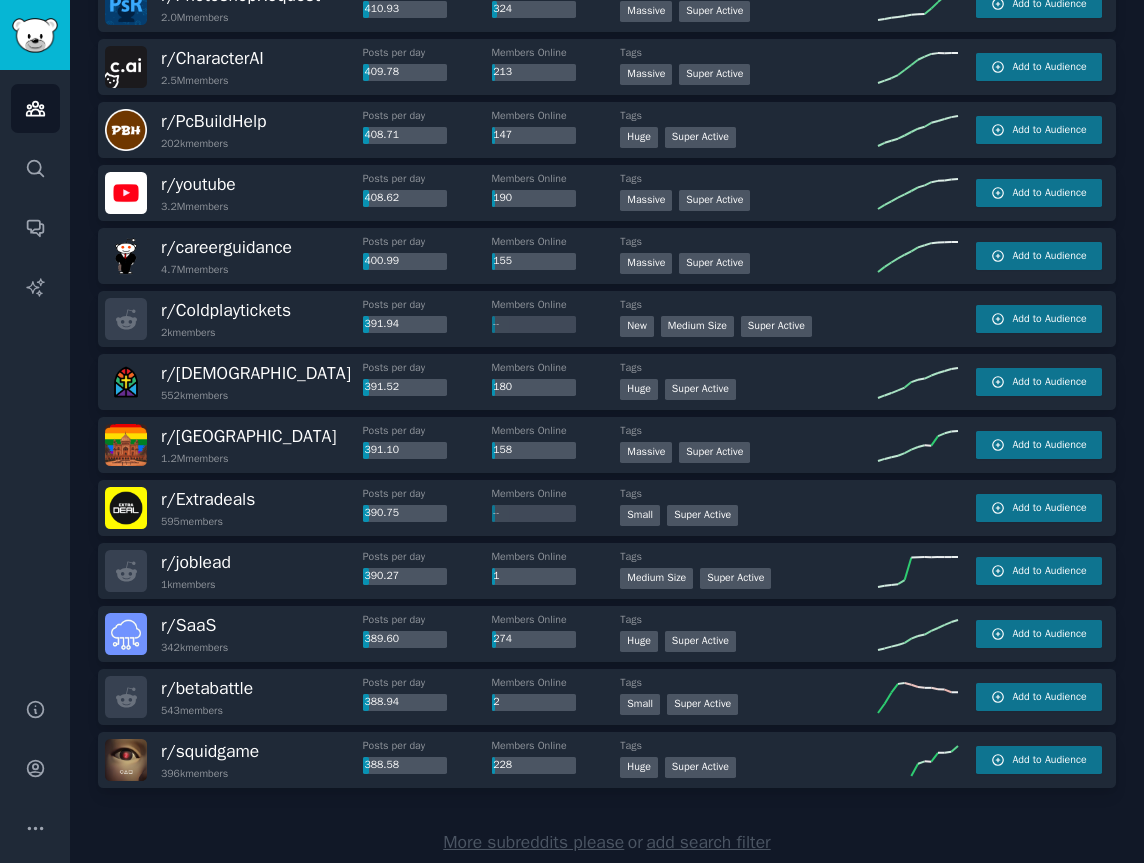 scroll, scrollTop: 5782, scrollLeft: 0, axis: vertical 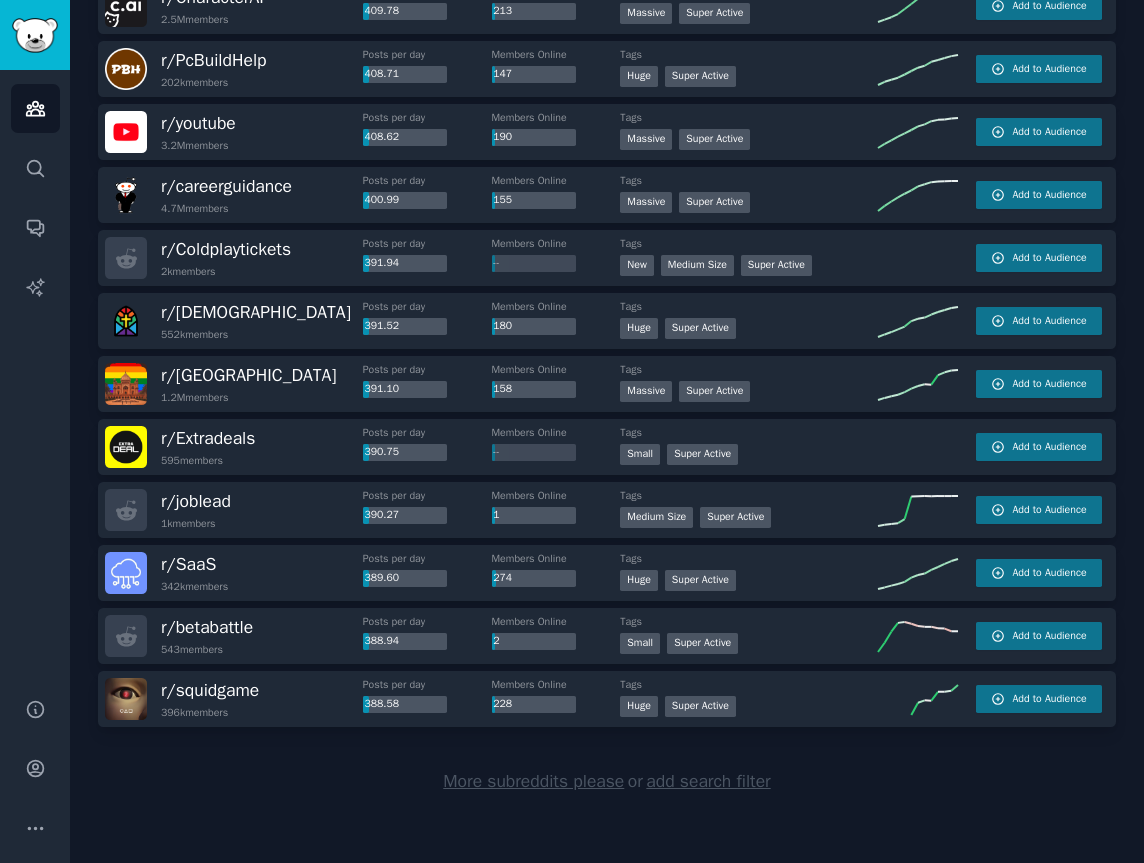 click on "More subreddits please" at bounding box center [533, 781] 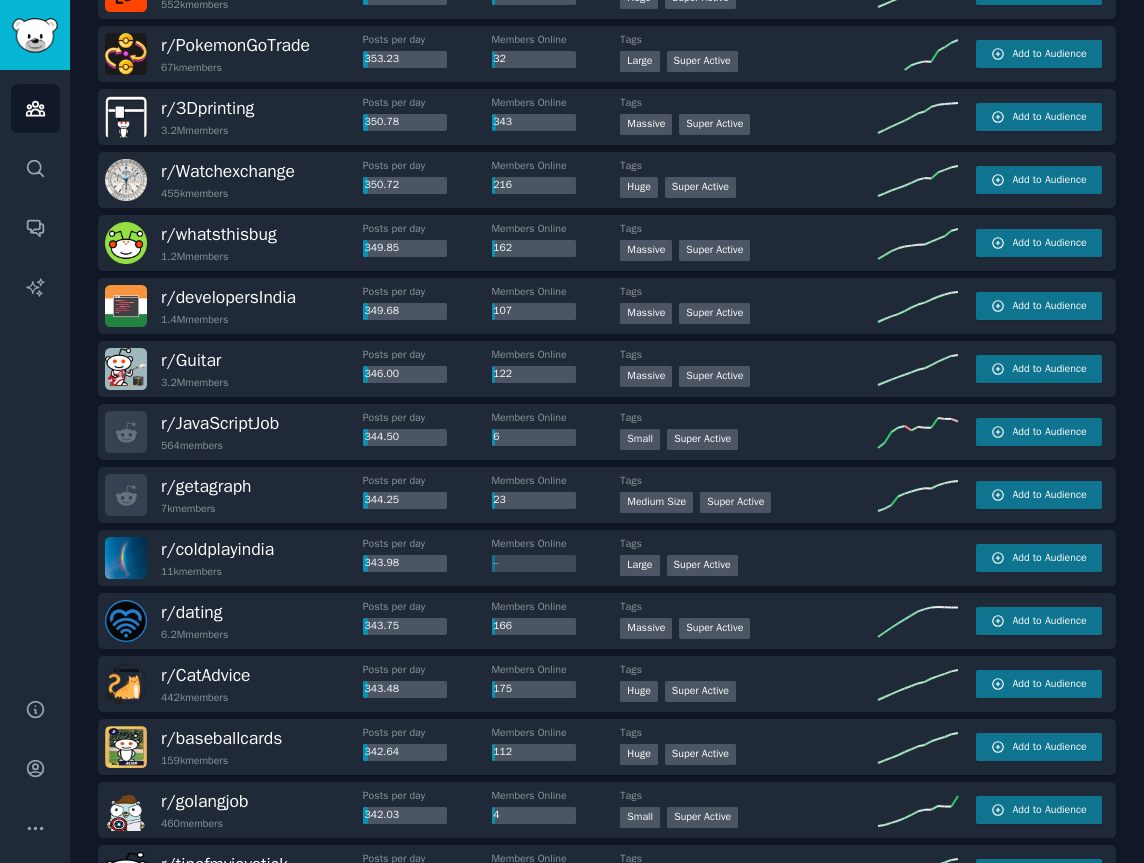 scroll, scrollTop: 8932, scrollLeft: 0, axis: vertical 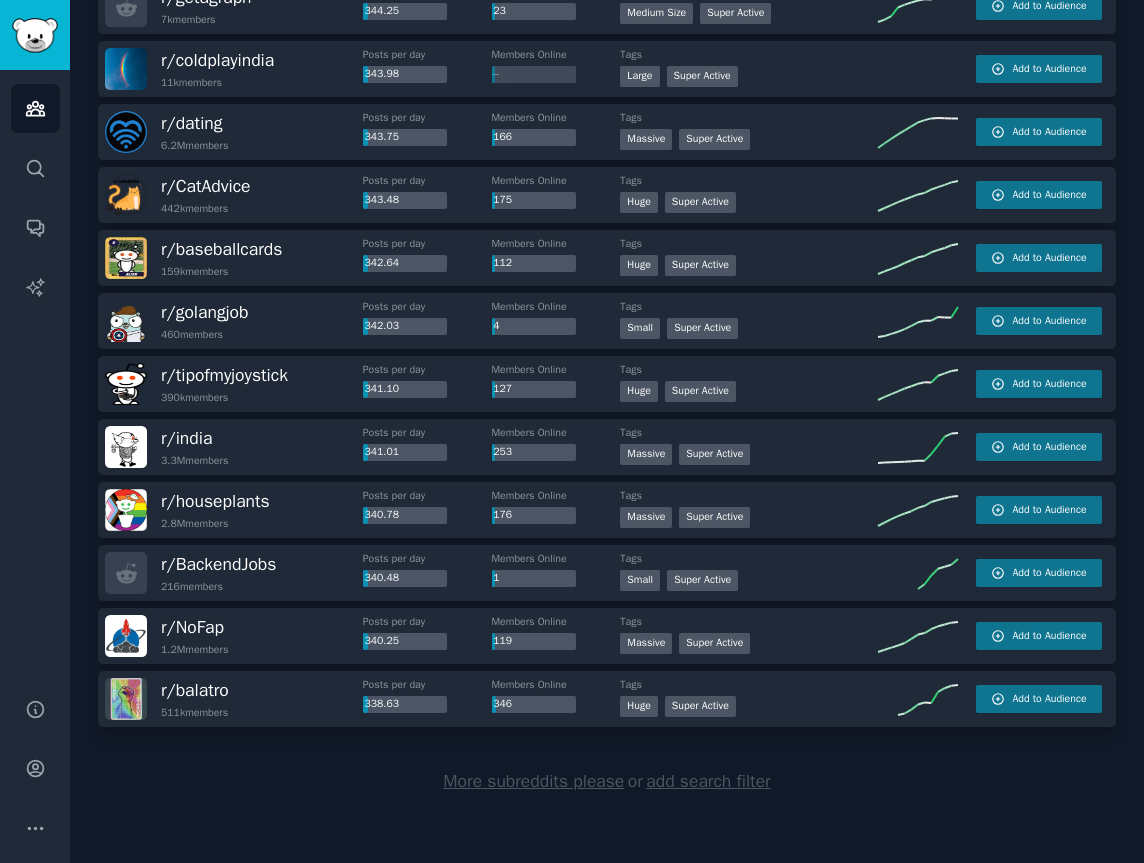 click on "More subreddits please" at bounding box center (533, 781) 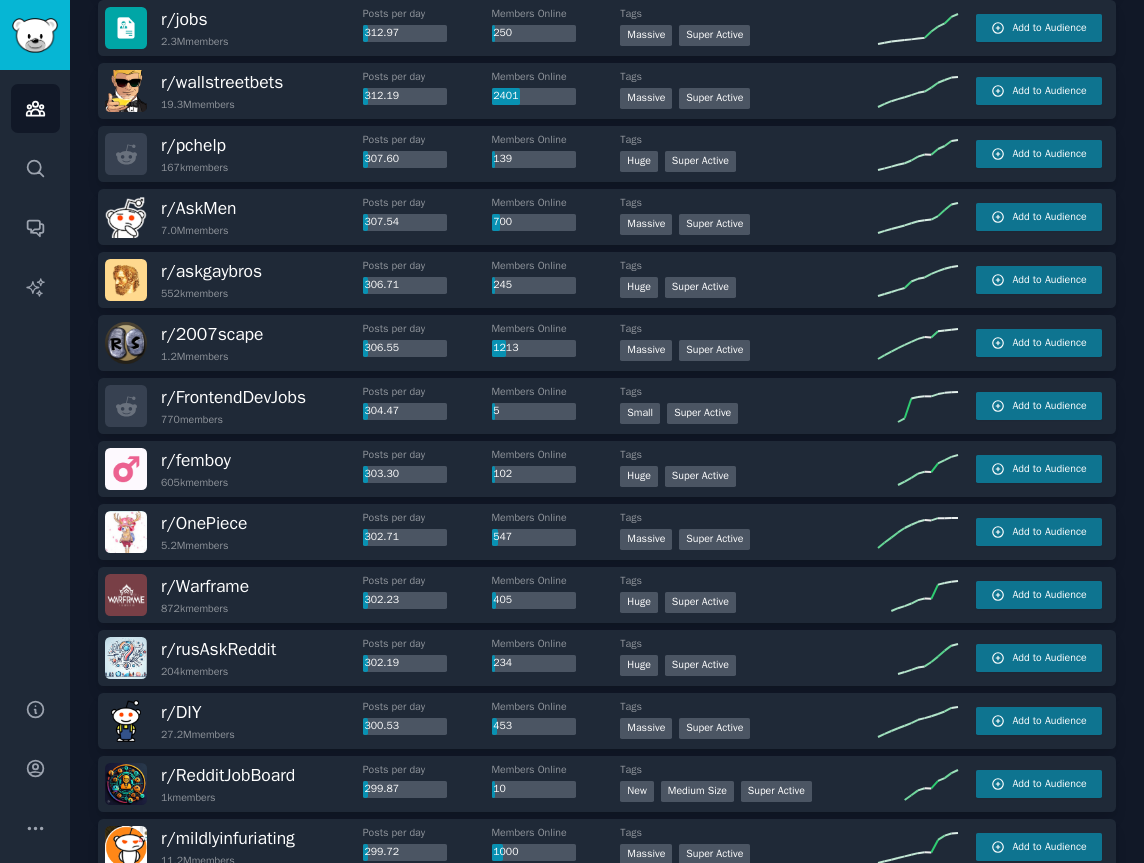 scroll, scrollTop: 12082, scrollLeft: 0, axis: vertical 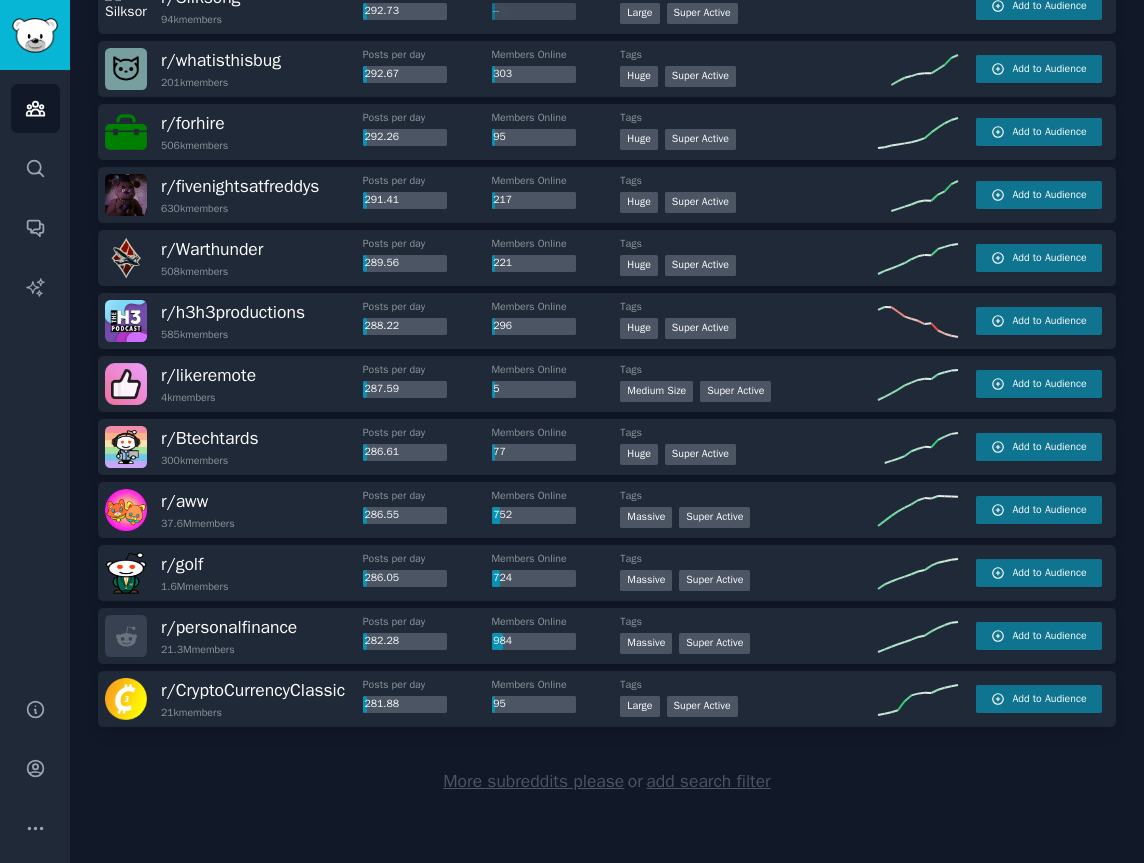 click on "More subreddits please" at bounding box center [533, 781] 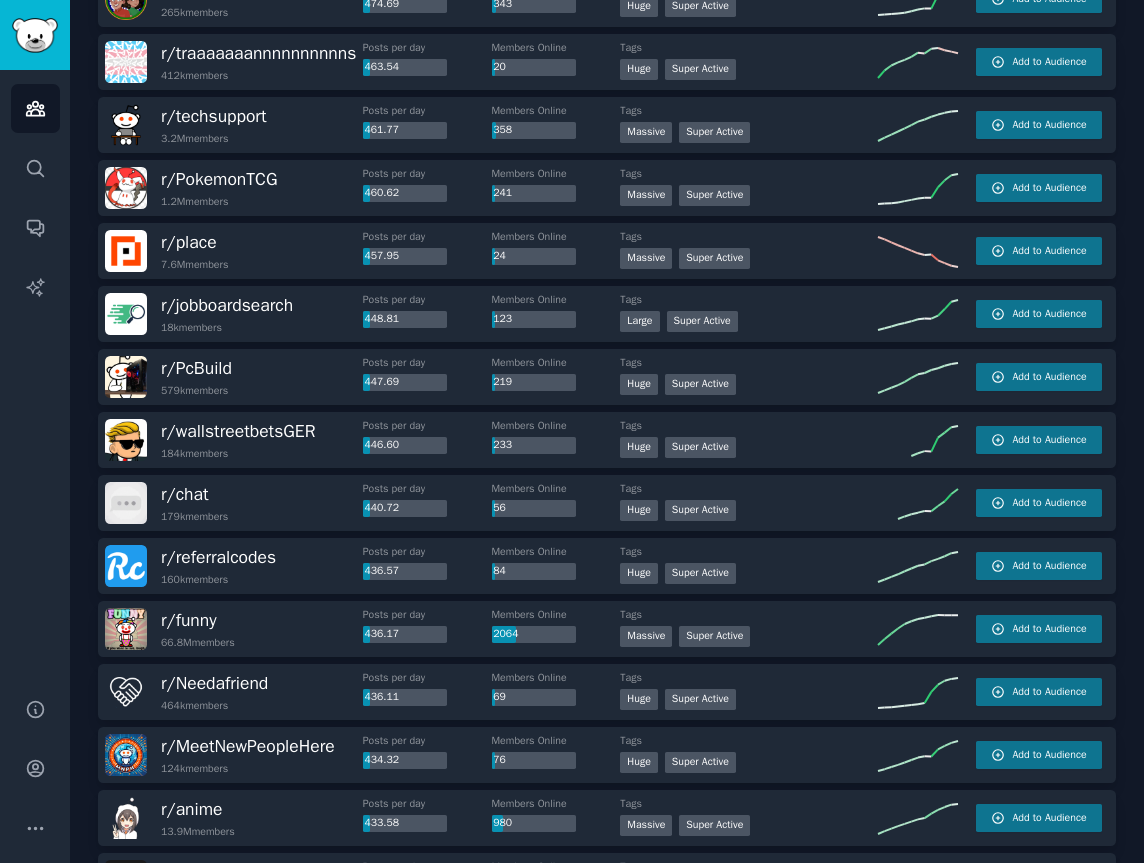 scroll, scrollTop: 10451, scrollLeft: 0, axis: vertical 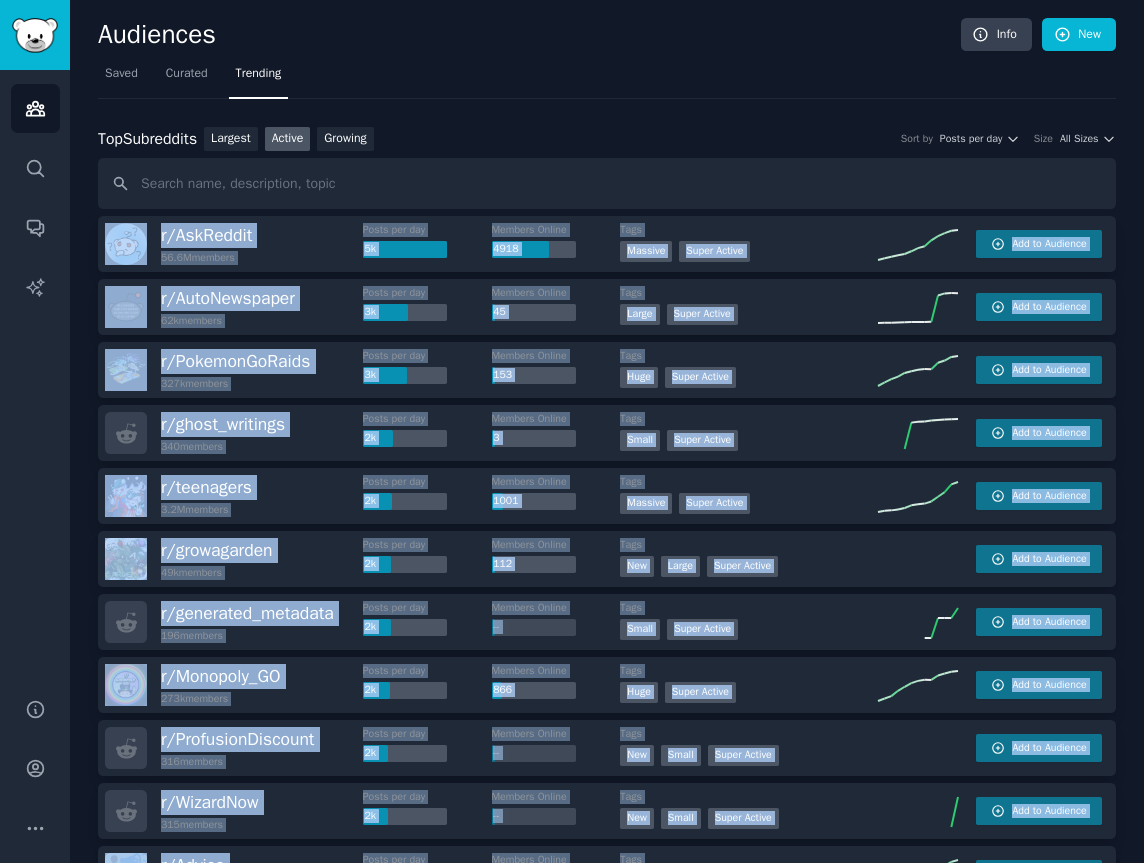 drag, startPoint x: 1130, startPoint y: 438, endPoint x: 86, endPoint y: 226, distance: 1065.3075 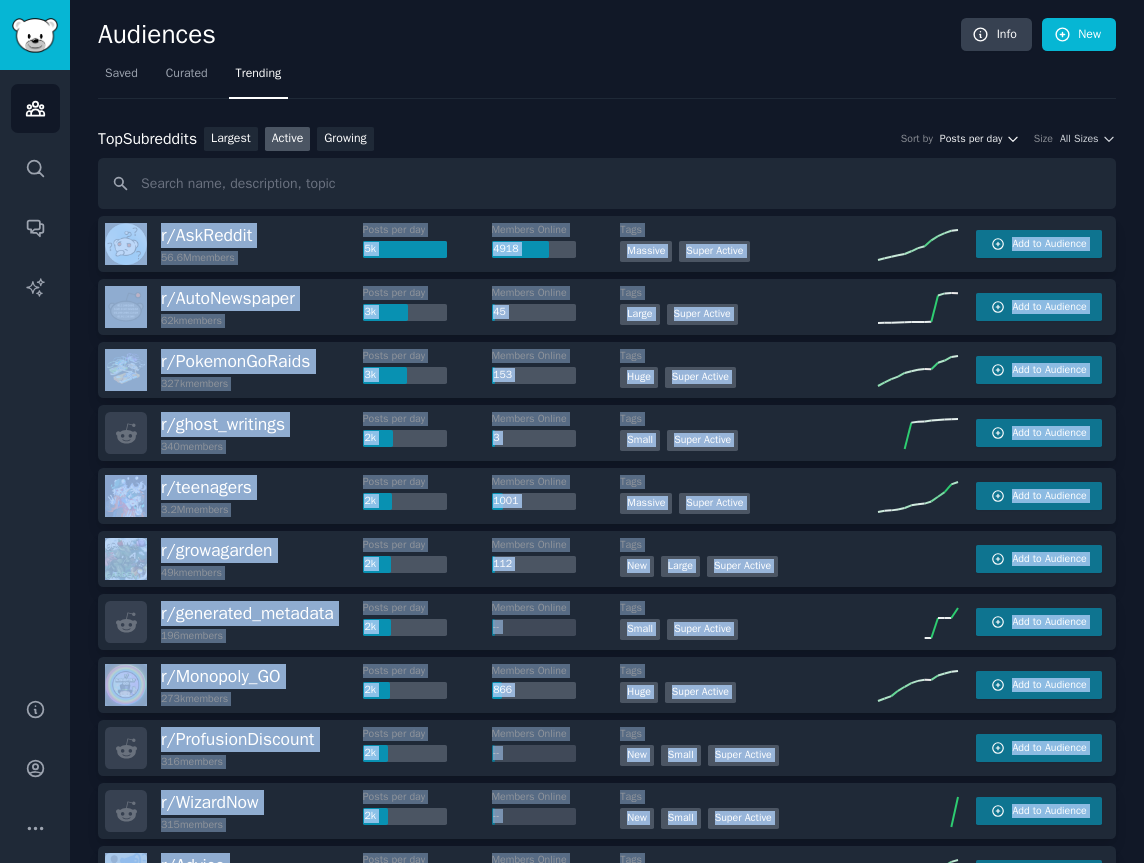 click on "Posts per day" at bounding box center [971, 139] 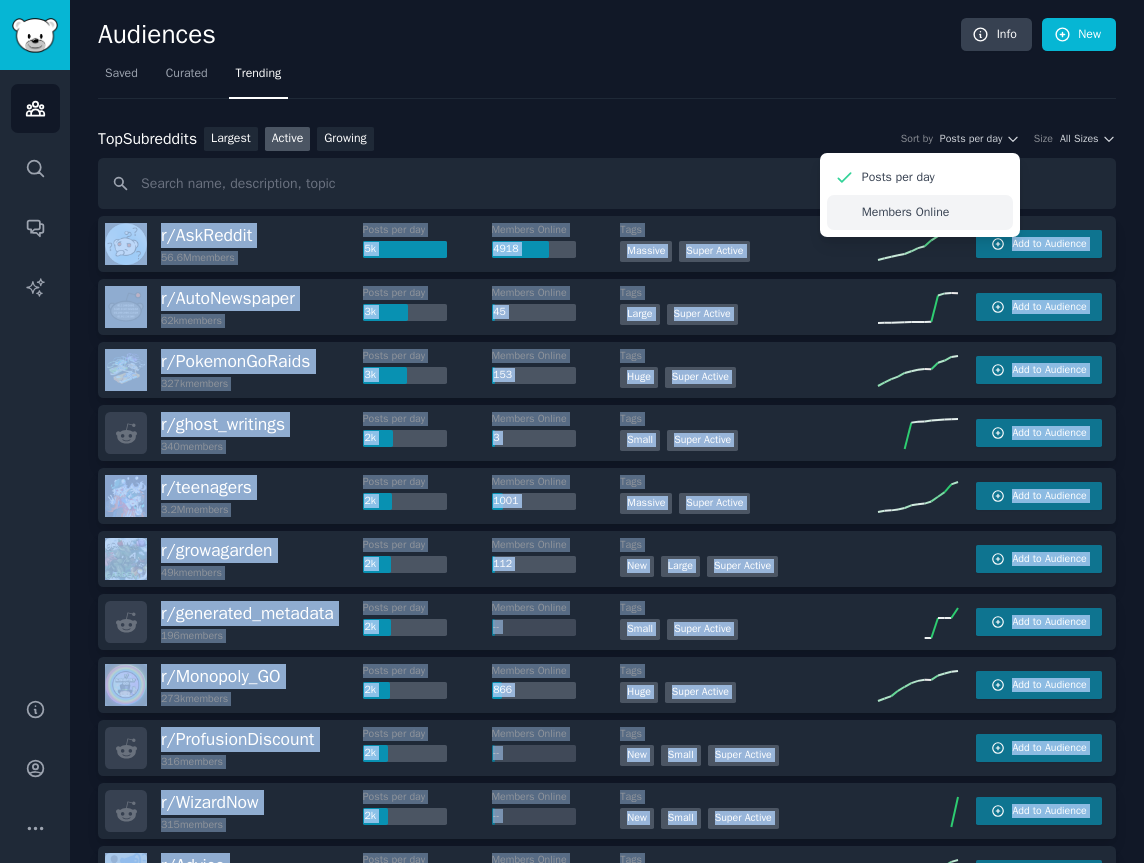 click on "Members Online" at bounding box center [920, 212] 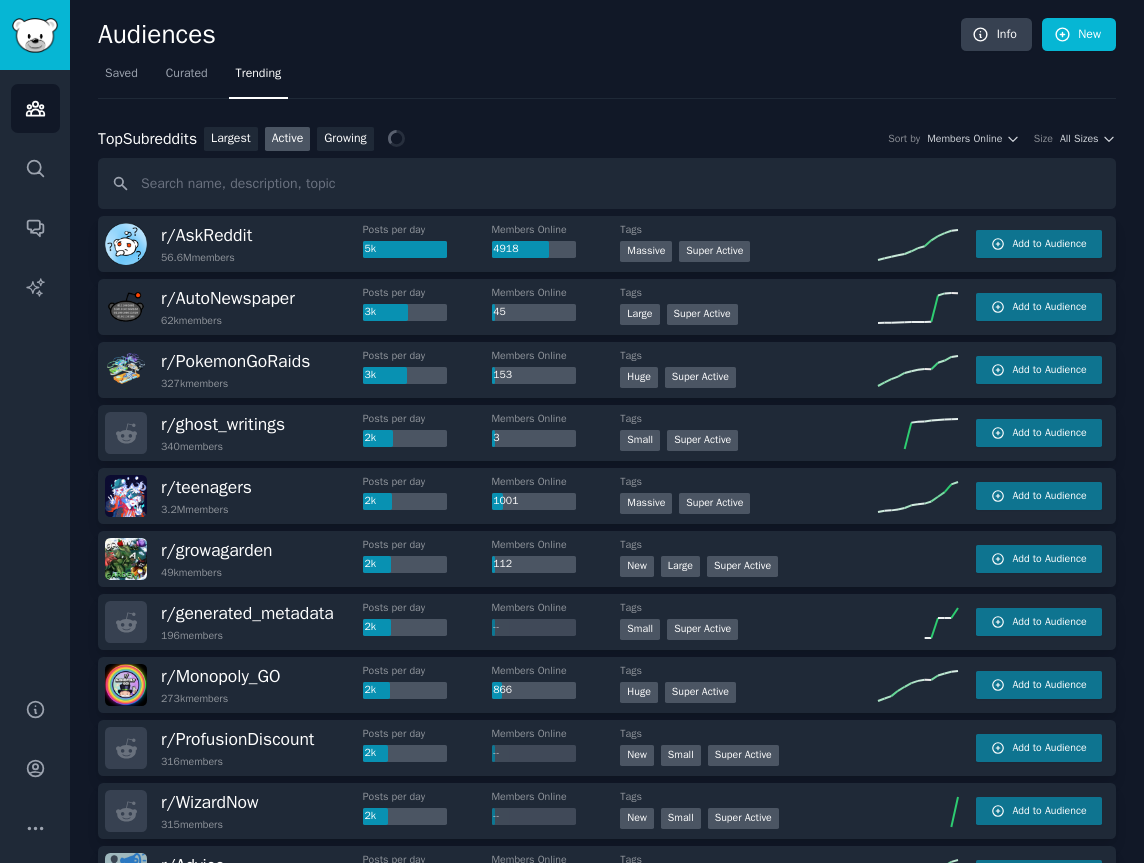 click on "Top   Subreddits Top Subreddits Largest Active Growing Sort by Members Online Size All Sizes r/ AskReddit 56.6M  members Posts per day 5k Members Online 4918 Tags 1,000,000+ members Massive Super Active Add to Audience r/ AutoNewspaper 62k  members Posts per day 3k Members Online 45 Tags Large Super Active Add to Audience r/ PokemonGoRaids 327k  members Posts per day 3k Members Online 153 Tags Huge Super Active Add to Audience r/ ghost_writings 340  members Posts per day 2k Members Online 3 Tags Small Super Active Add to Audience r/ teenagers 3.2M  members Posts per day 2k Members Online 1001 Tags Massive Super Active Add to Audience r/ growagarden 49k  members Posts per day 2k Members Online 112 Tags New Large Super Active Add to Audience r/ generated_metadata 196  members Posts per day 2k Members Online -- Tags Small Super Active Add to Audience r/ Monopoly_GO 273k  members Posts per day 2k Members Online 866 Tags >= 95th percentile for submissions / day Huge Super Active Add to Audience r/ 316  members 2k" at bounding box center [607, 8085] 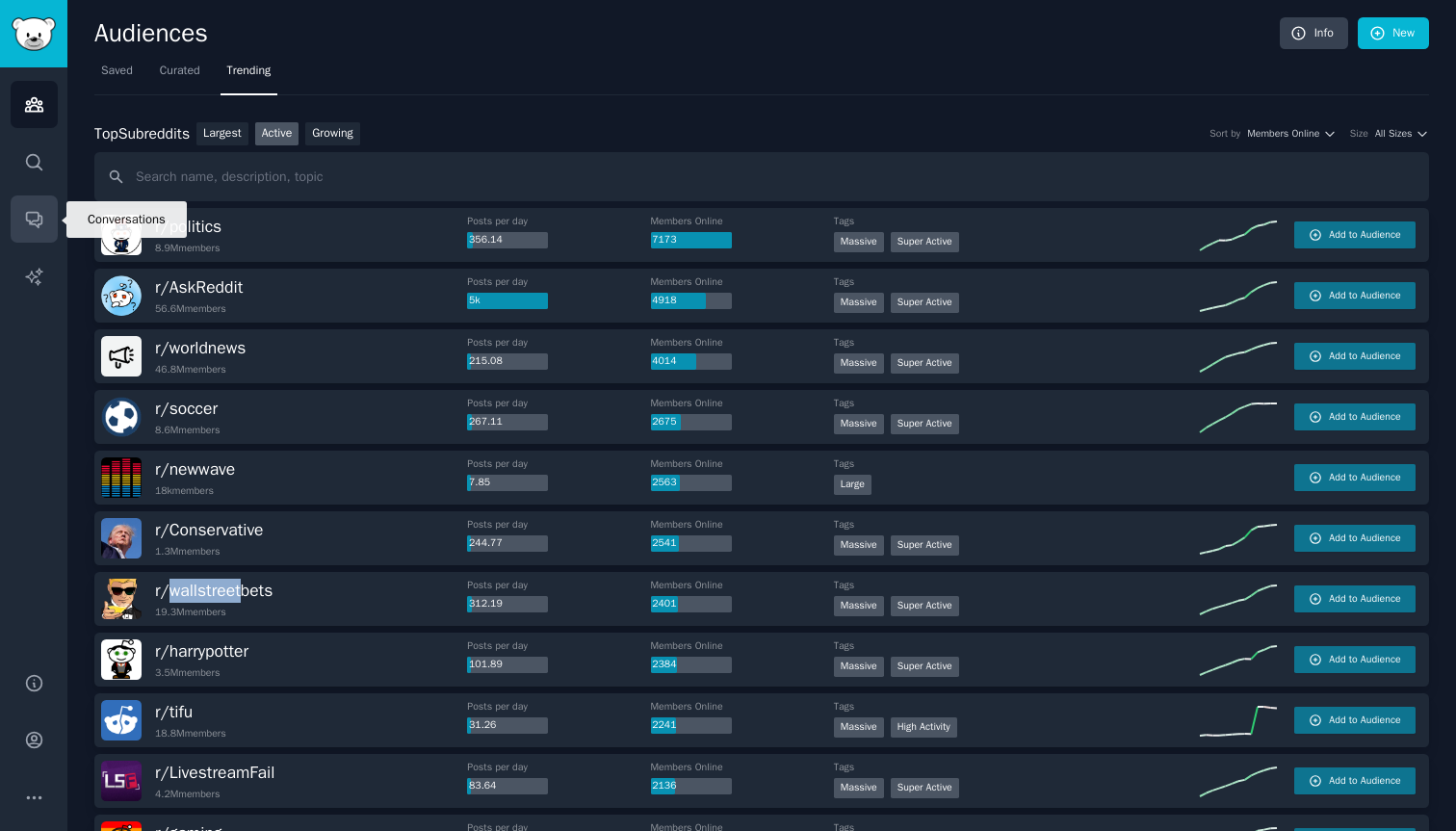 click 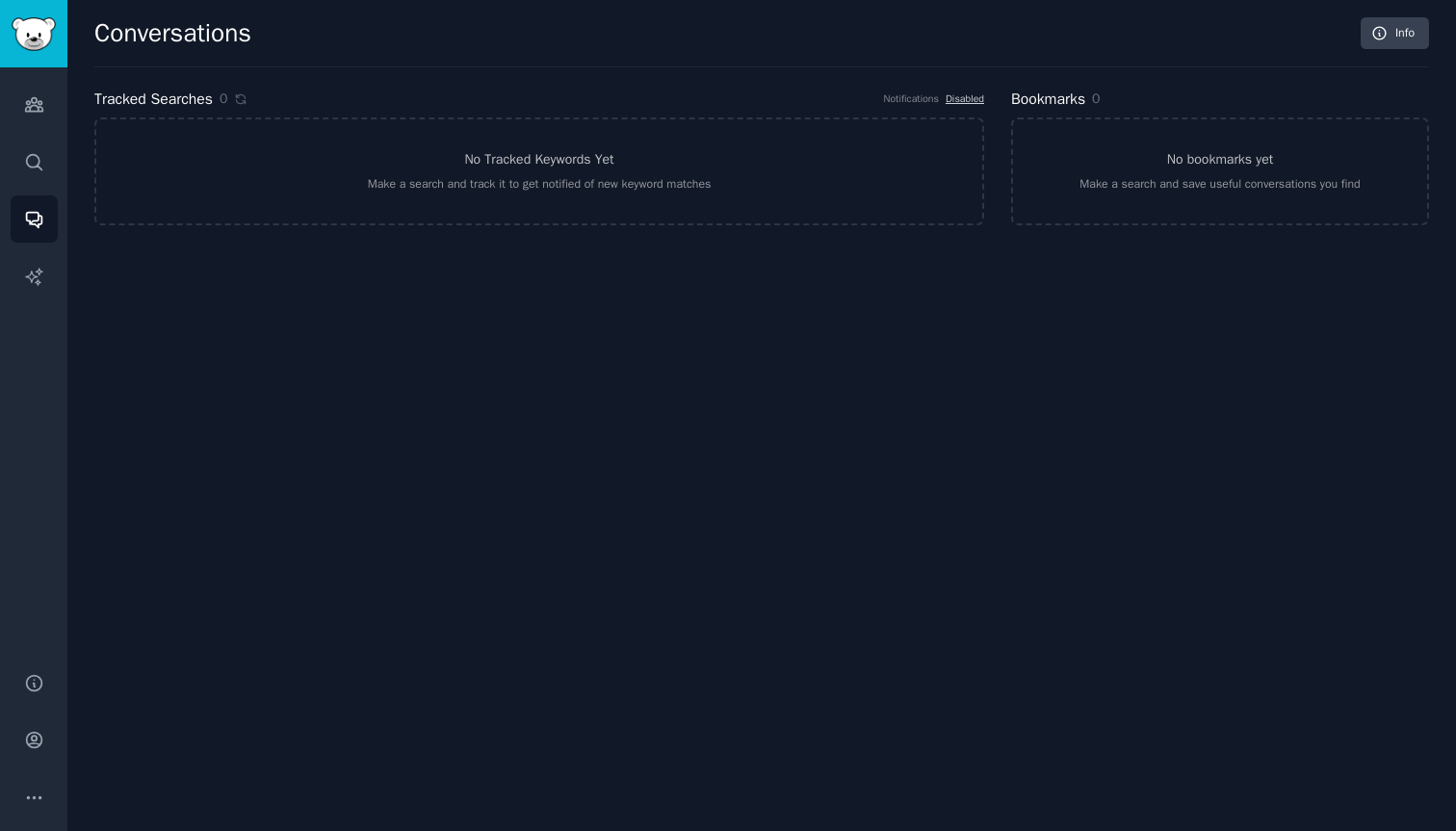 click on "Conversations Info Tracked Searches 0 Notifications Disabled No Tracked Keywords Yet Make a search and track it to get notified of new keyword matches Bookmarks 0 No bookmarks yet Make a search and save useful conversations you find" 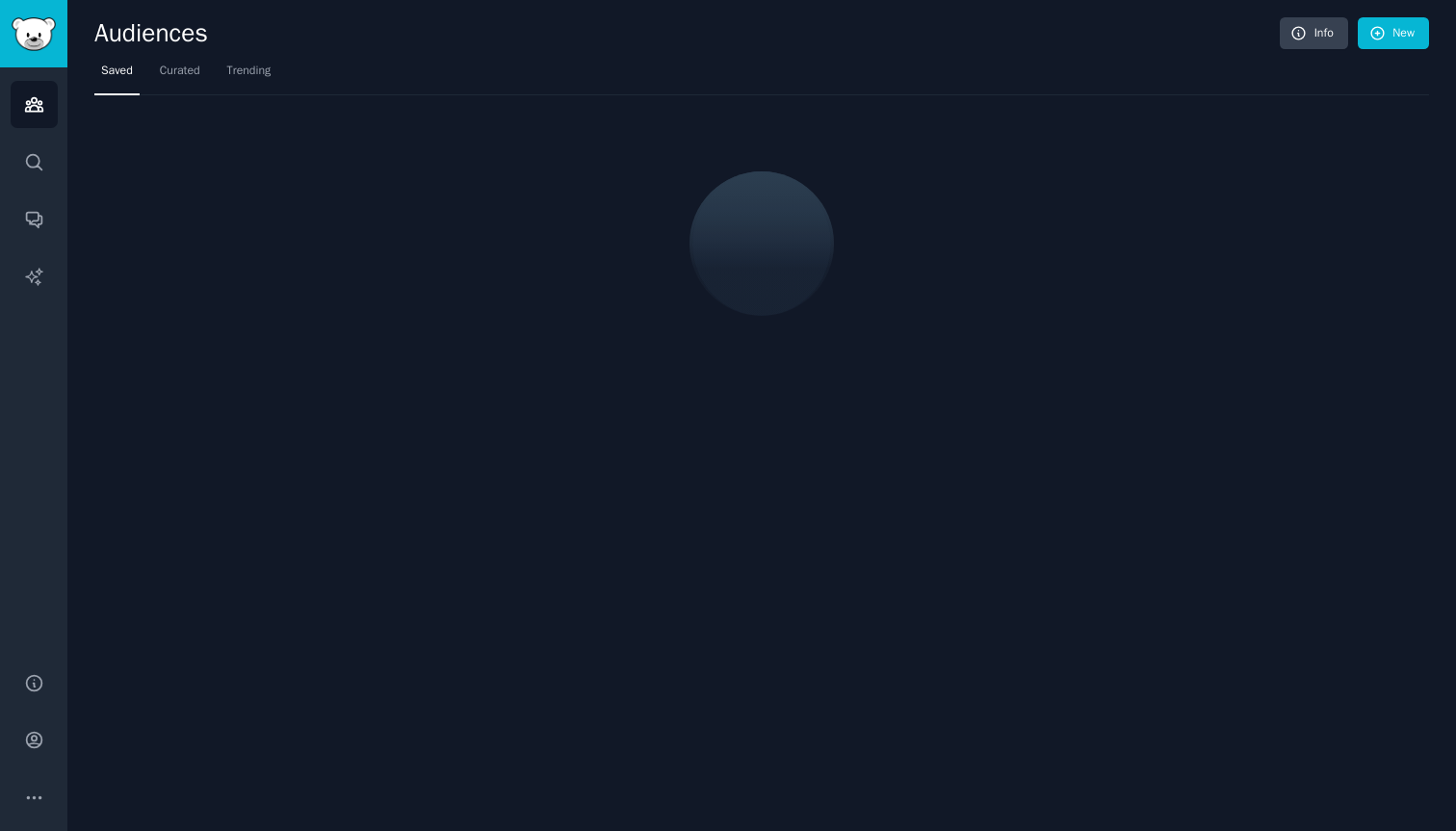 scroll, scrollTop: 0, scrollLeft: 0, axis: both 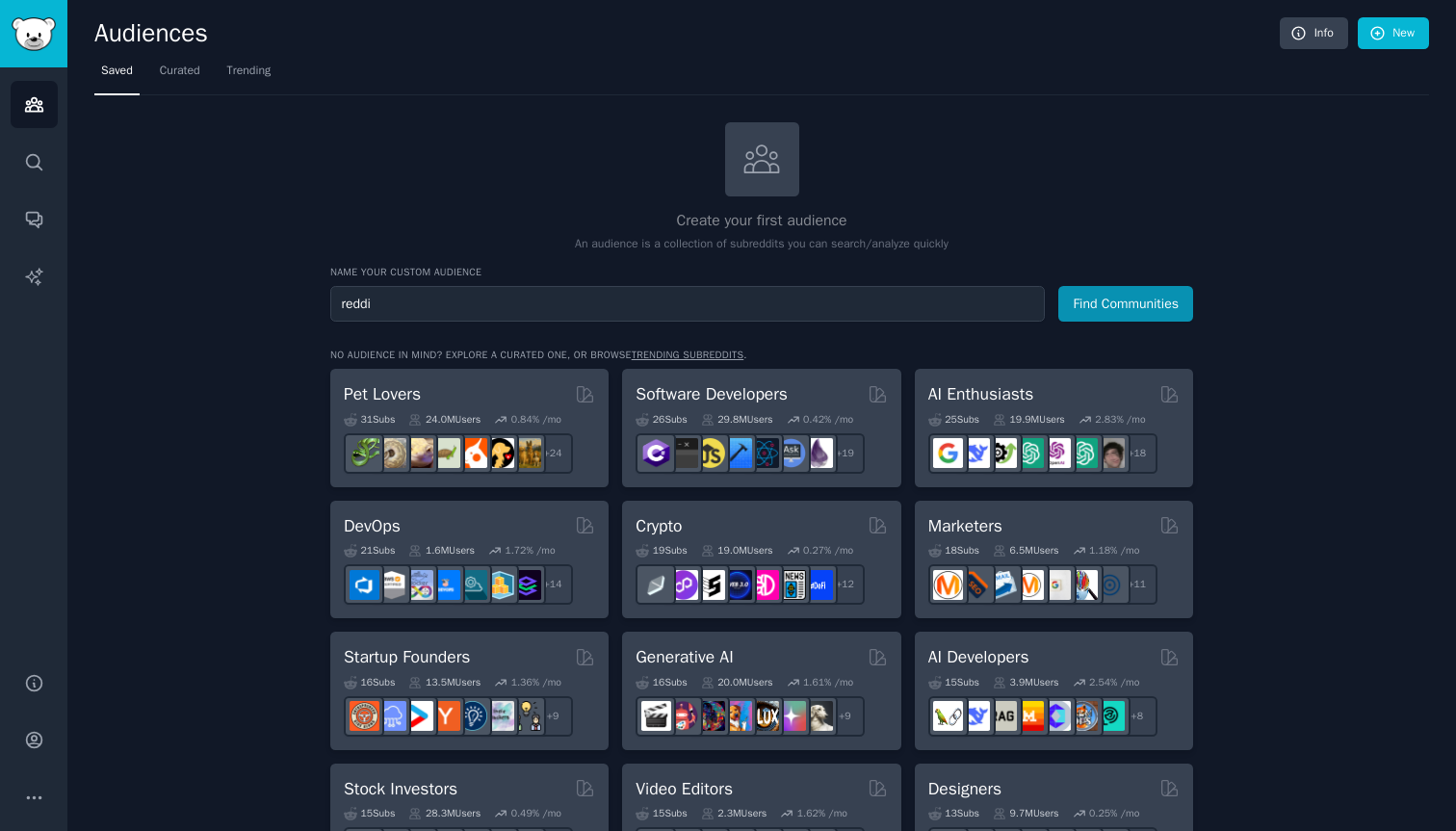 type on "reddit" 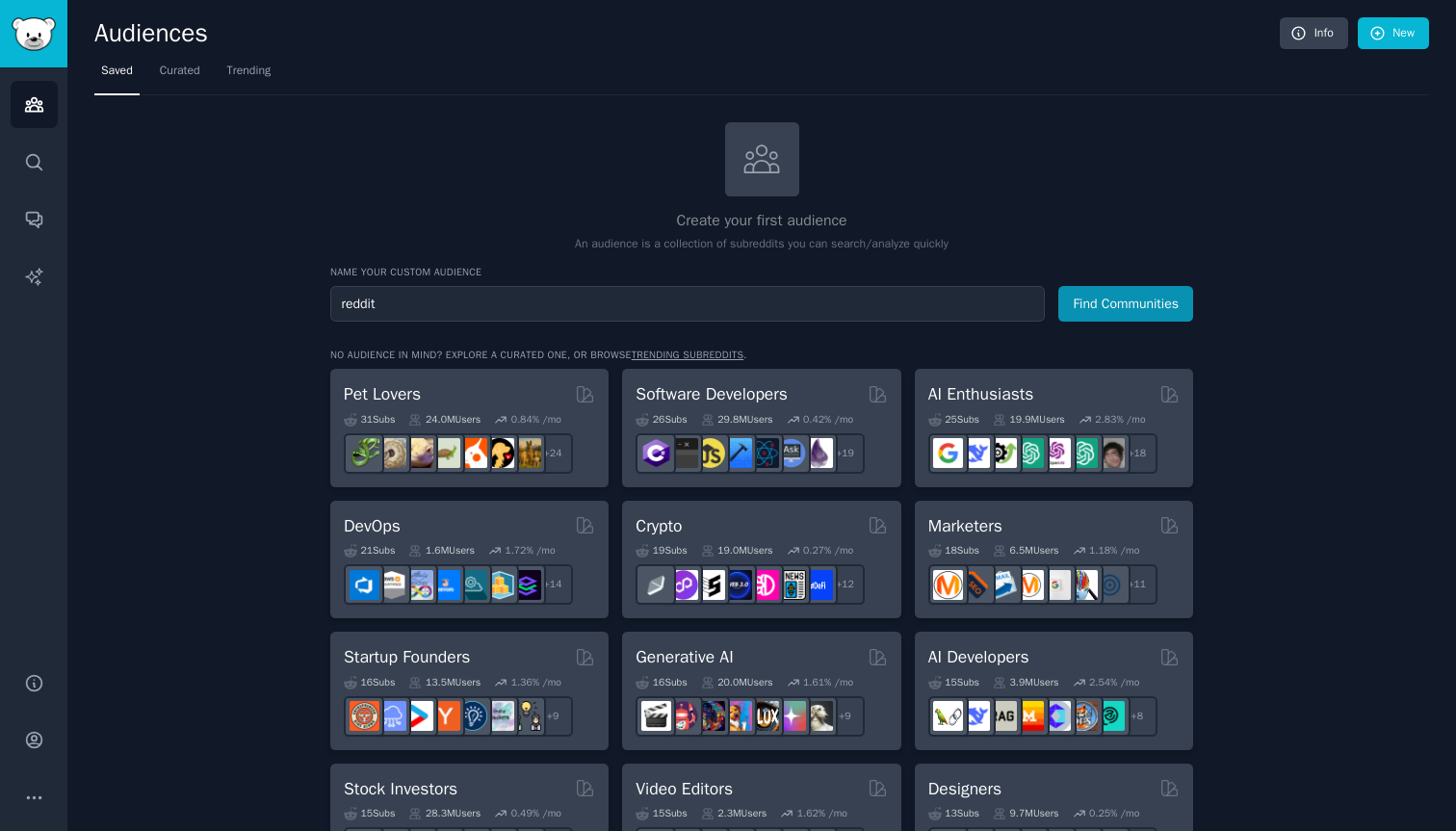 type 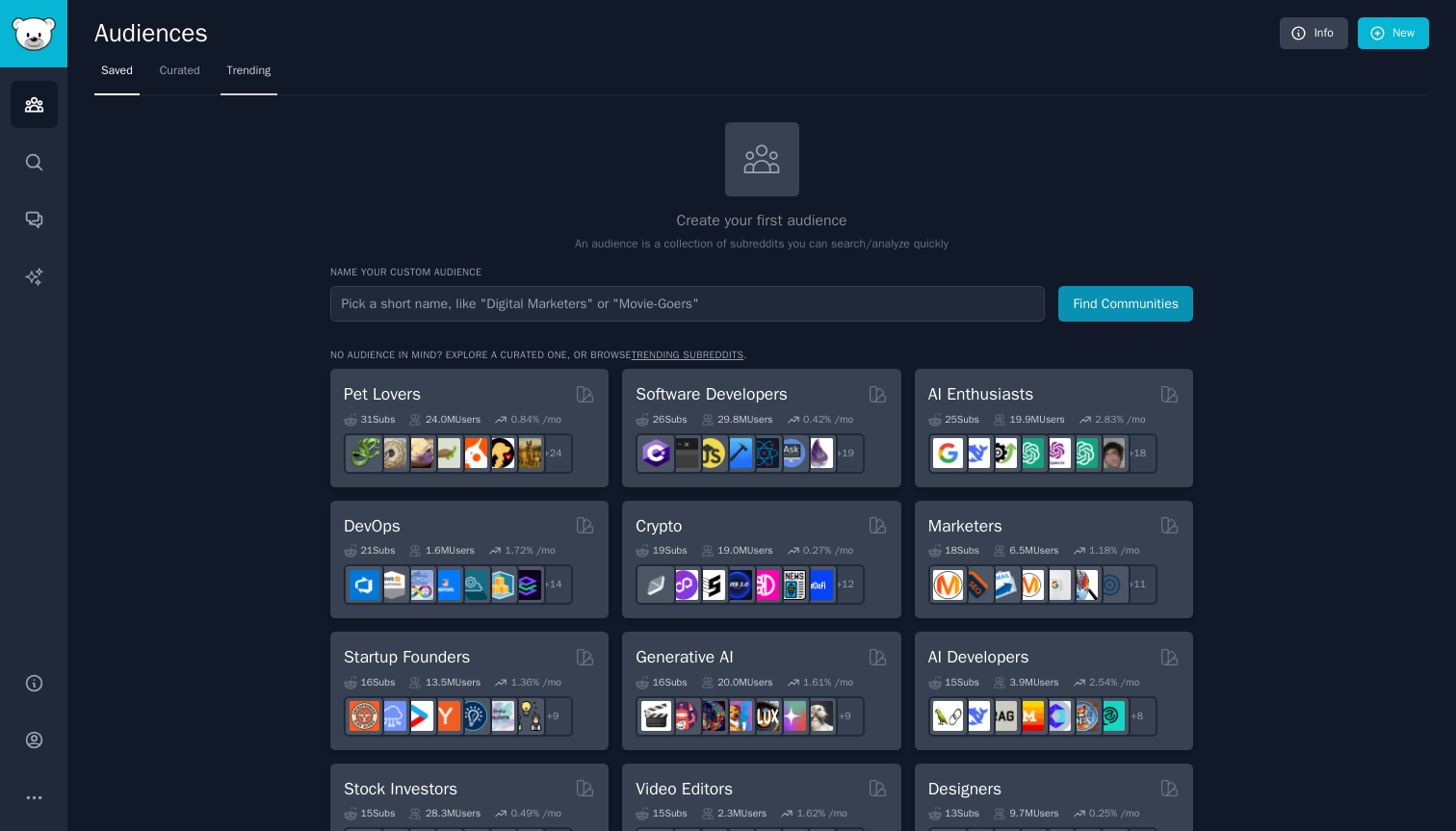 click on "Trending" at bounding box center [249, 71] 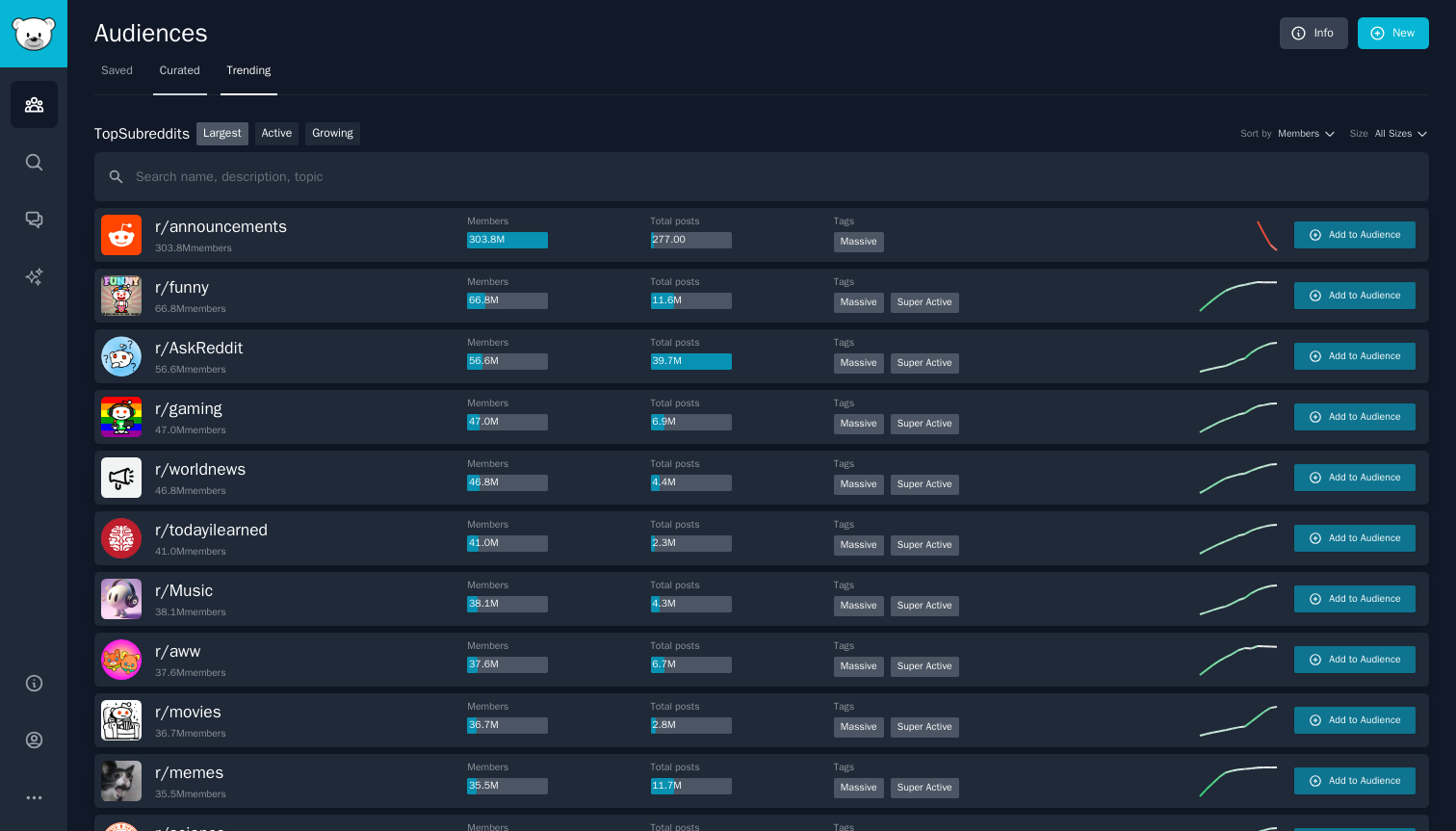 click on "Curated" at bounding box center (180, 71) 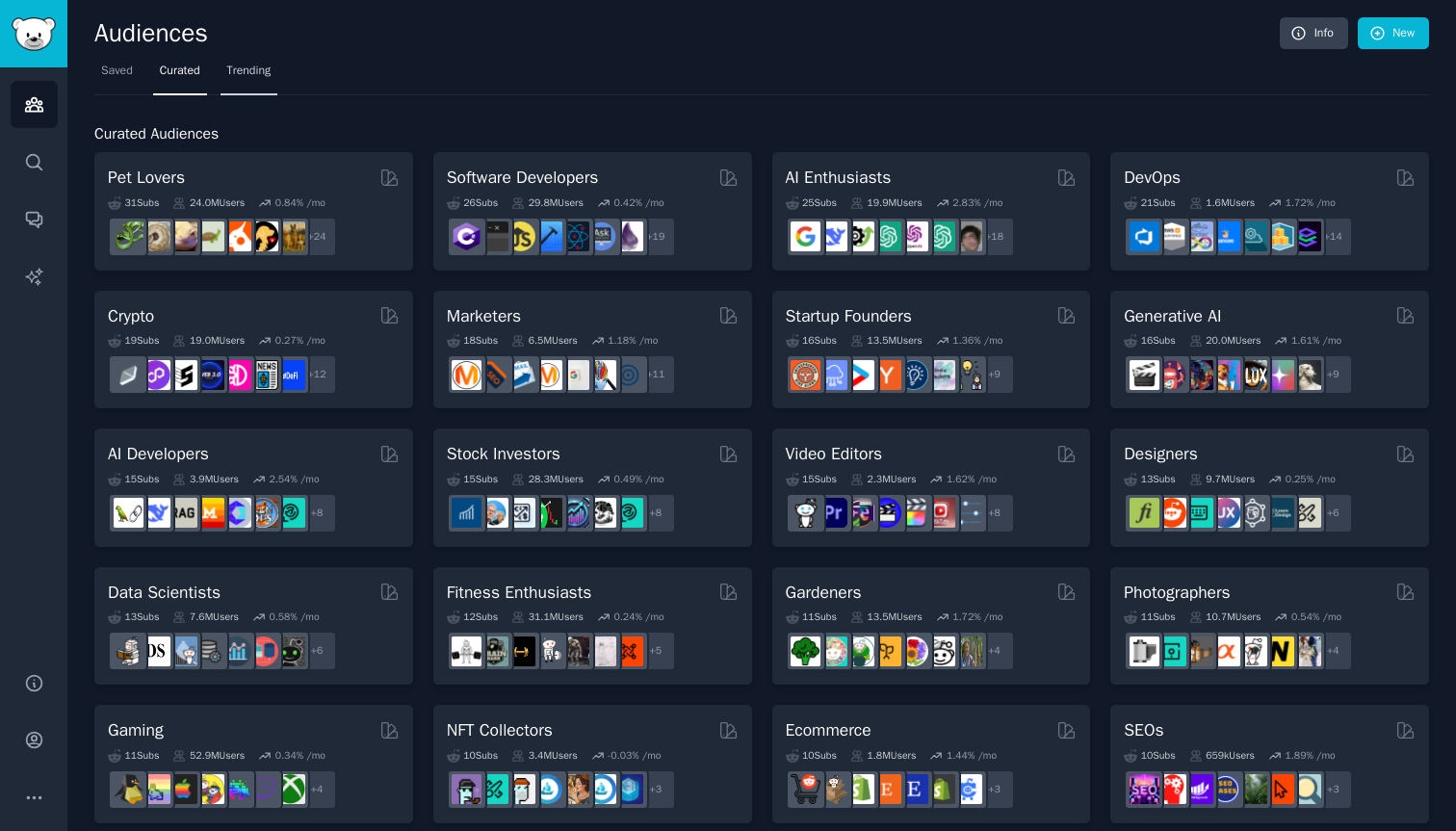 click on "Trending" at bounding box center (249, 71) 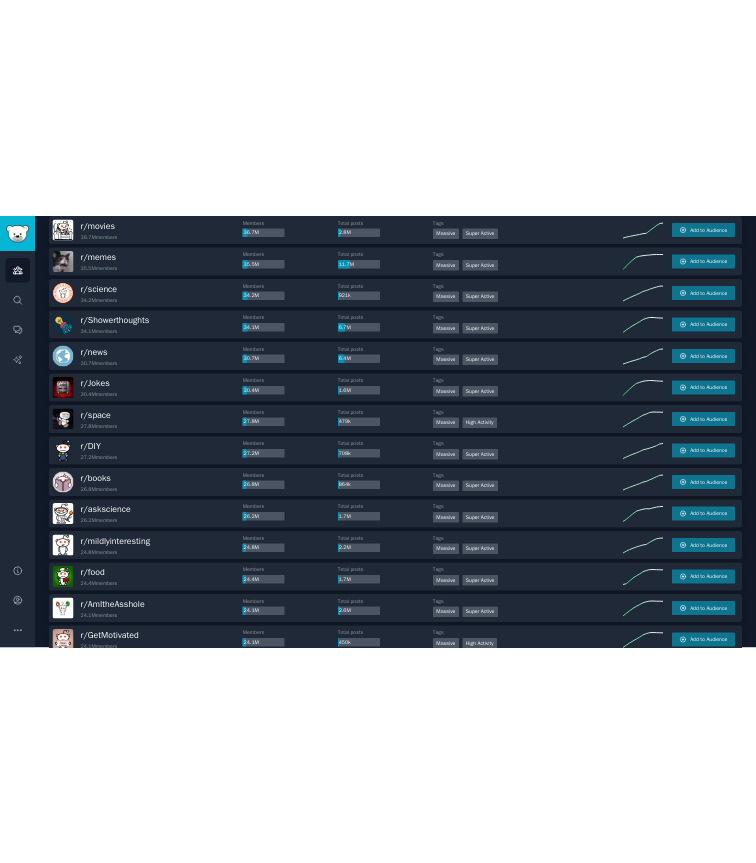 scroll, scrollTop: 0, scrollLeft: 0, axis: both 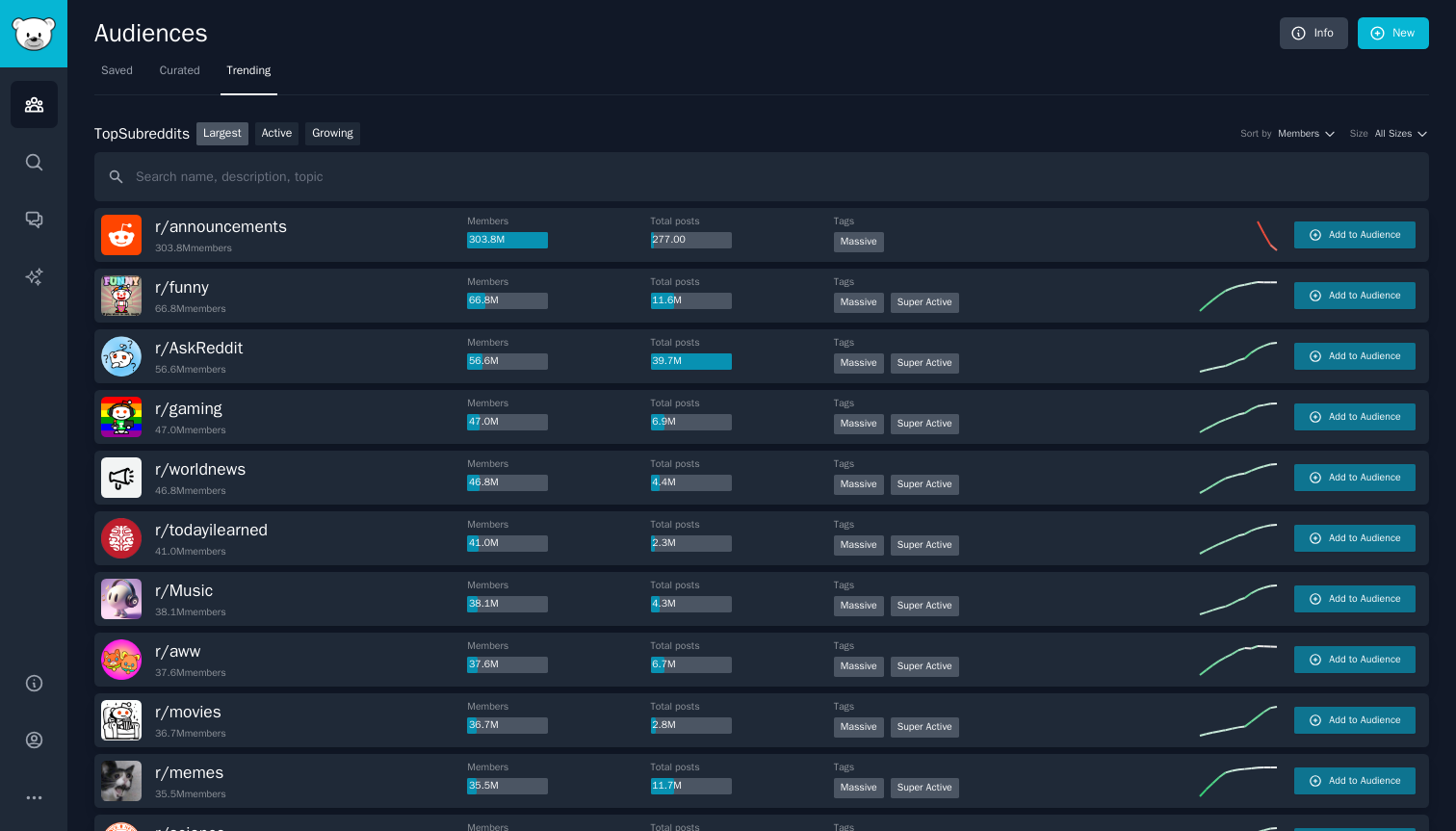 click on "Saved Curated Trending" at bounding box center (762, 75) 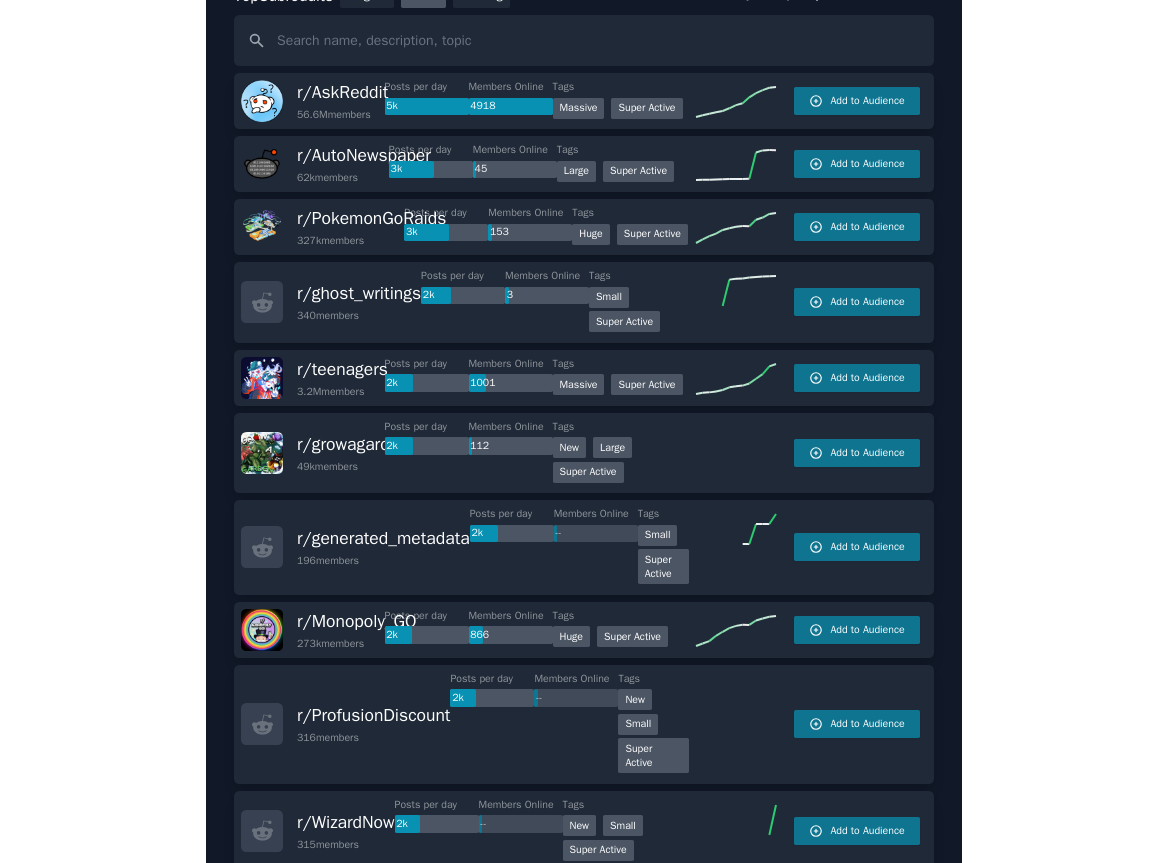 scroll, scrollTop: 158, scrollLeft: 0, axis: vertical 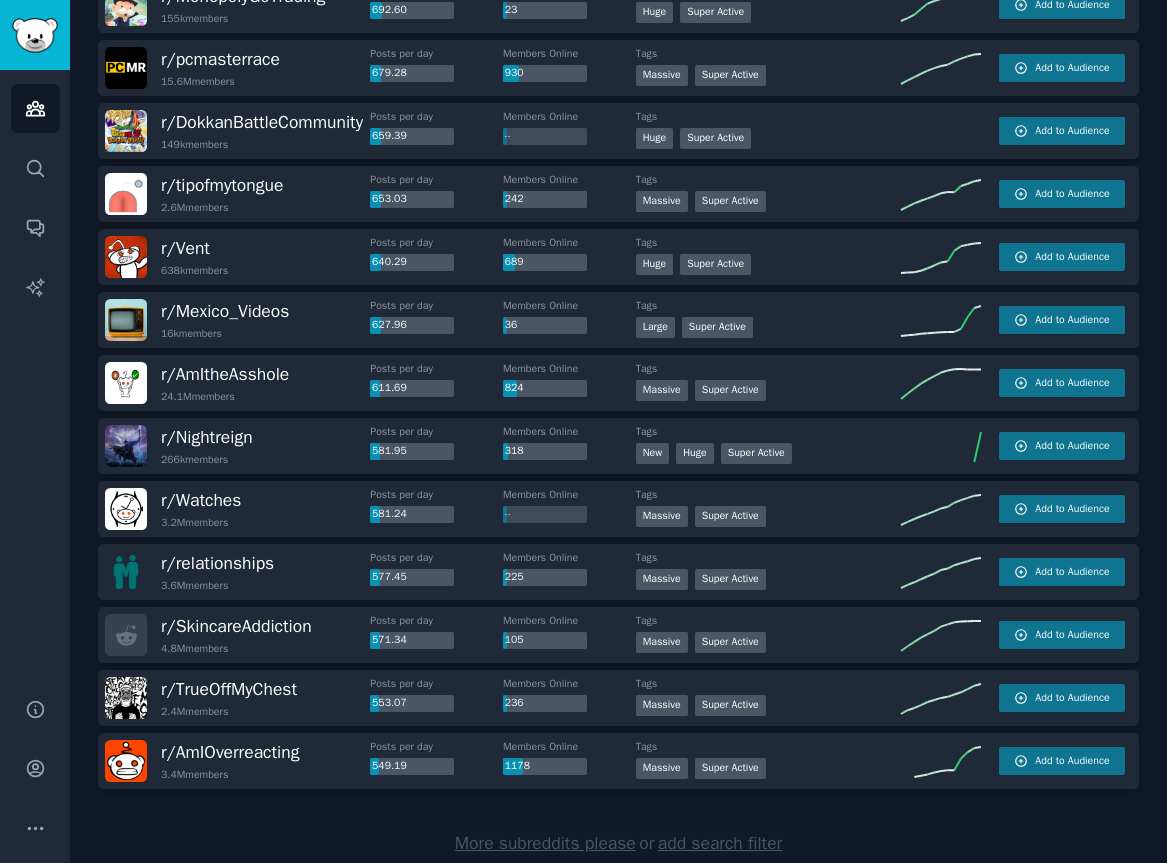 click on "More subreddits please  or  add search filter" 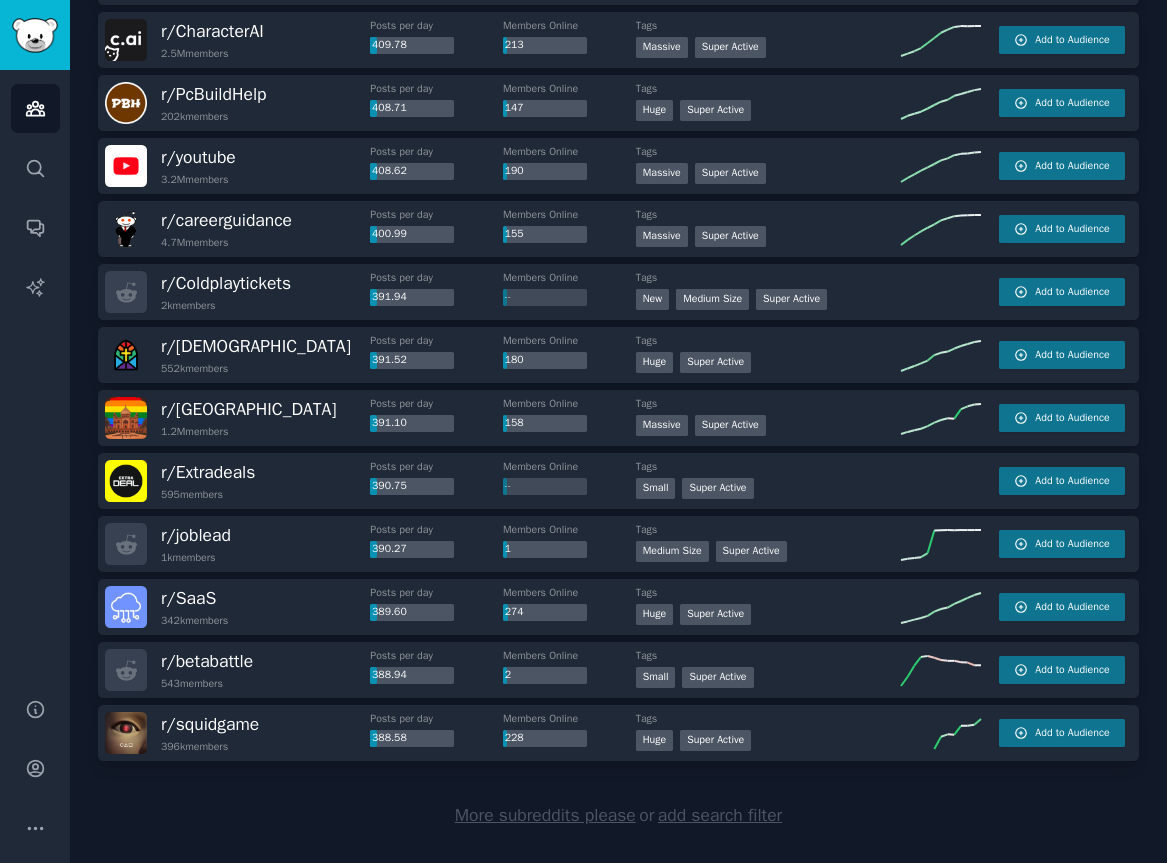 scroll, scrollTop: 5771, scrollLeft: 0, axis: vertical 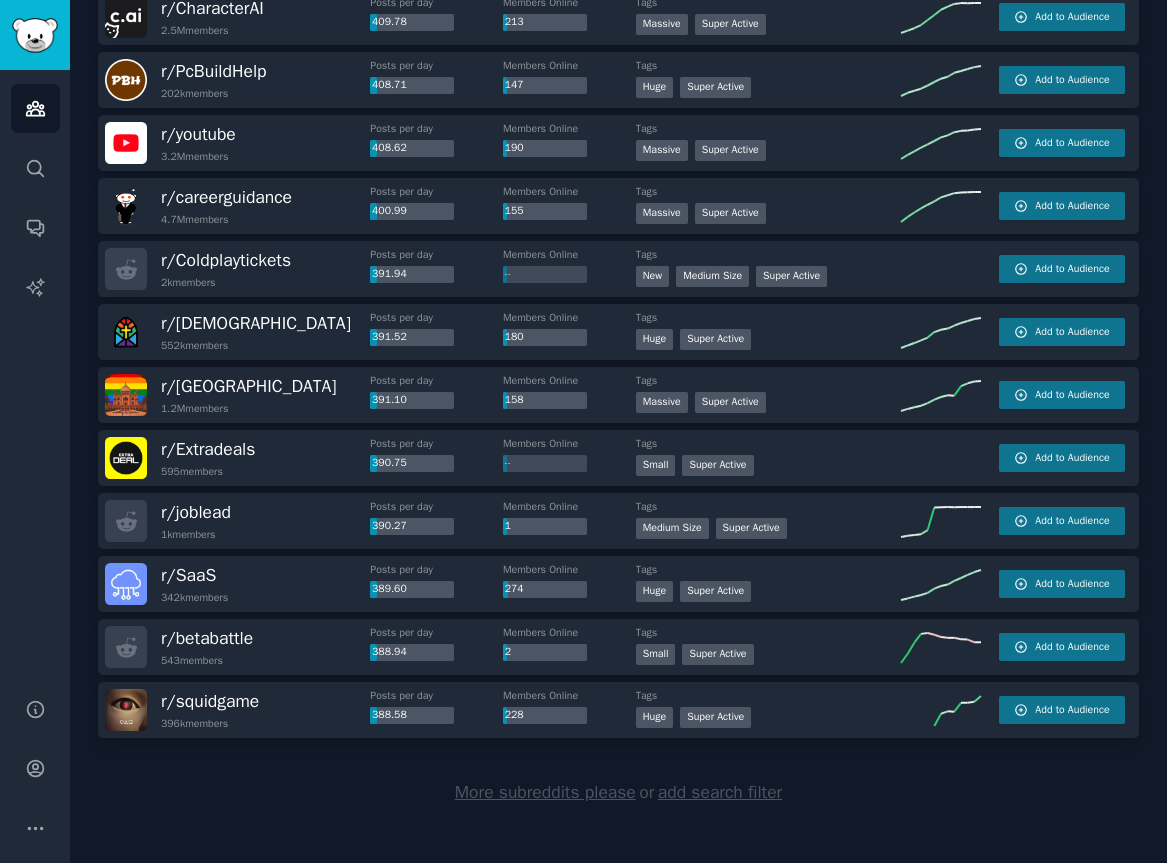 click on "More subreddits please" at bounding box center [545, 792] 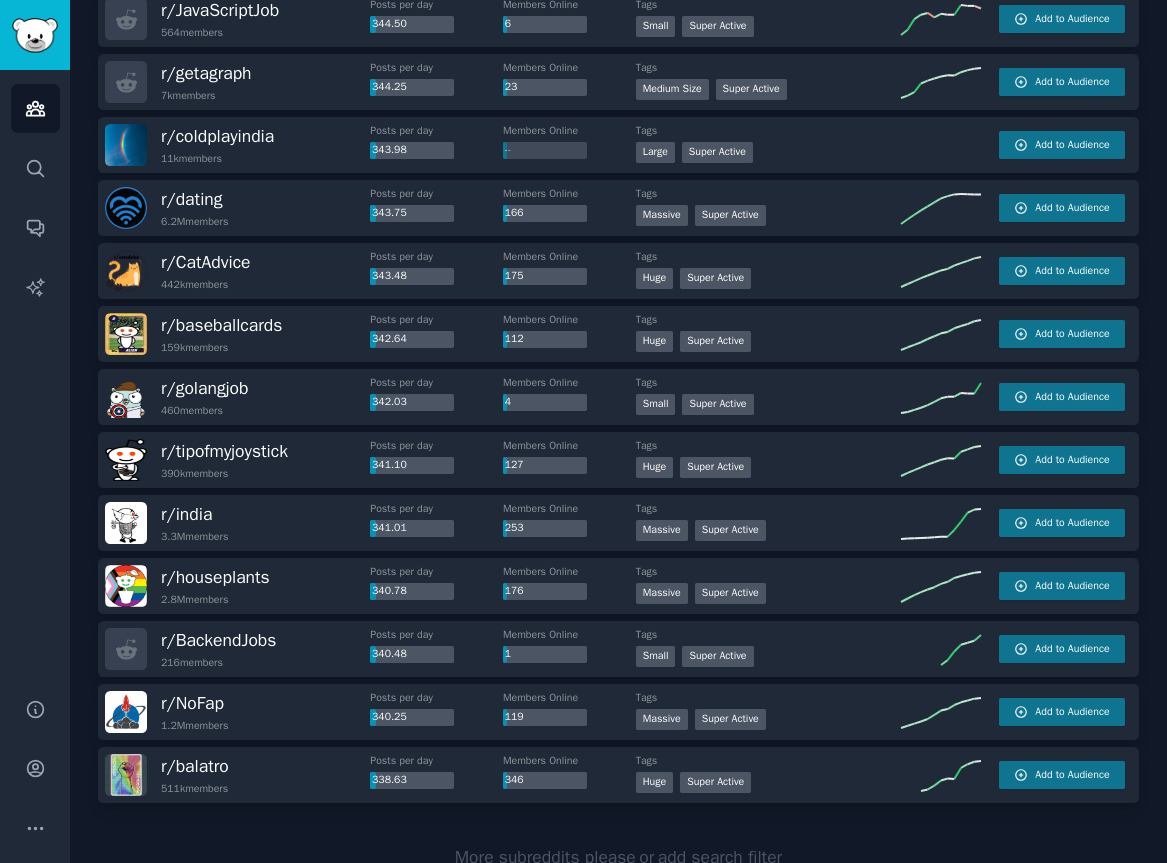 scroll, scrollTop: 8932, scrollLeft: 0, axis: vertical 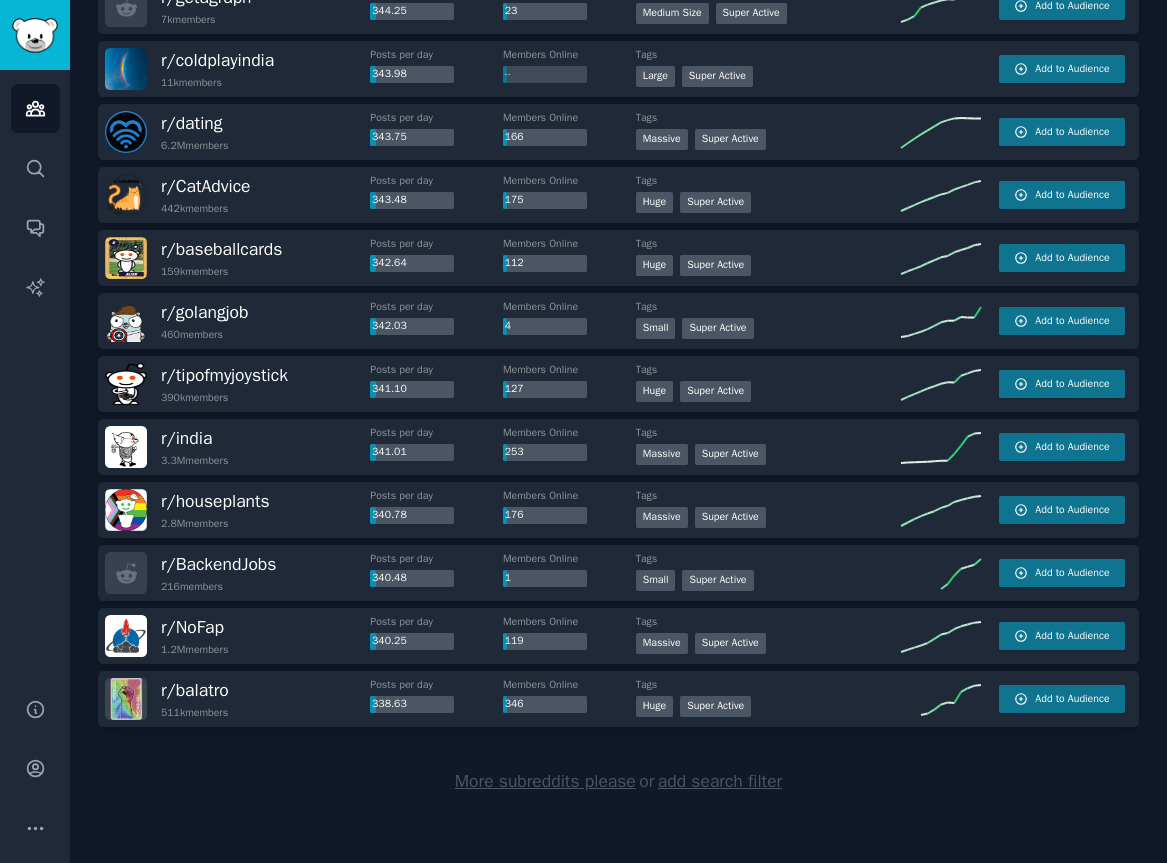 click on "More subreddits please" at bounding box center (545, 781) 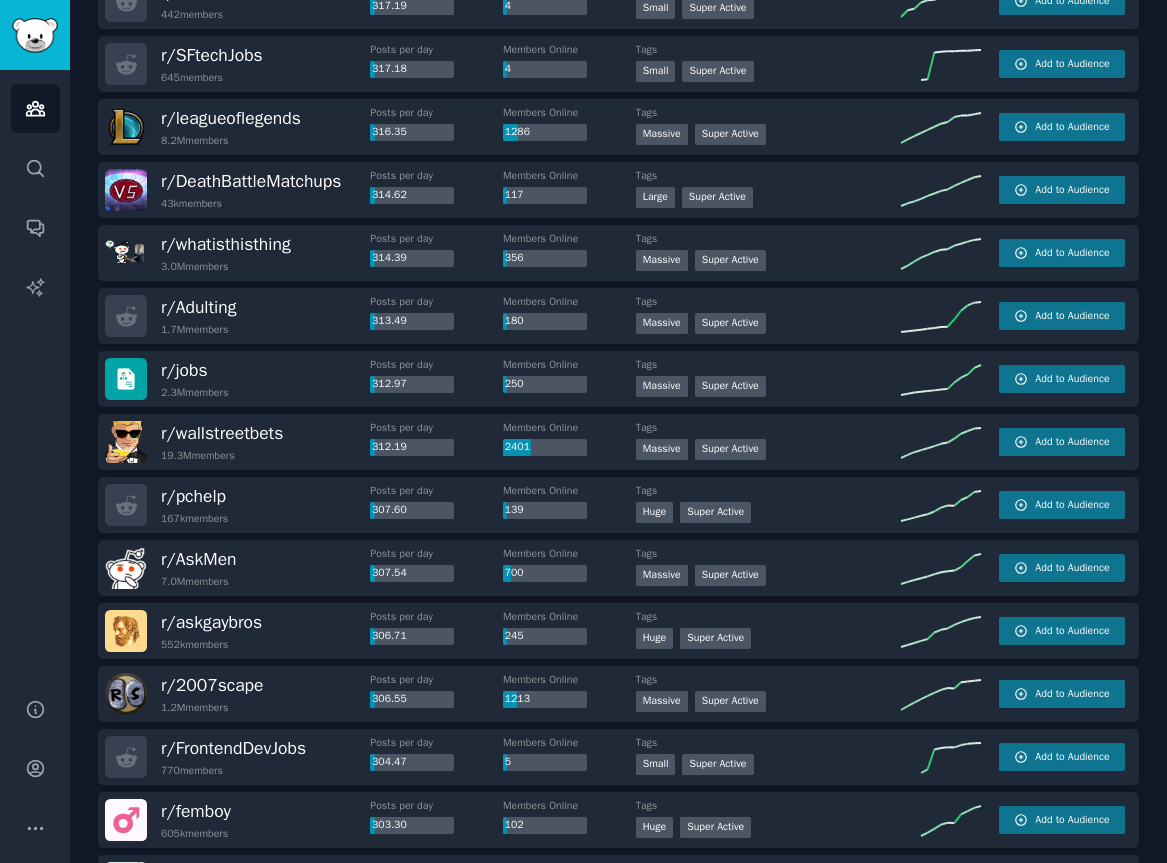 scroll, scrollTop: 12082, scrollLeft: 0, axis: vertical 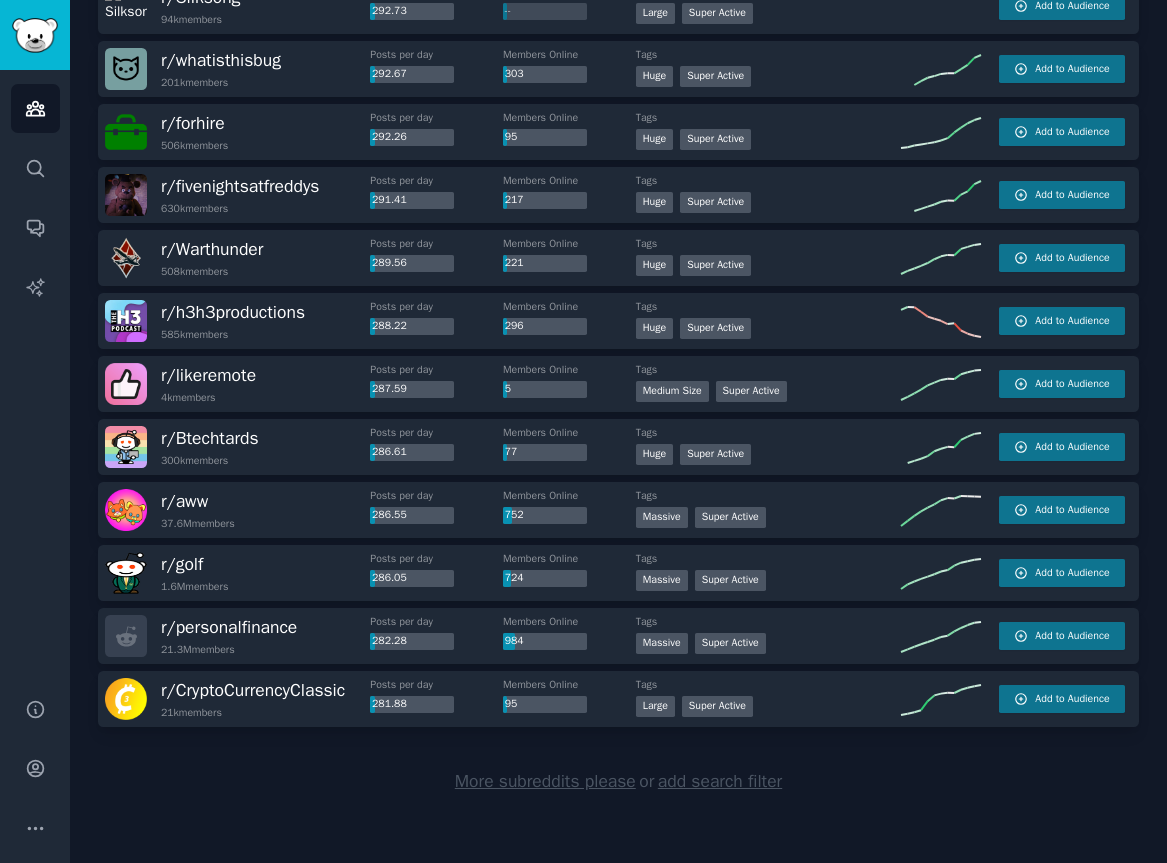 click on "More subreddits please" at bounding box center [545, 781] 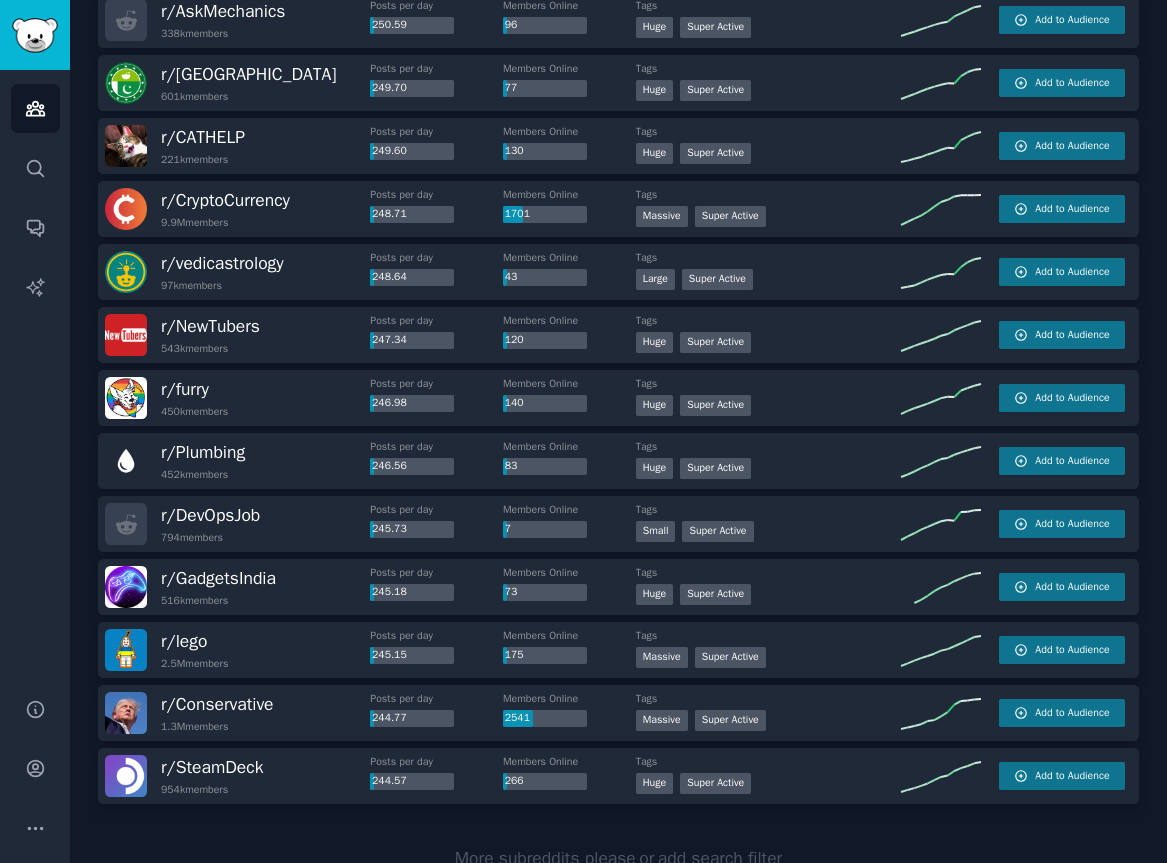 scroll, scrollTop: 15169, scrollLeft: 0, axis: vertical 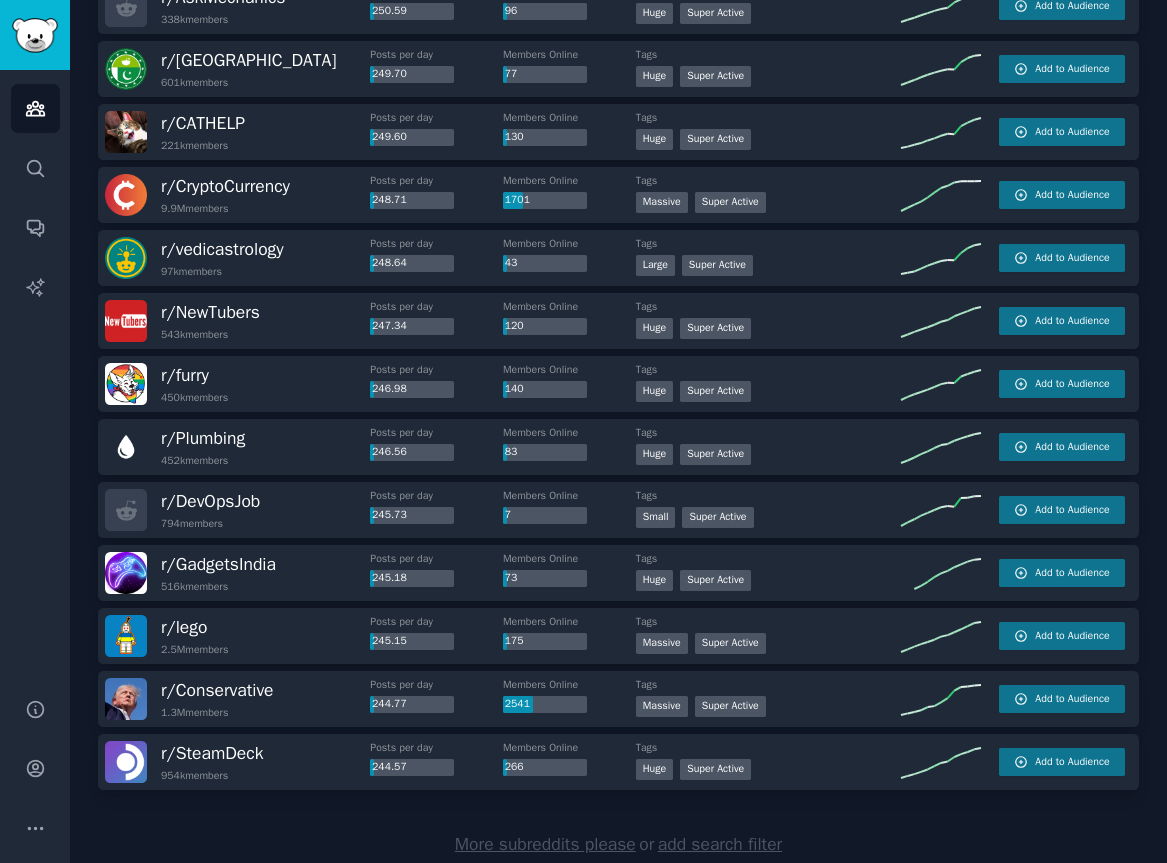 click on "More subreddits please" at bounding box center (545, 844) 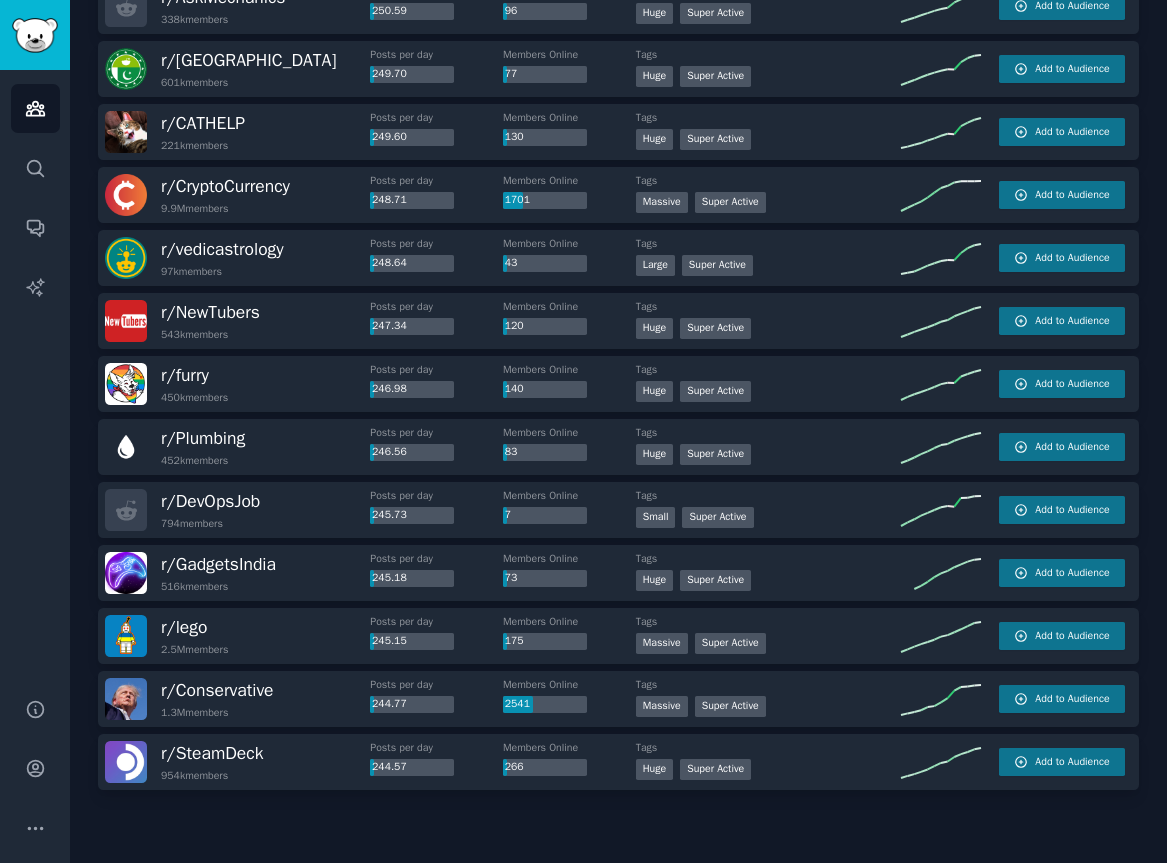 drag, startPoint x: 1108, startPoint y: 523, endPoint x: 1215, endPoint y: 504, distance: 108.67382 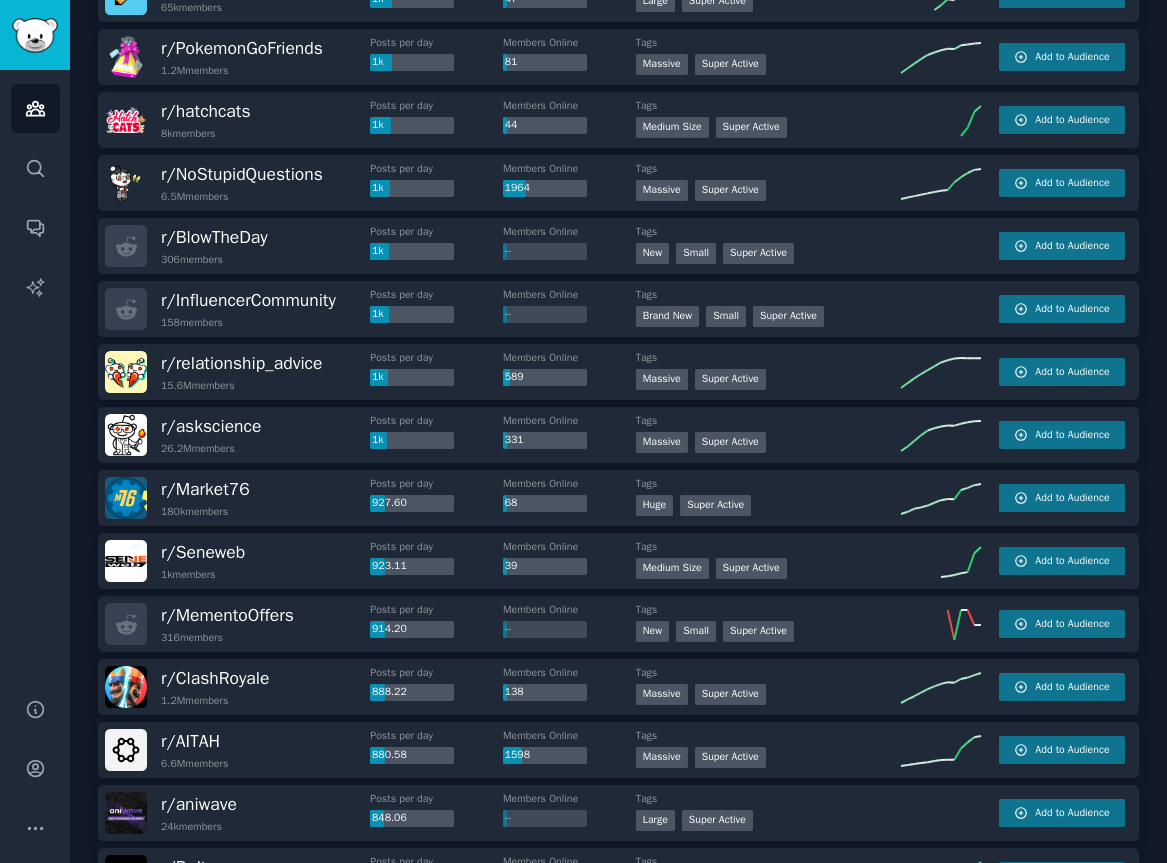 scroll, scrollTop: 0, scrollLeft: 0, axis: both 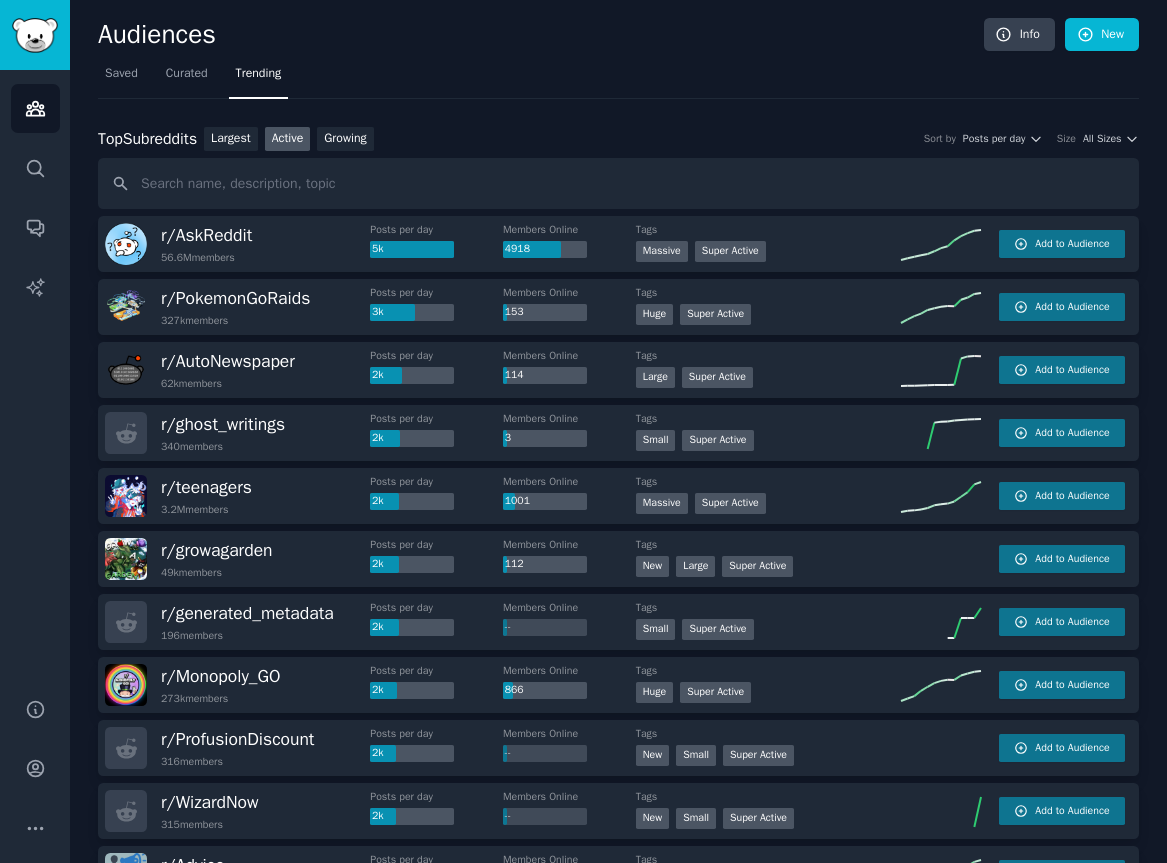 click on "Top   Subreddits Top Subreddits Largest Active Growing Sort by Posts per day Size All Sizes" at bounding box center (618, 139) 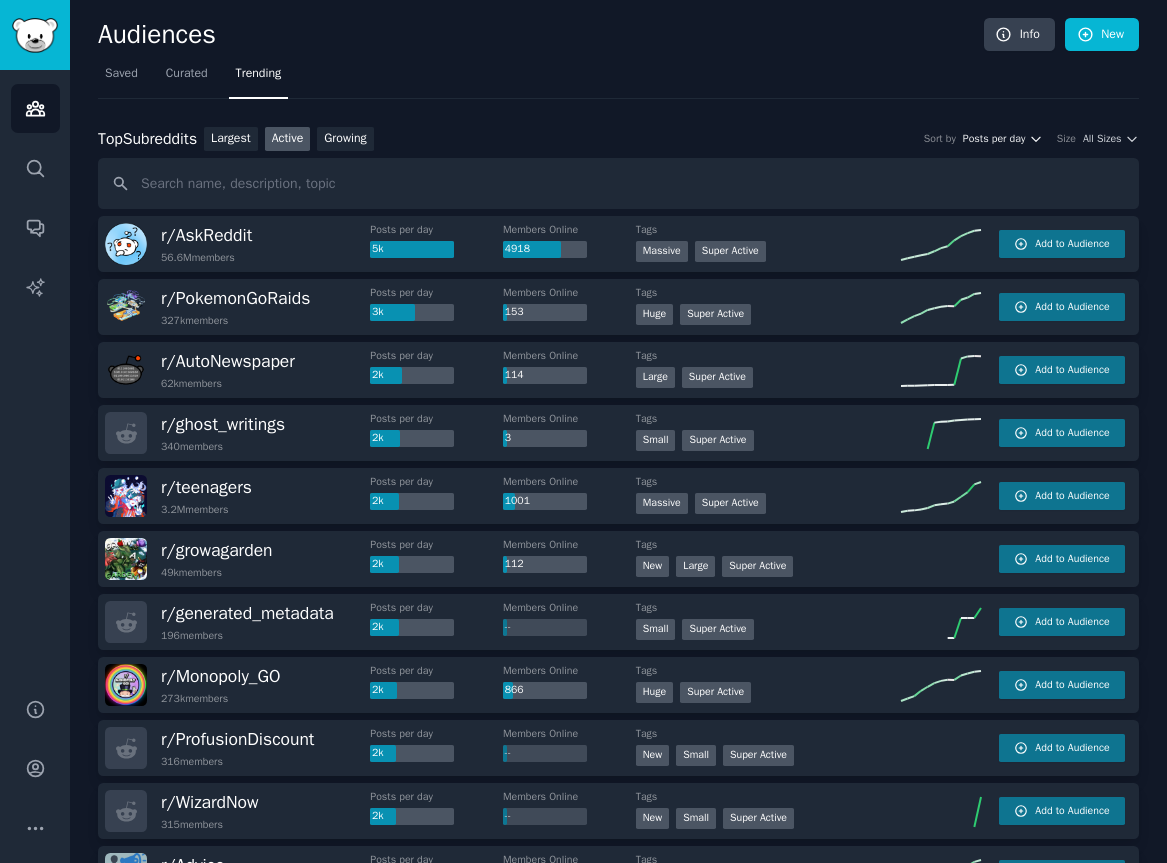 click on "Posts per day" at bounding box center (1003, 139) 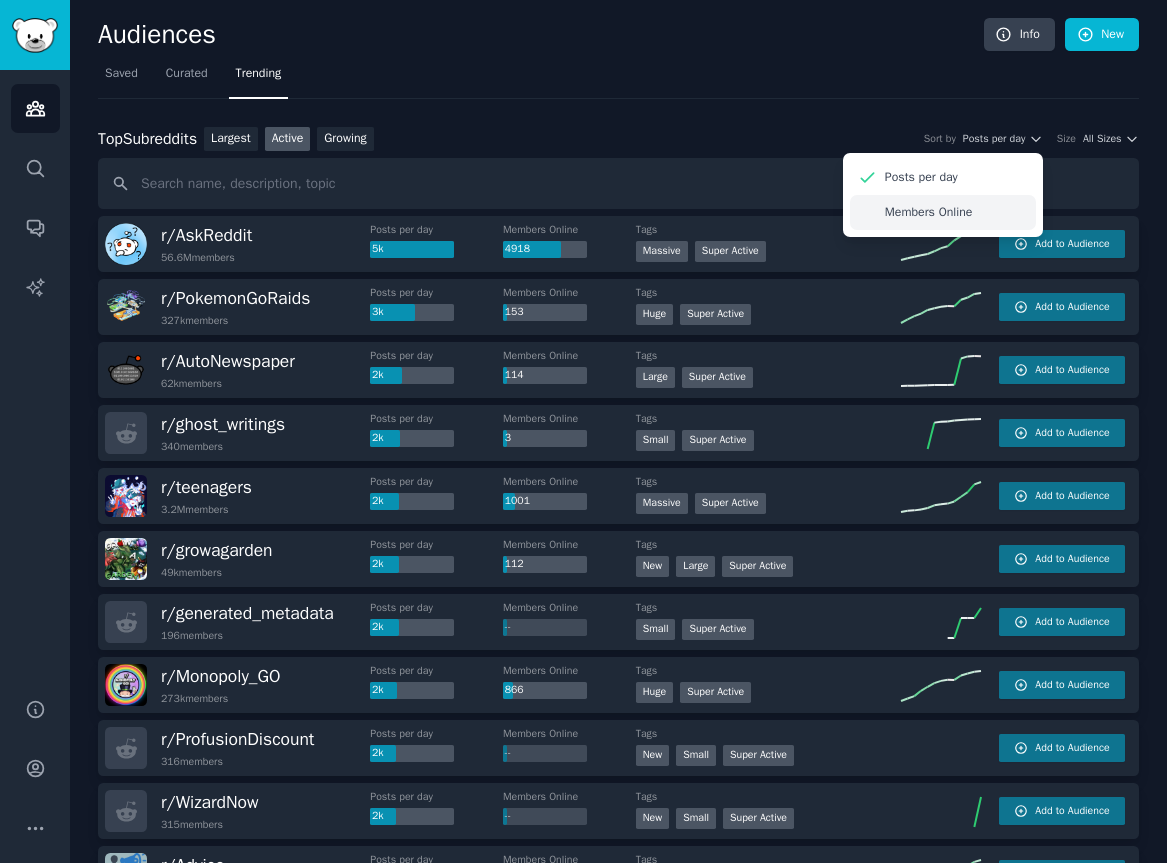click on "Members Online" at bounding box center [929, 213] 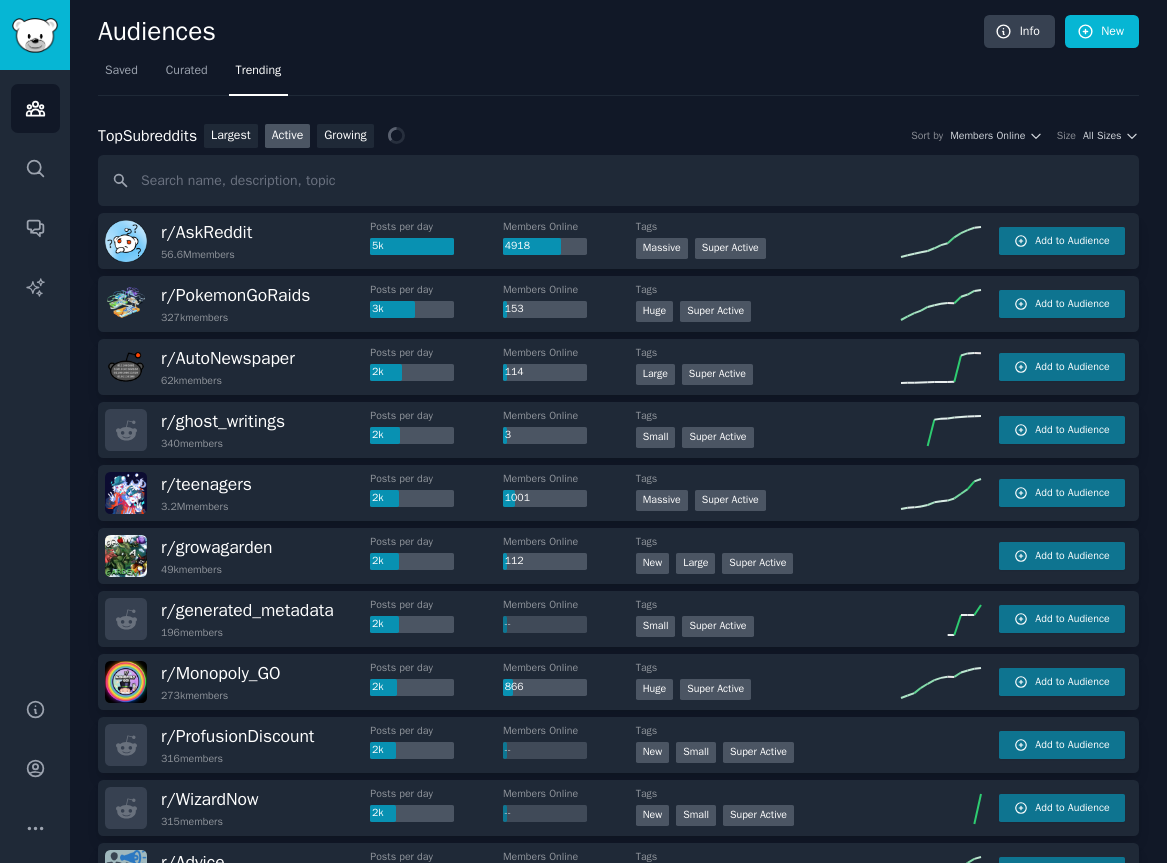 scroll, scrollTop: 0, scrollLeft: 0, axis: both 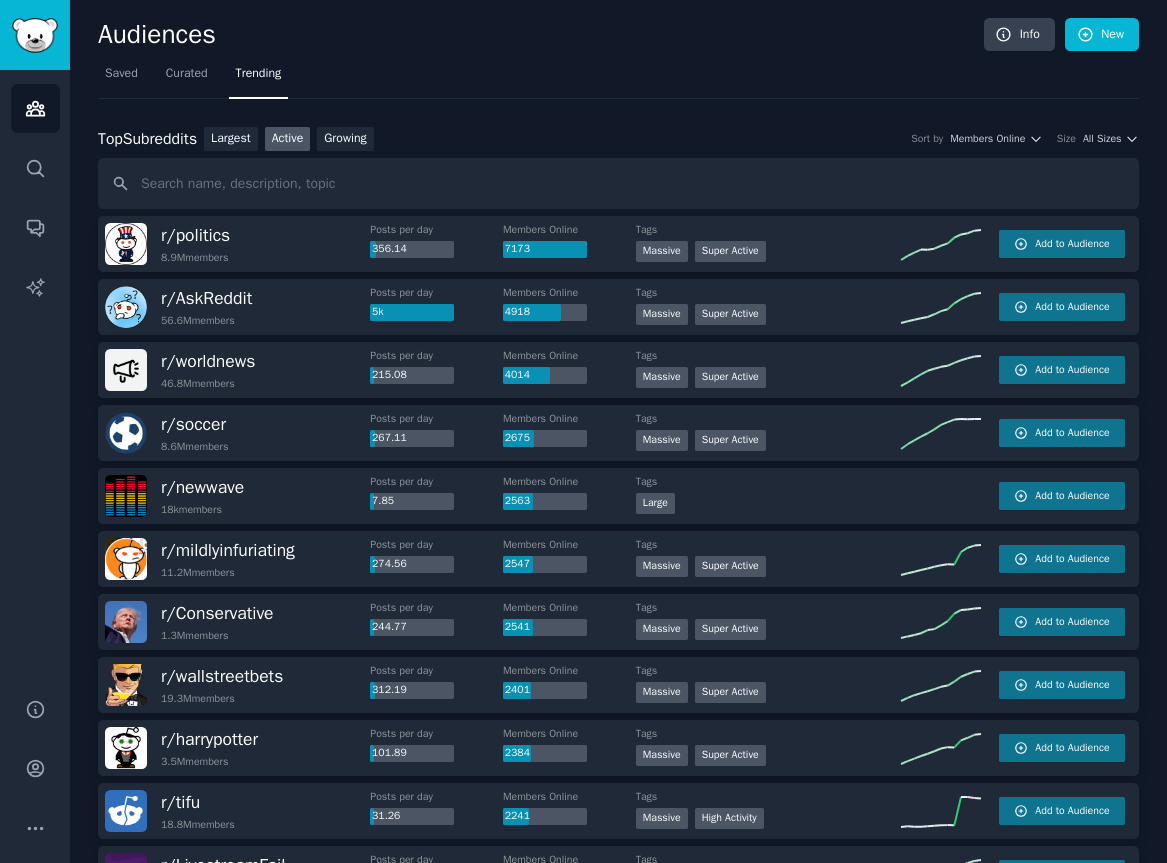 type 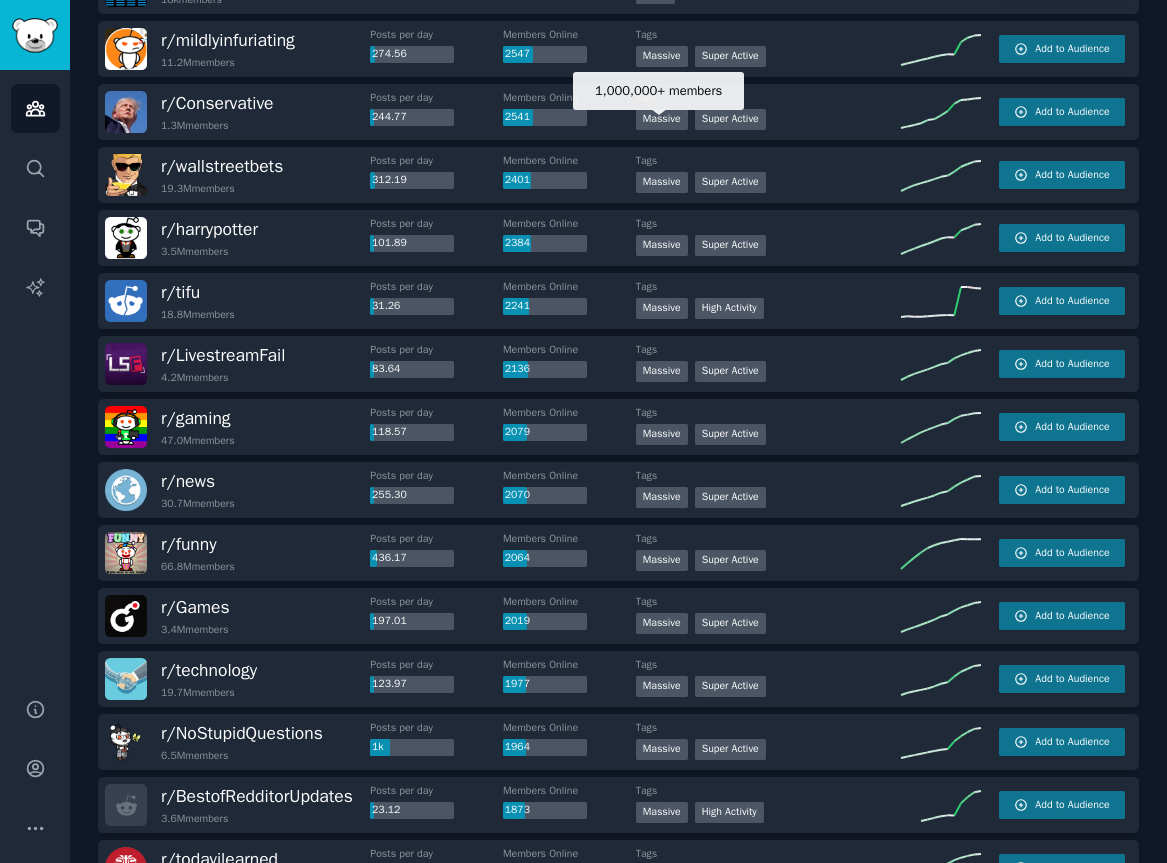 scroll, scrollTop: 0, scrollLeft: 0, axis: both 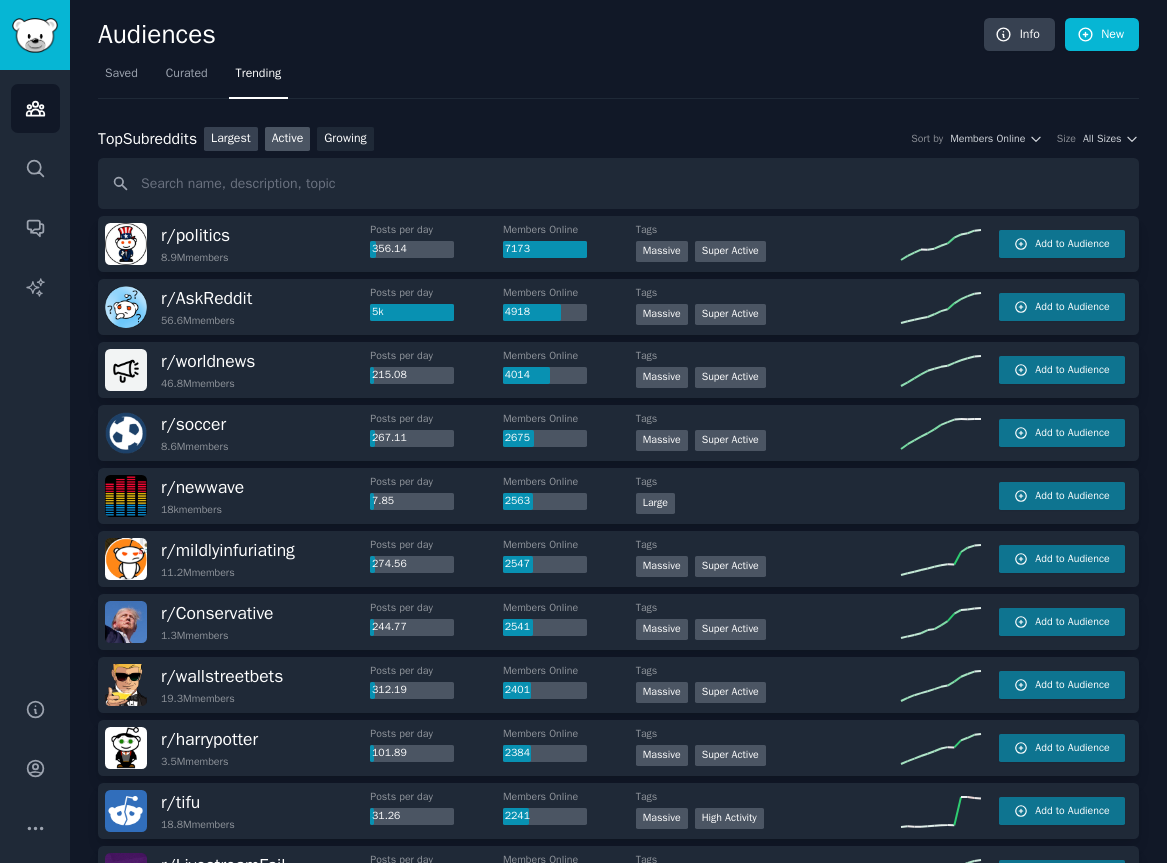 click on "Largest" at bounding box center [231, 139] 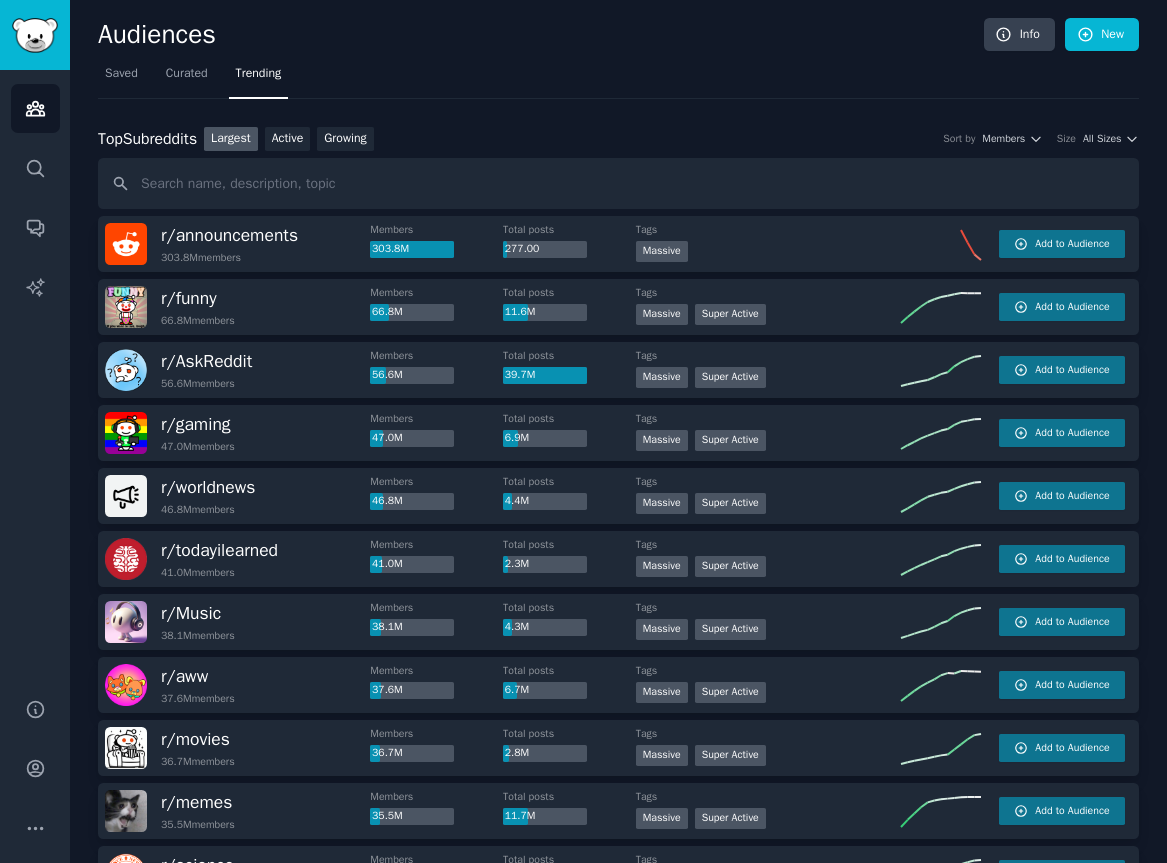 scroll, scrollTop: 103, scrollLeft: 0, axis: vertical 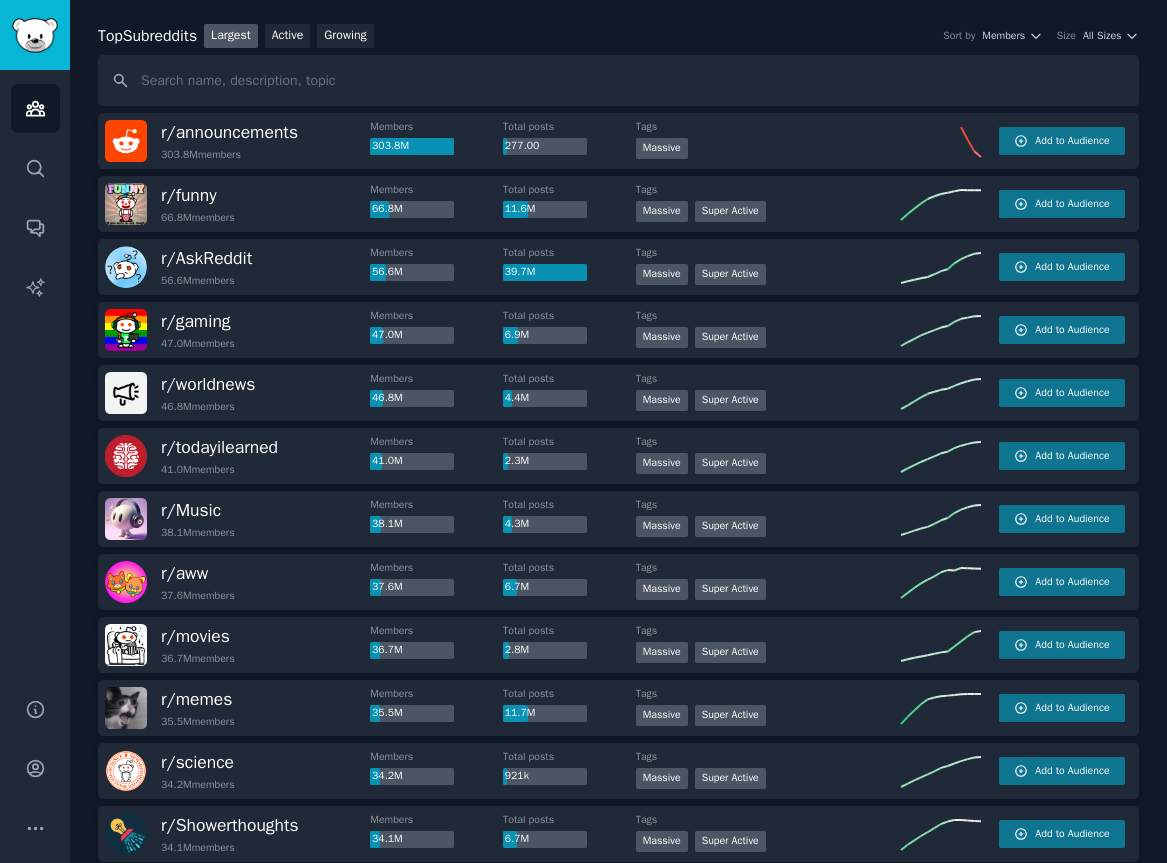 click on "r/ todayilearned 41.0M  members Members 41.0M Total posts 2.3M Tags Massive Super Active Add to Audience" at bounding box center [618, 456] 